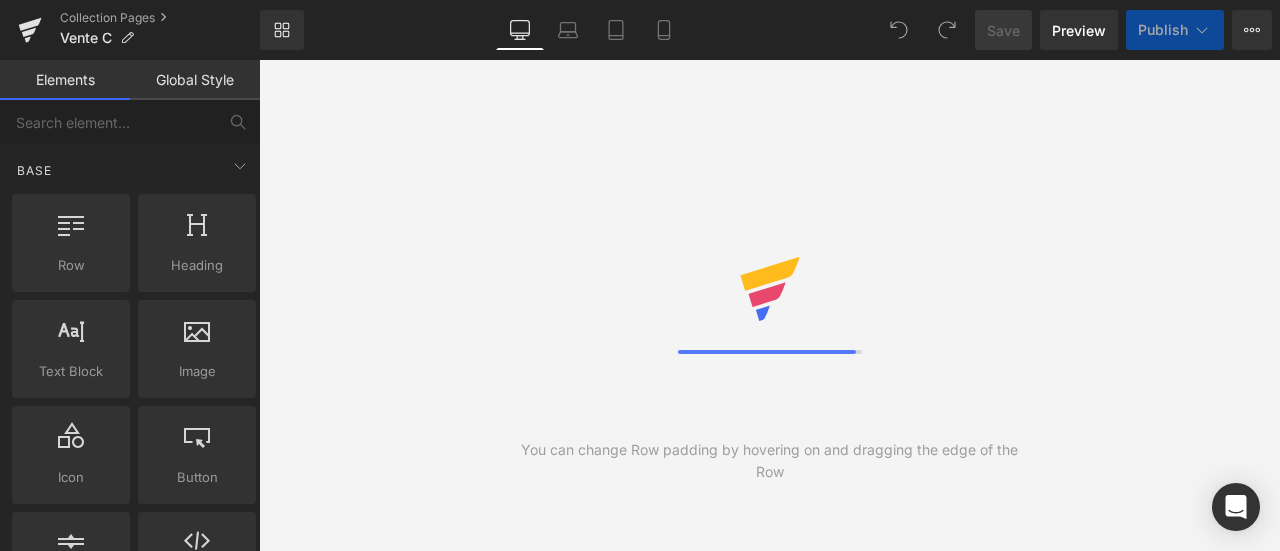 scroll, scrollTop: 0, scrollLeft: 0, axis: both 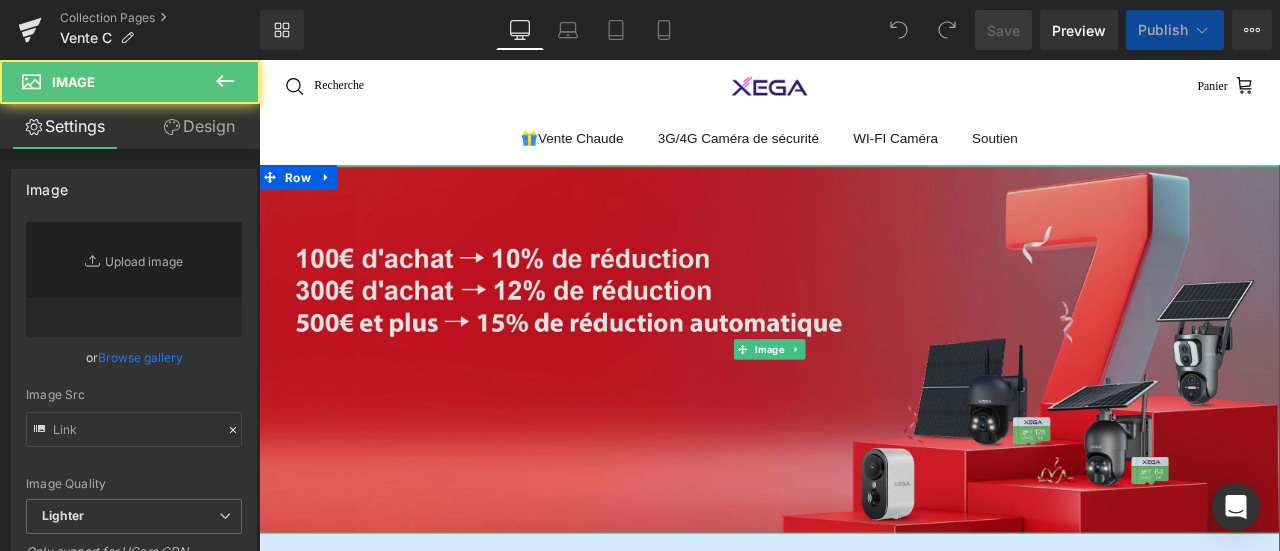 click at bounding box center [864, 403] 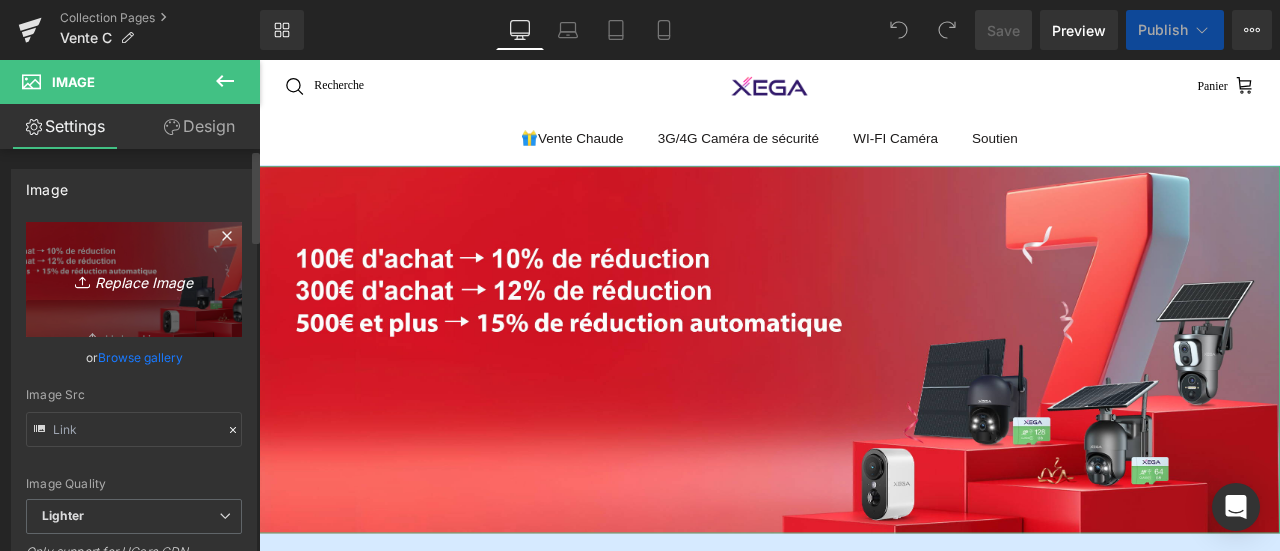 click on "Replace Image" at bounding box center (134, 279) 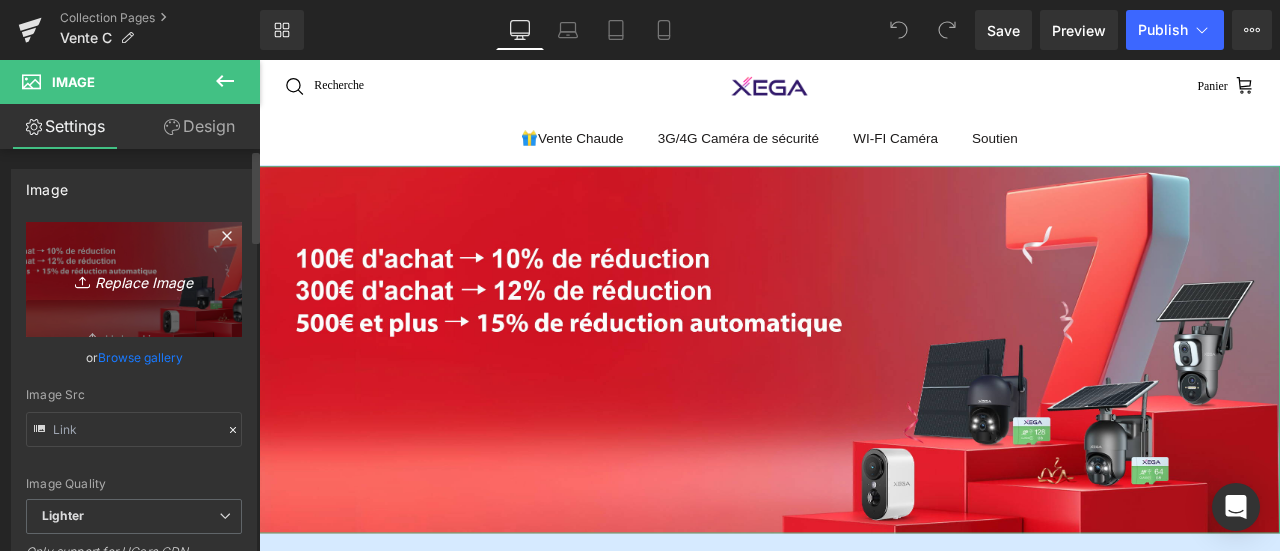type on "C:\fakepath\XEGA-热销-715.jpg" 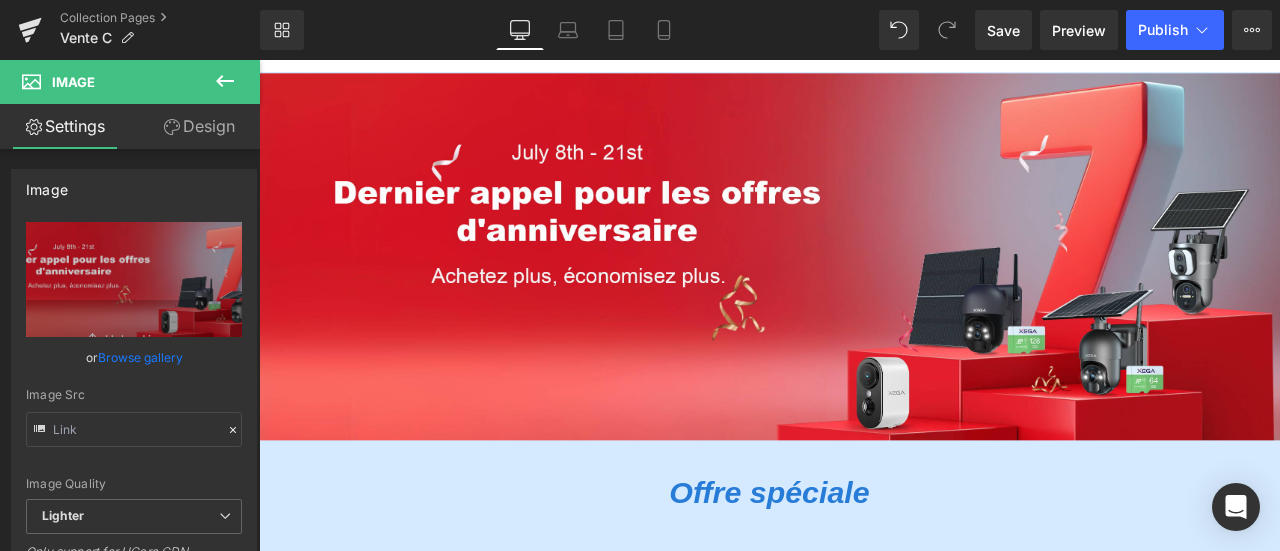 scroll, scrollTop: 200, scrollLeft: 0, axis: vertical 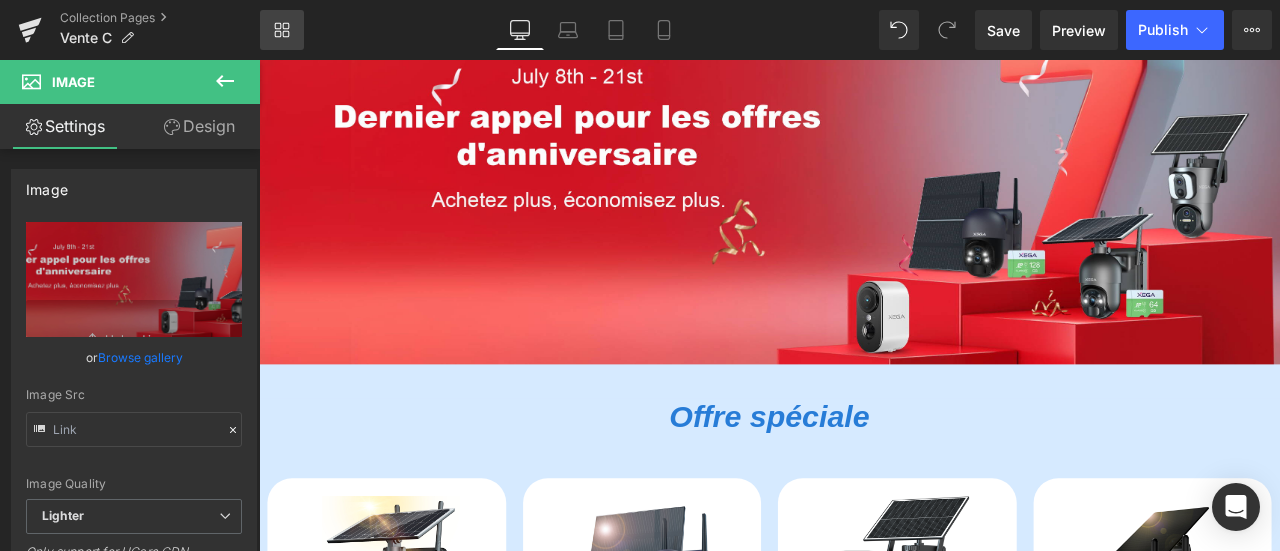 click 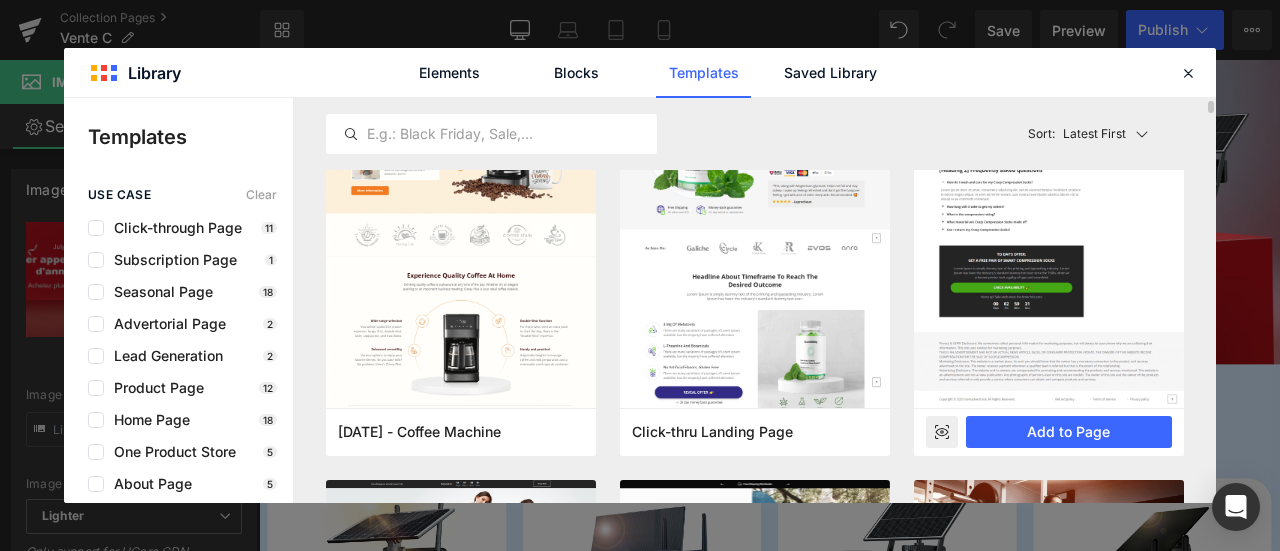 scroll, scrollTop: 0, scrollLeft: 0, axis: both 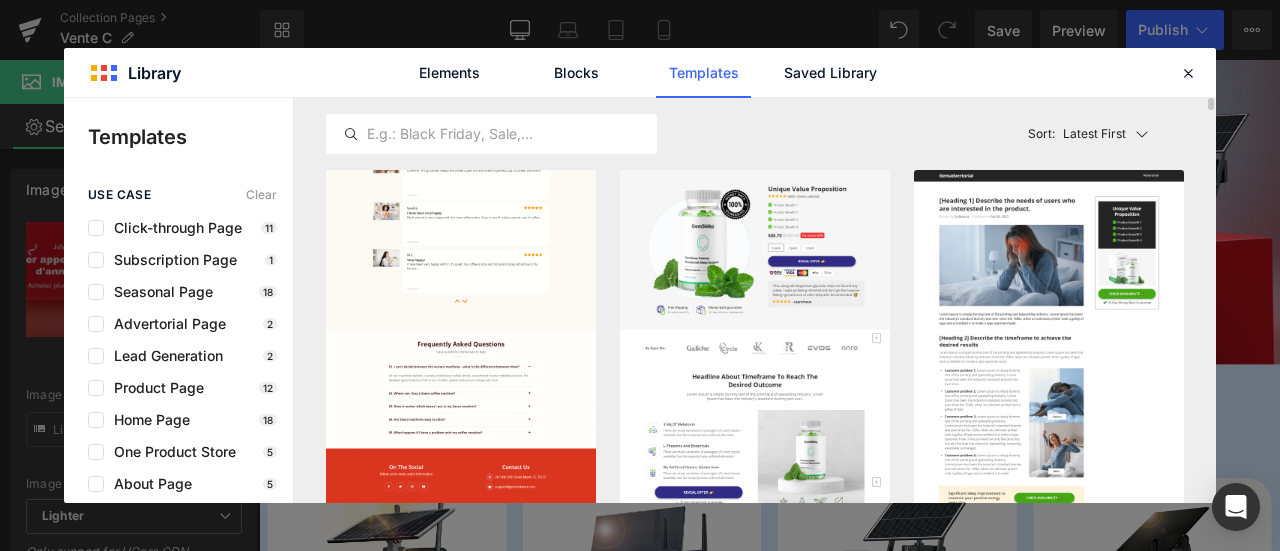 click at bounding box center (461, -209) 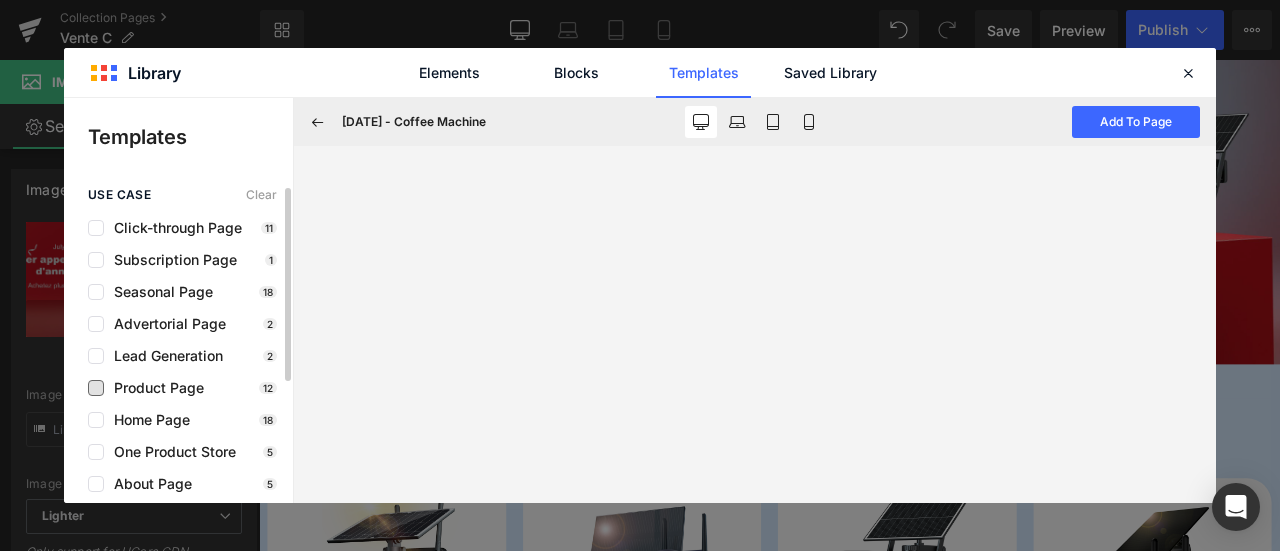 click on "Product Page" at bounding box center (154, 388) 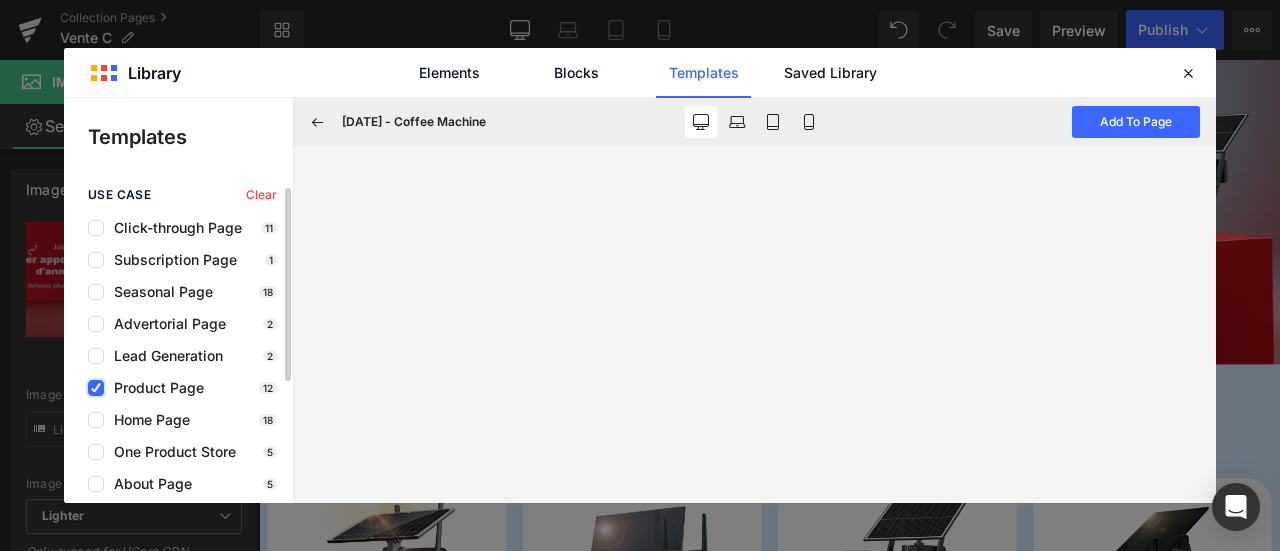 click at bounding box center [96, 388] 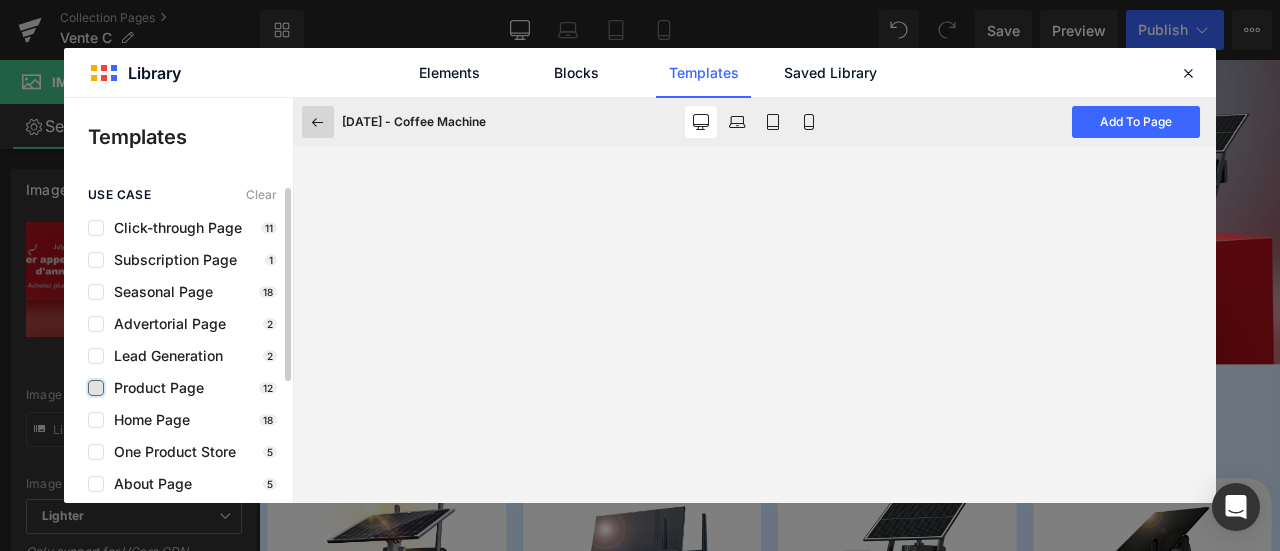 click at bounding box center [318, 122] 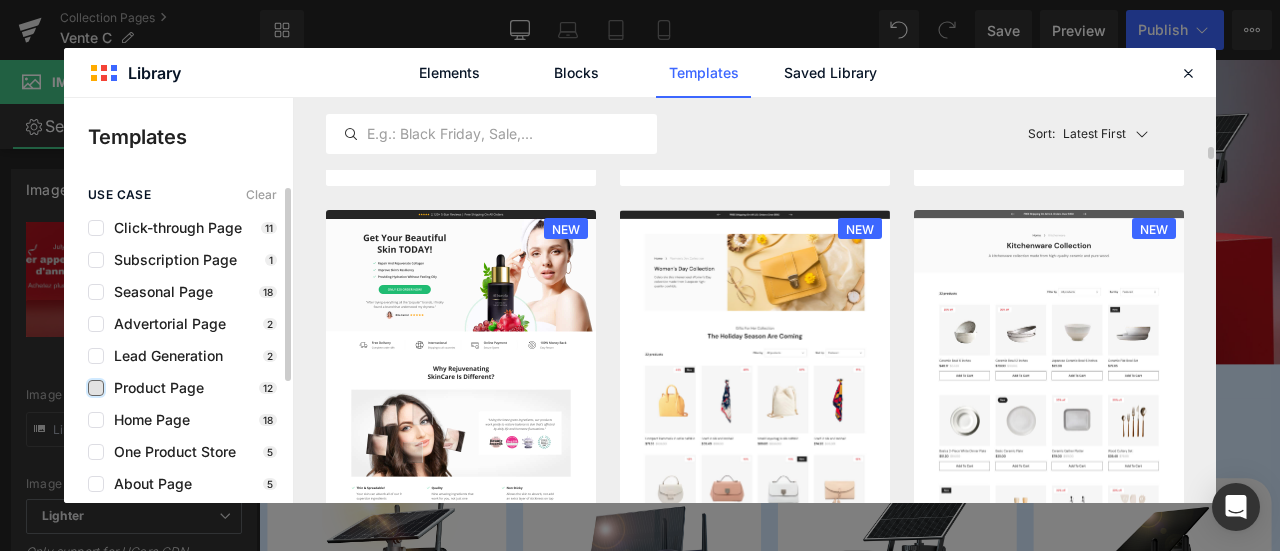 scroll, scrollTop: 1700, scrollLeft: 0, axis: vertical 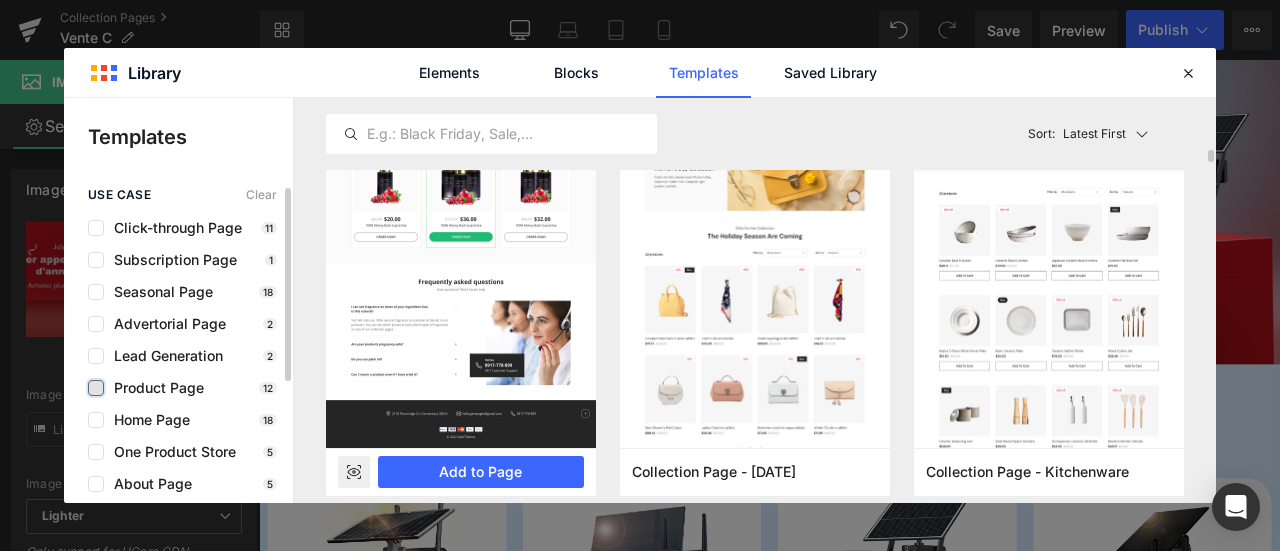 click at bounding box center [461, -164] 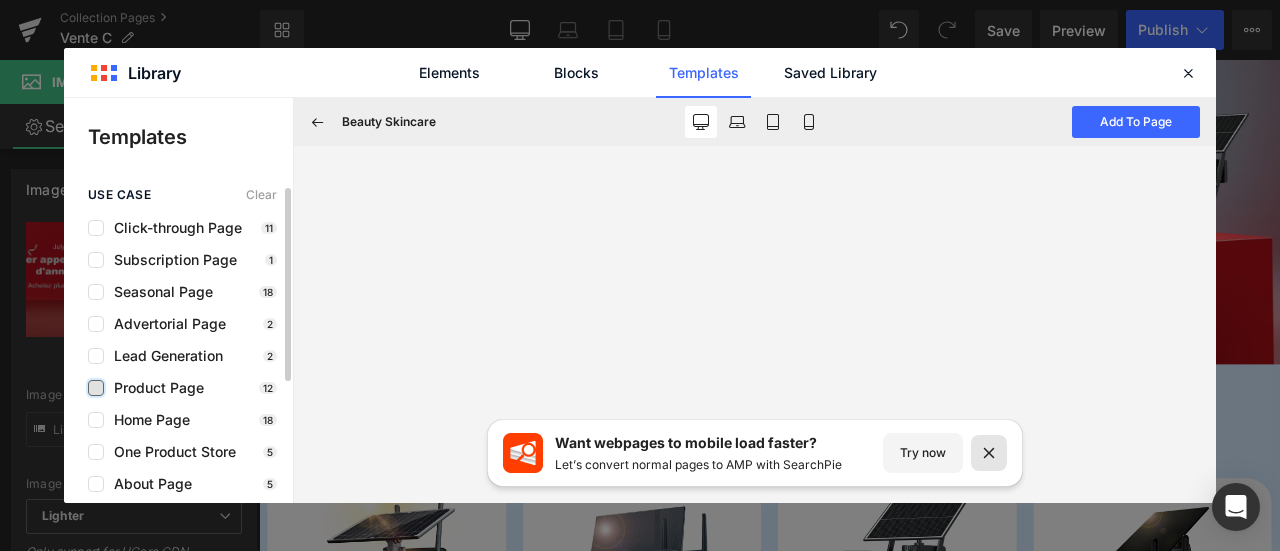 click 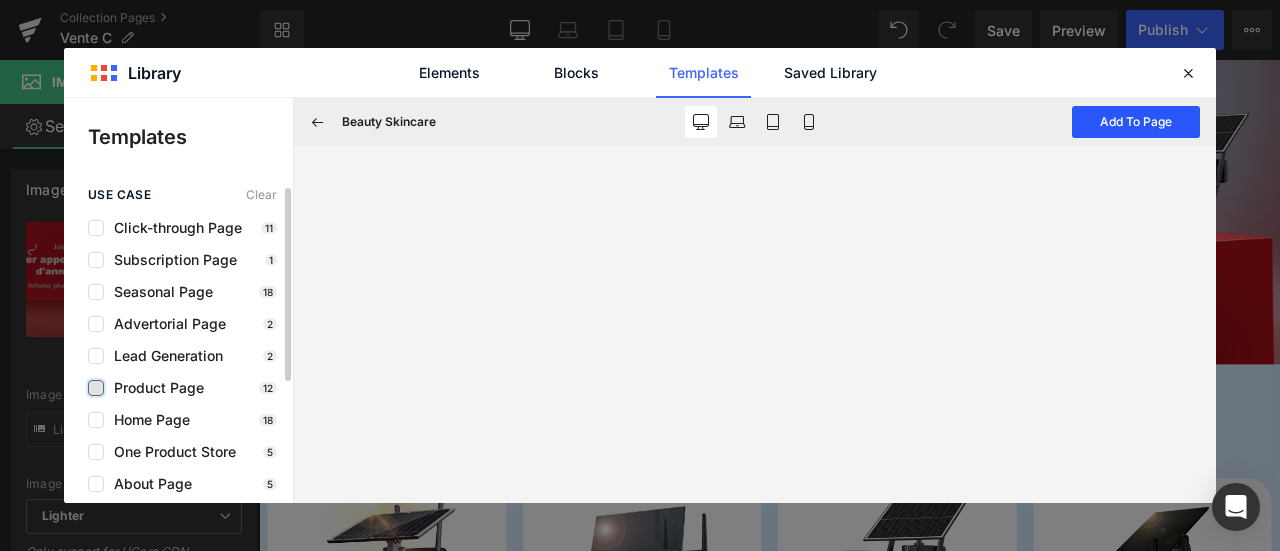 click on "Add To Page" at bounding box center [1136, 122] 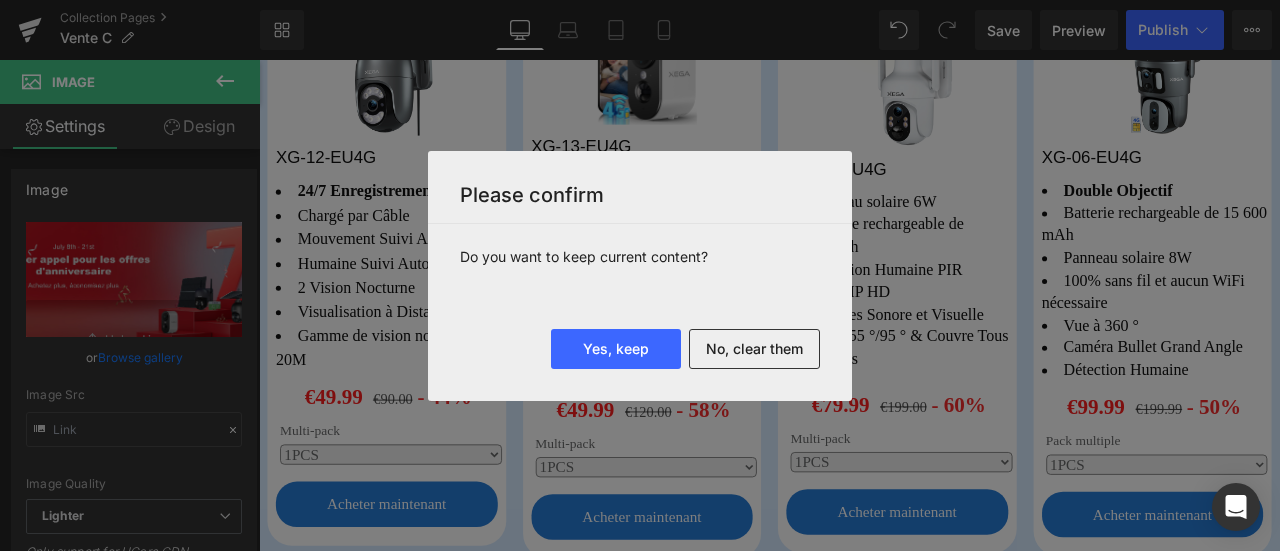 scroll, scrollTop: 1502, scrollLeft: 0, axis: vertical 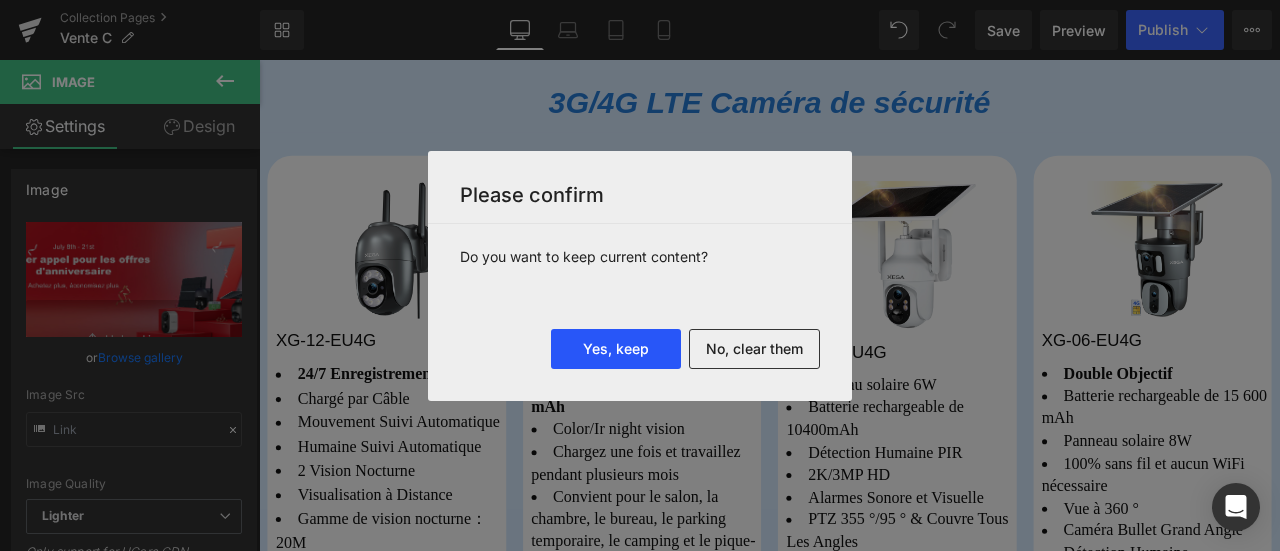 click on "Yes, keep" at bounding box center [616, 349] 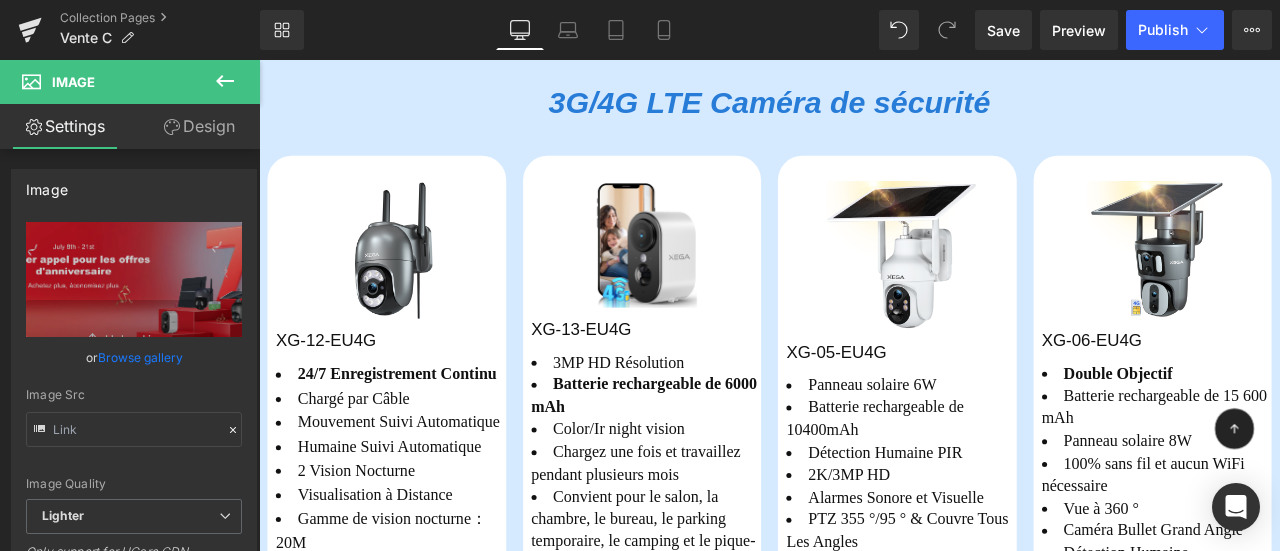 click at bounding box center (1174, 3073) 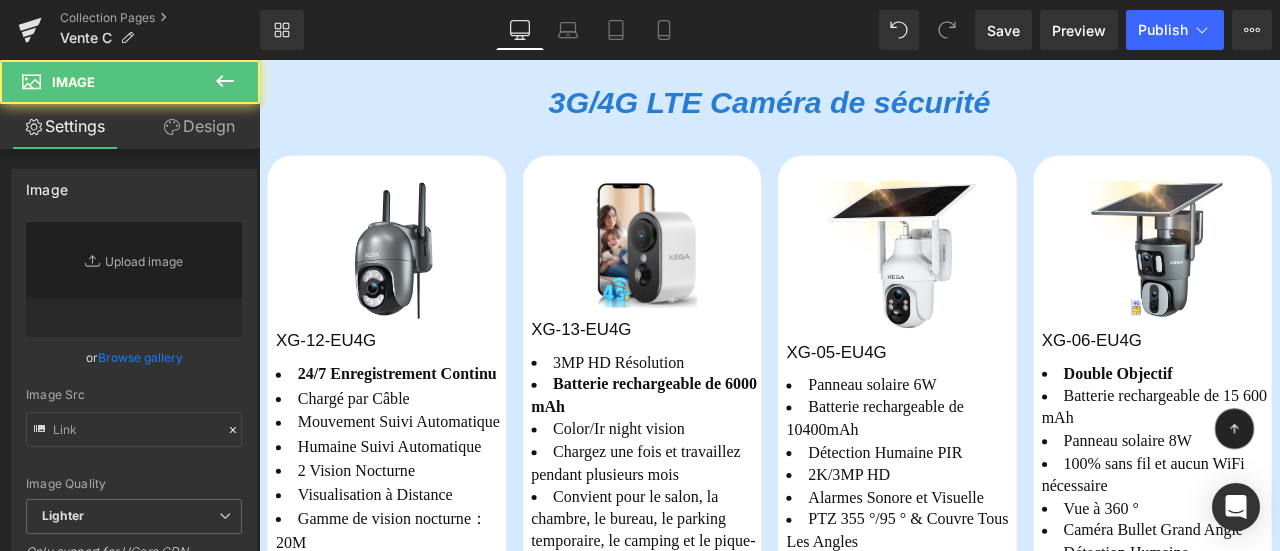 scroll, scrollTop: 4002, scrollLeft: 0, axis: vertical 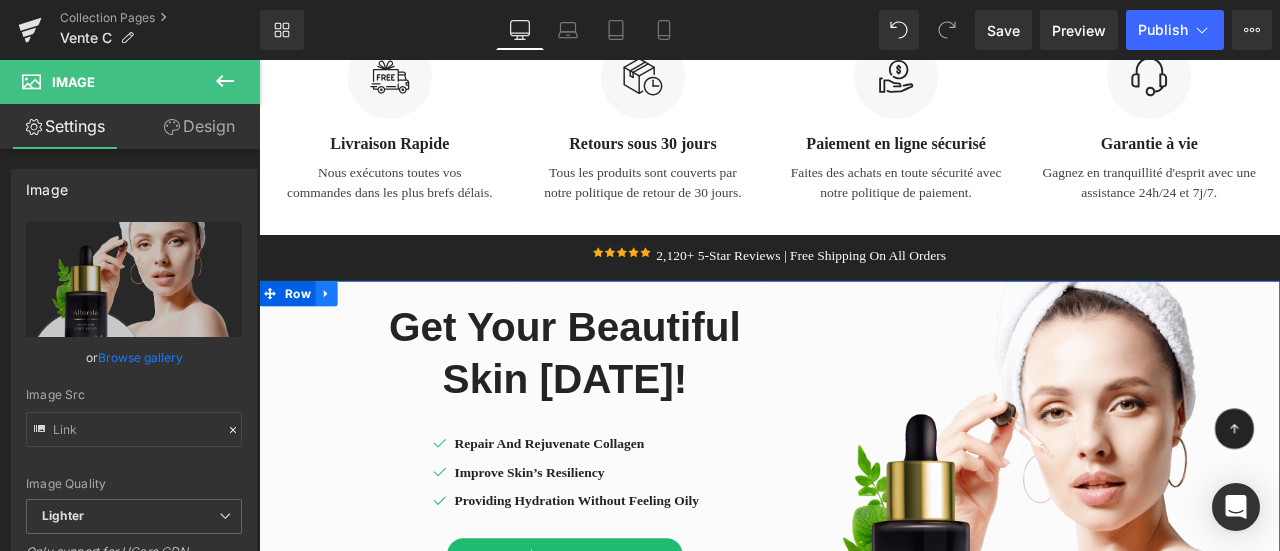 click 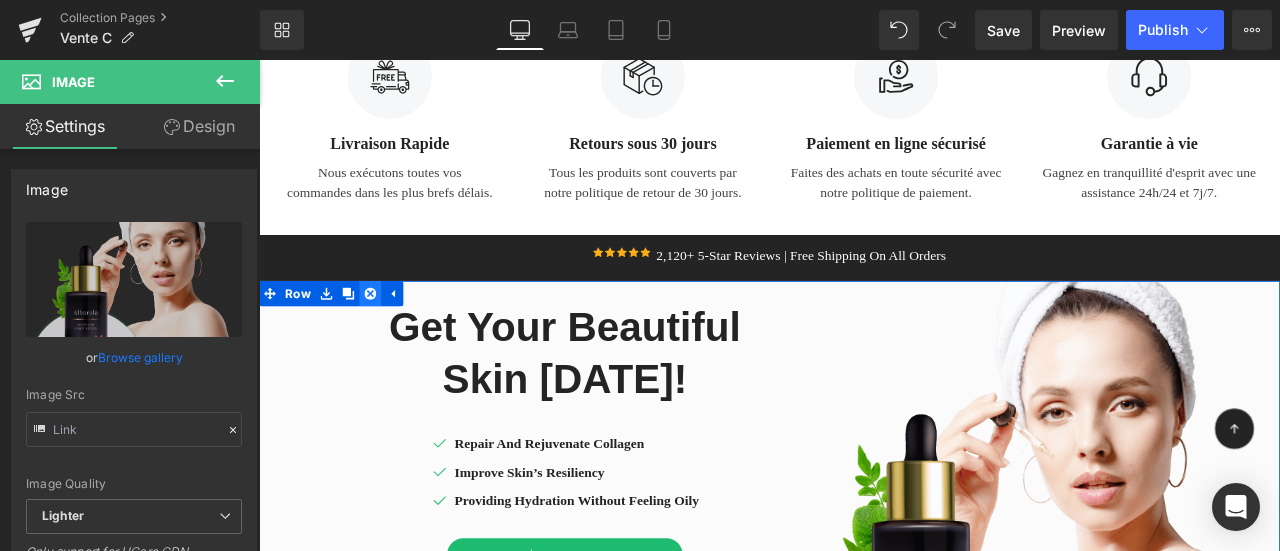 click 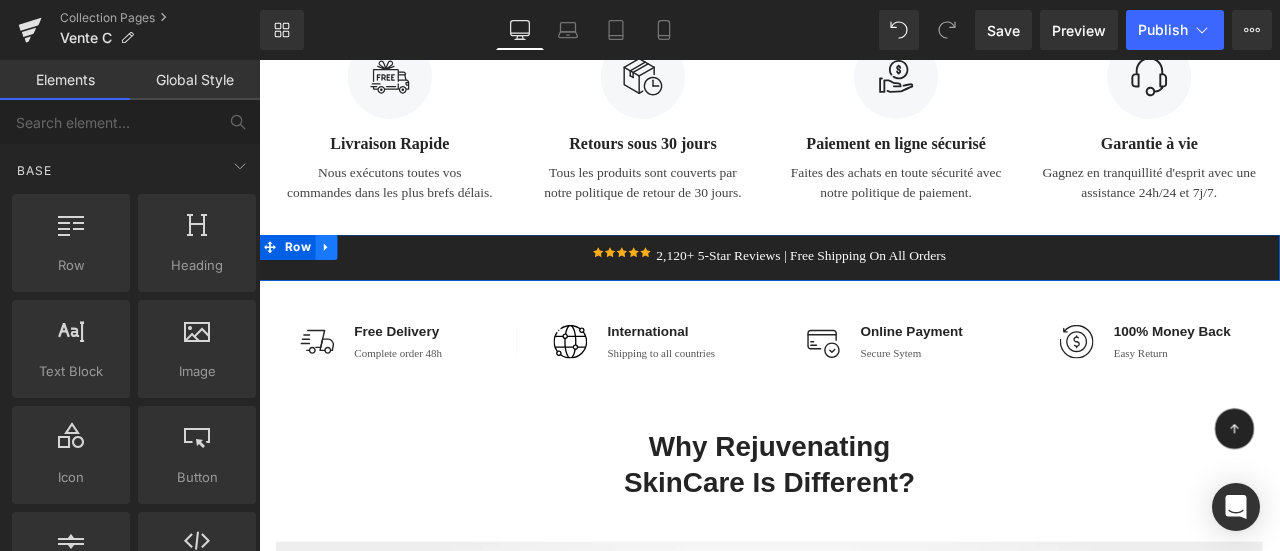 click 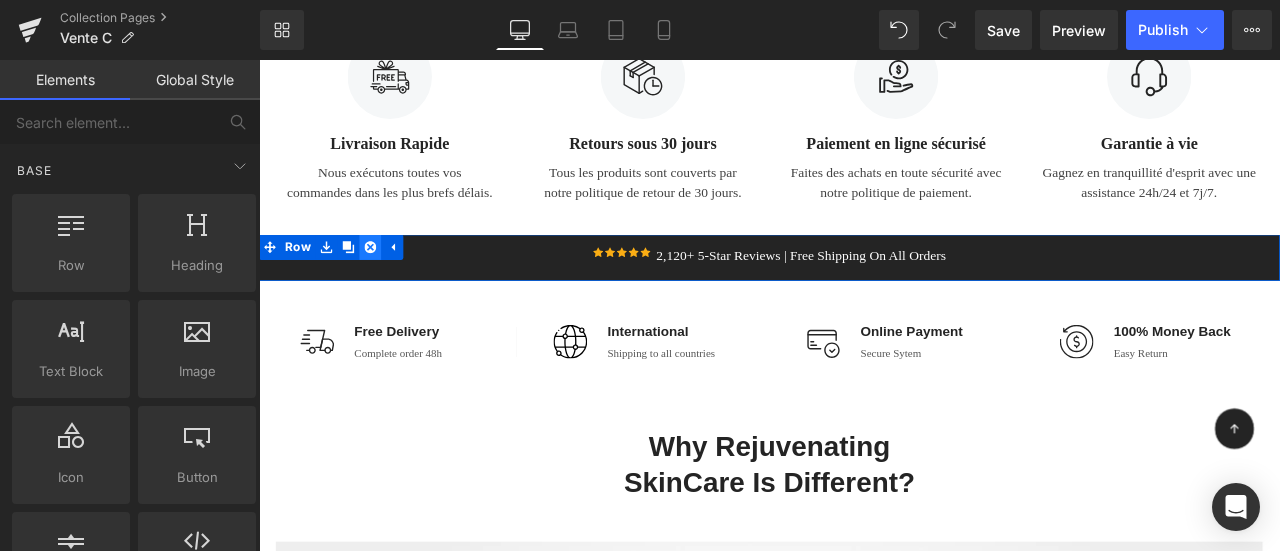 click 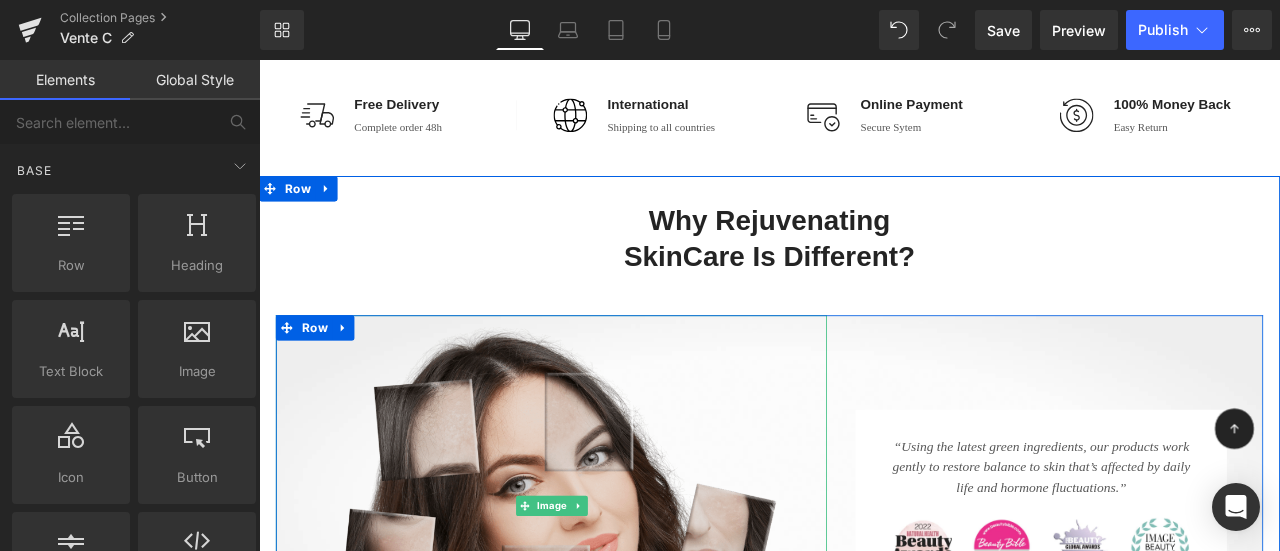 scroll, scrollTop: 4202, scrollLeft: 0, axis: vertical 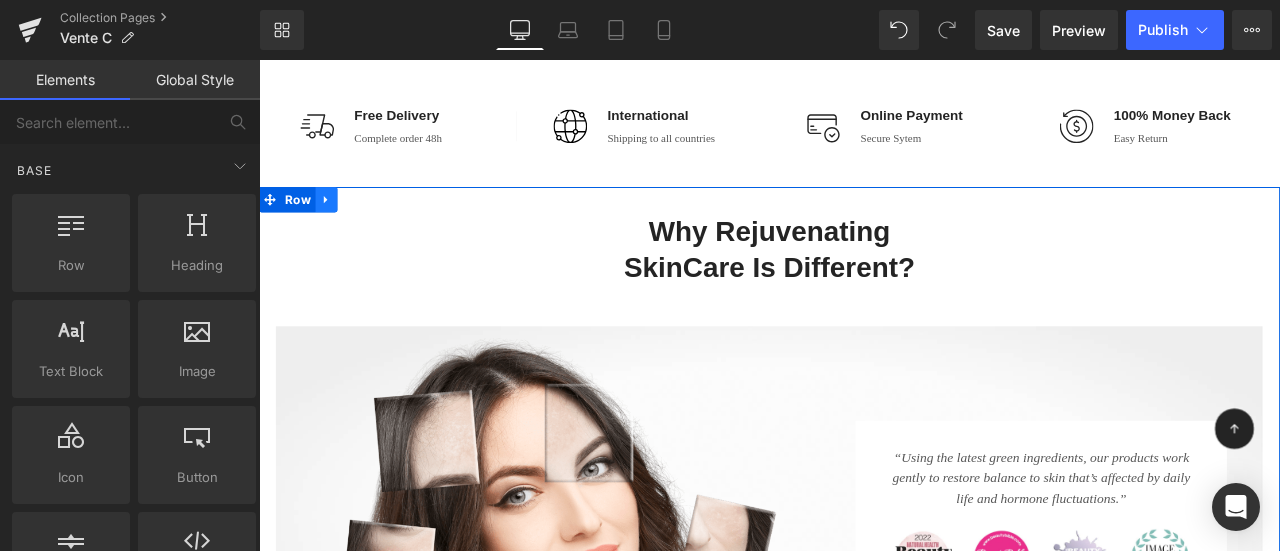 click 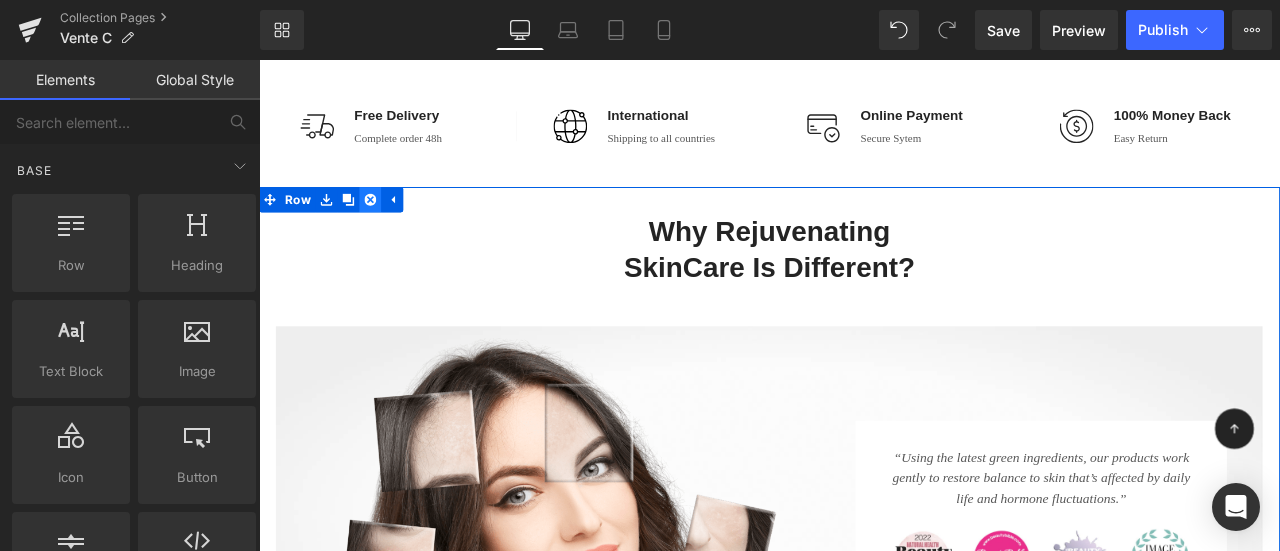 click 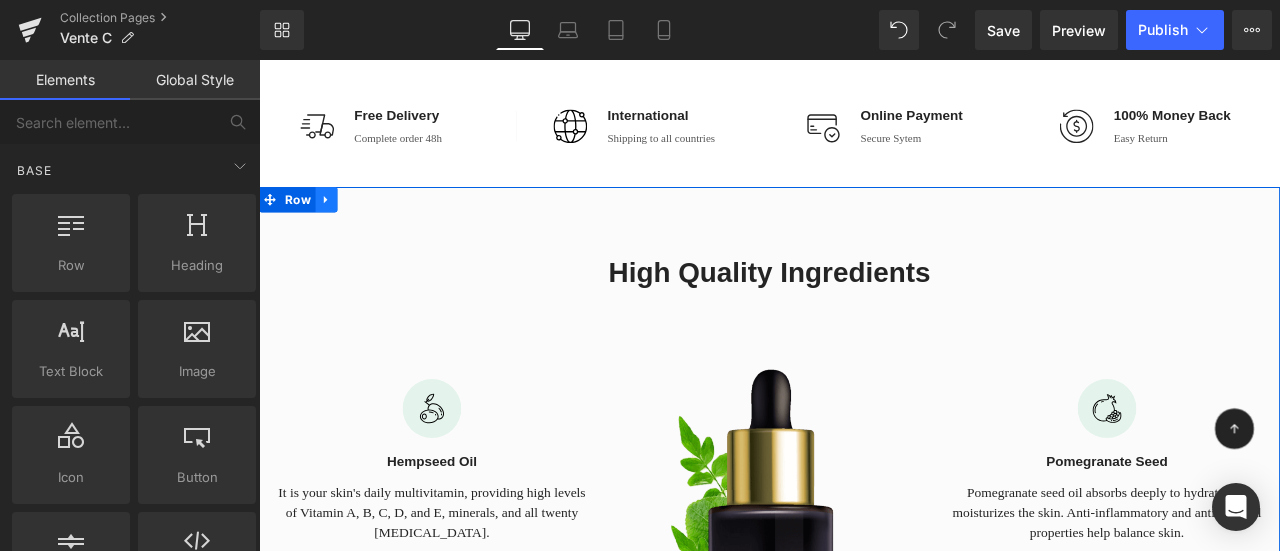 click 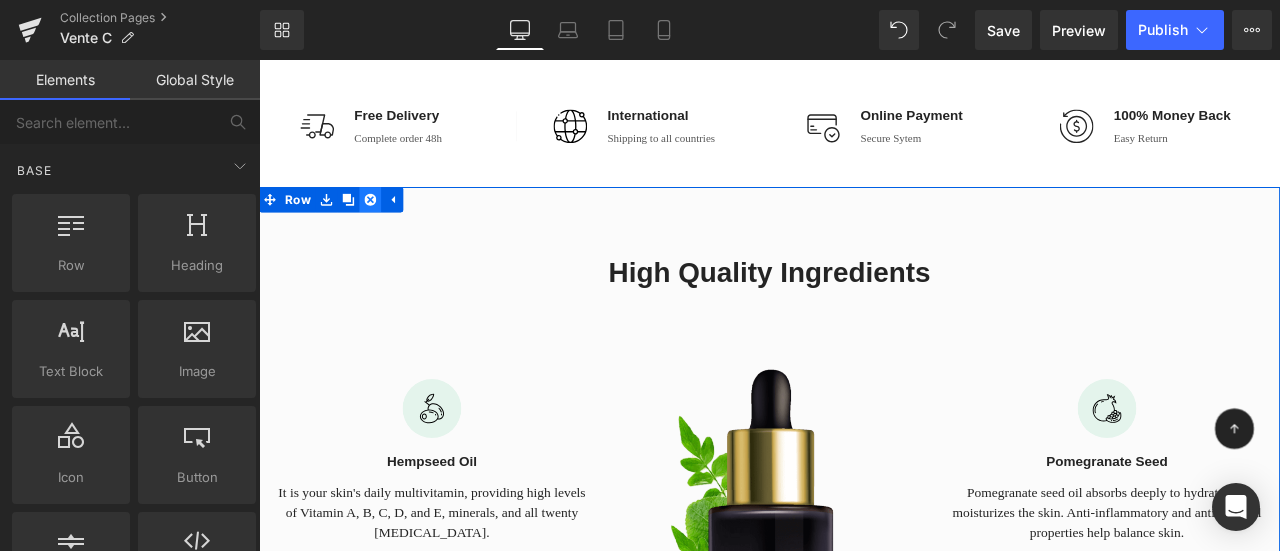 click 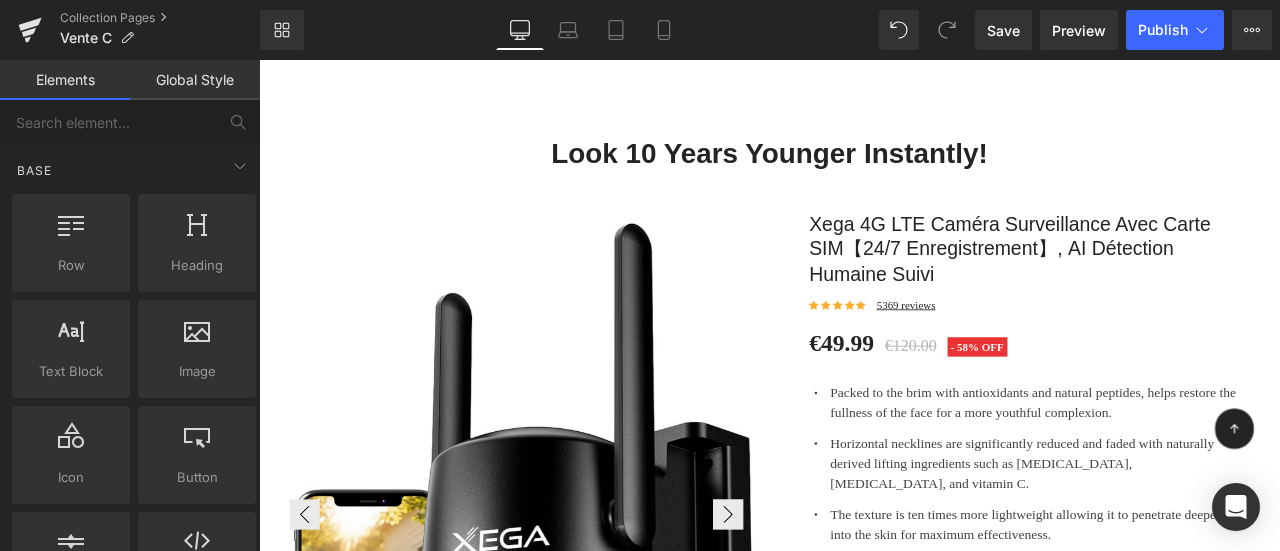 scroll, scrollTop: 4202, scrollLeft: 0, axis: vertical 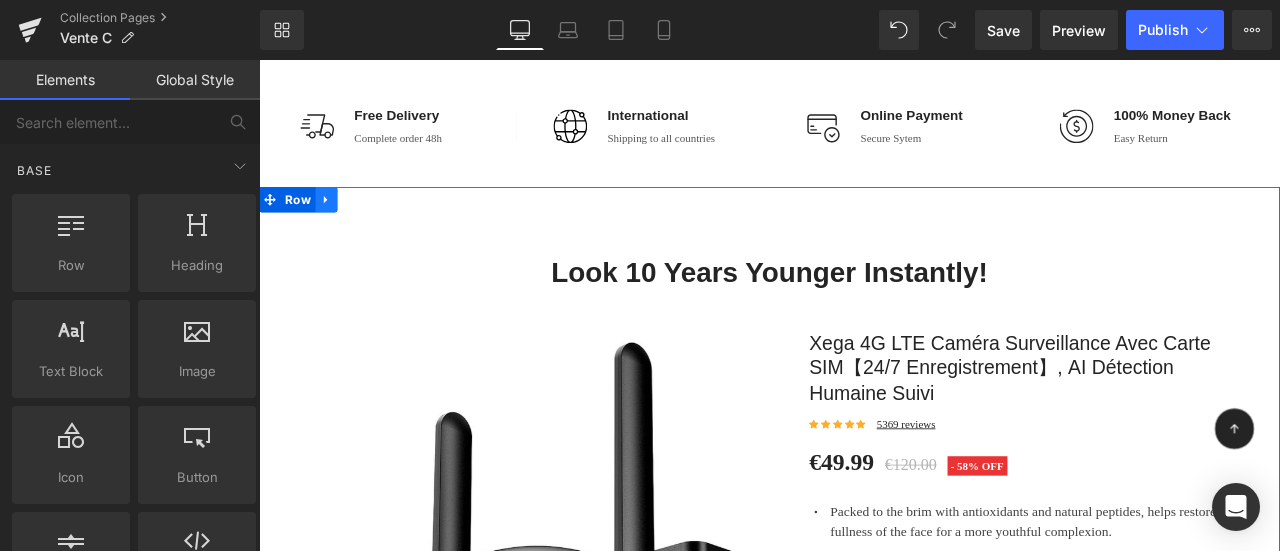 click 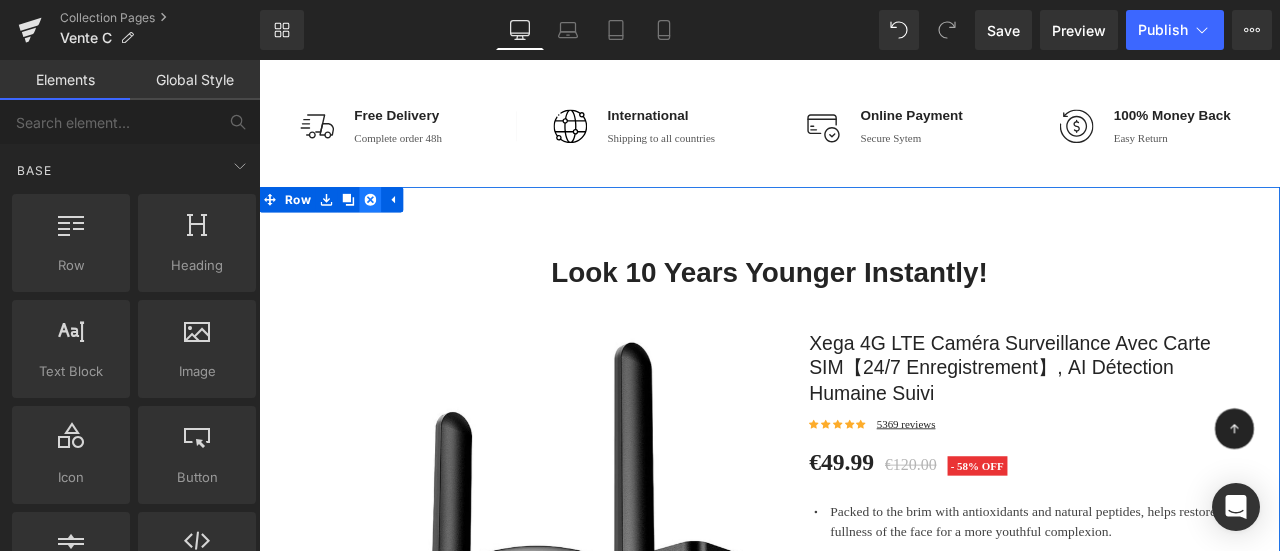 click 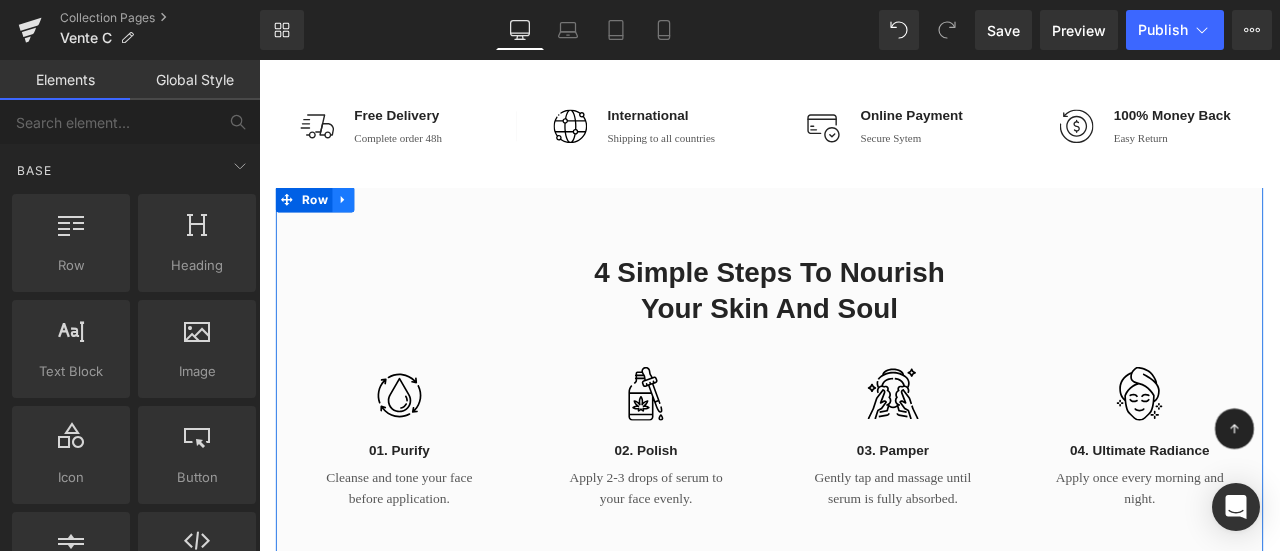 click 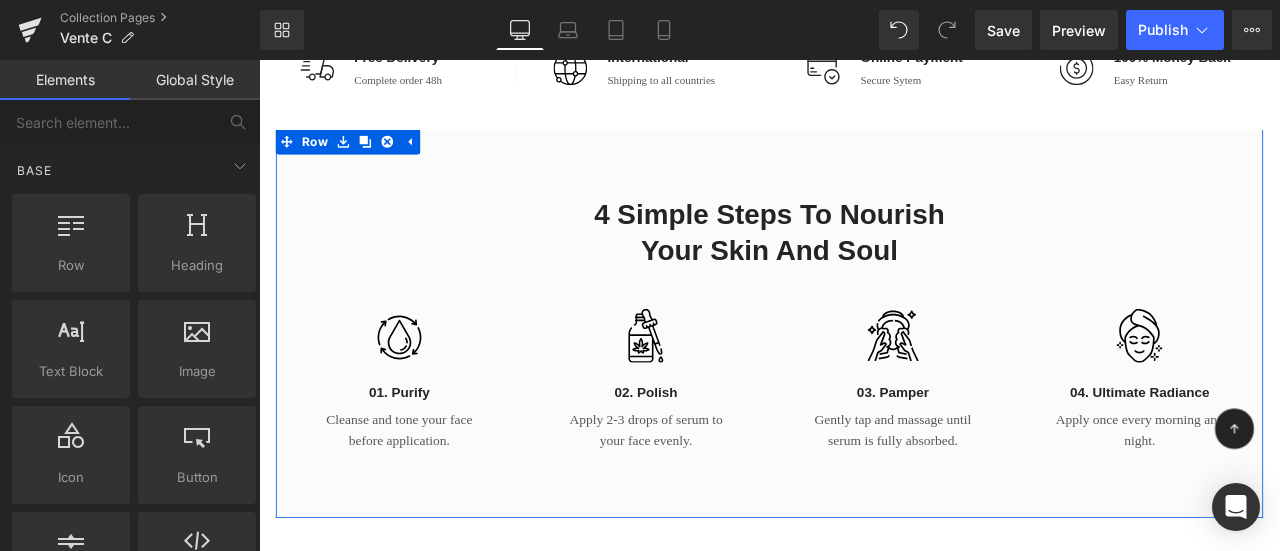 scroll, scrollTop: 4102, scrollLeft: 0, axis: vertical 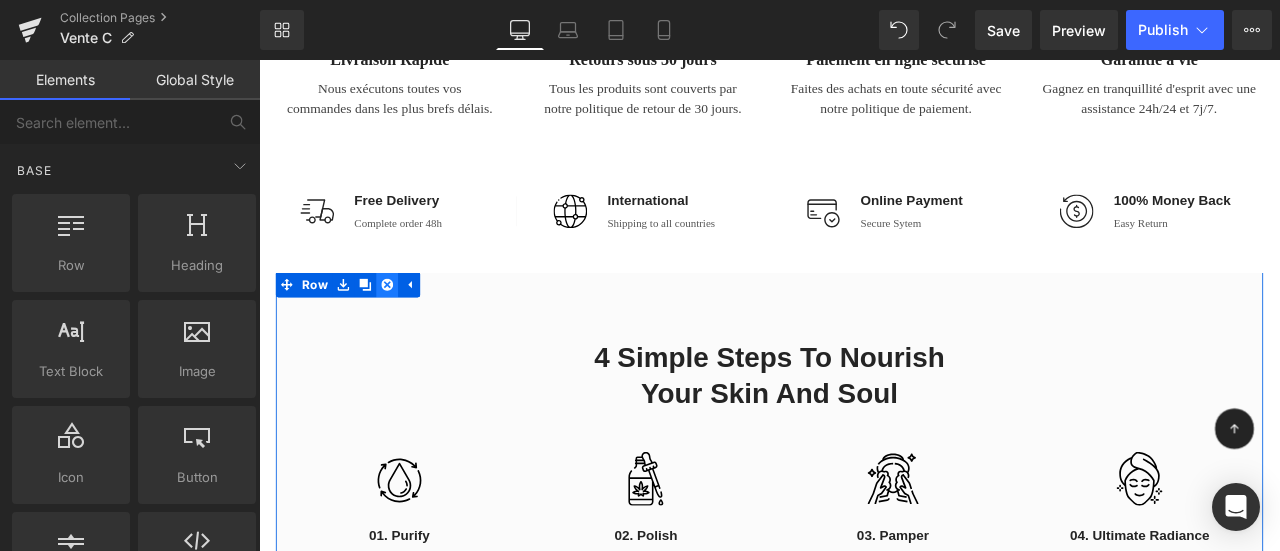 click 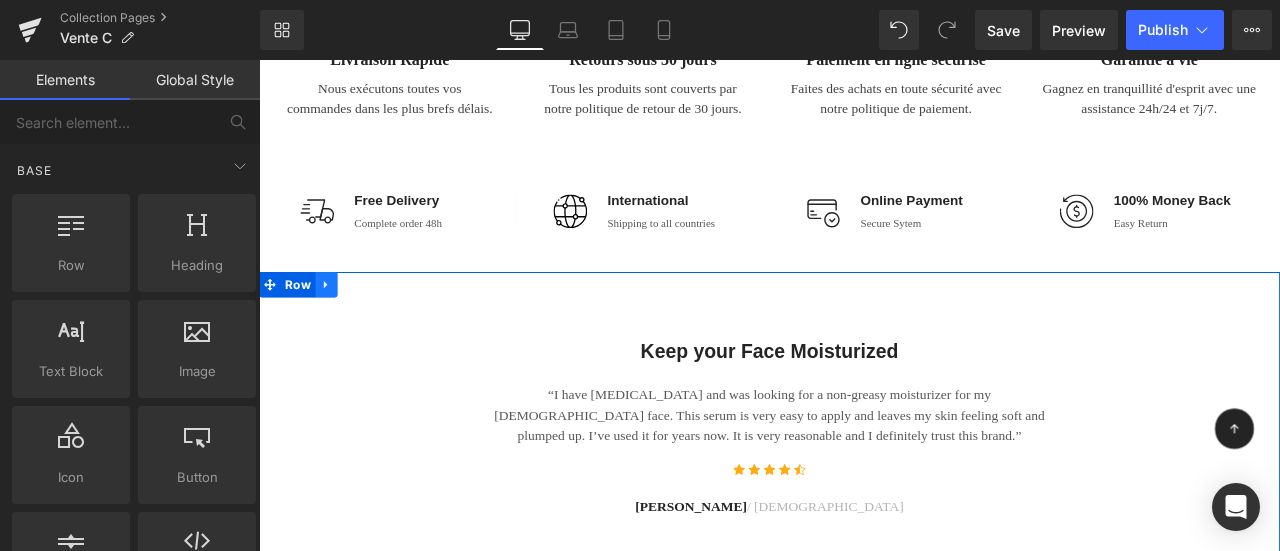 click at bounding box center (339, 326) 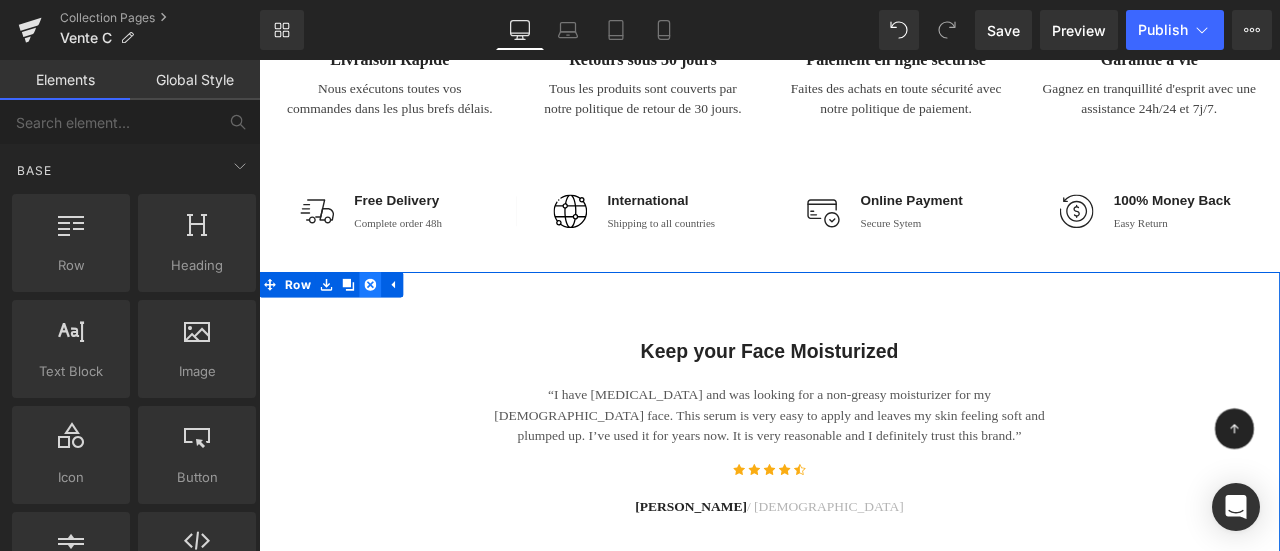 click 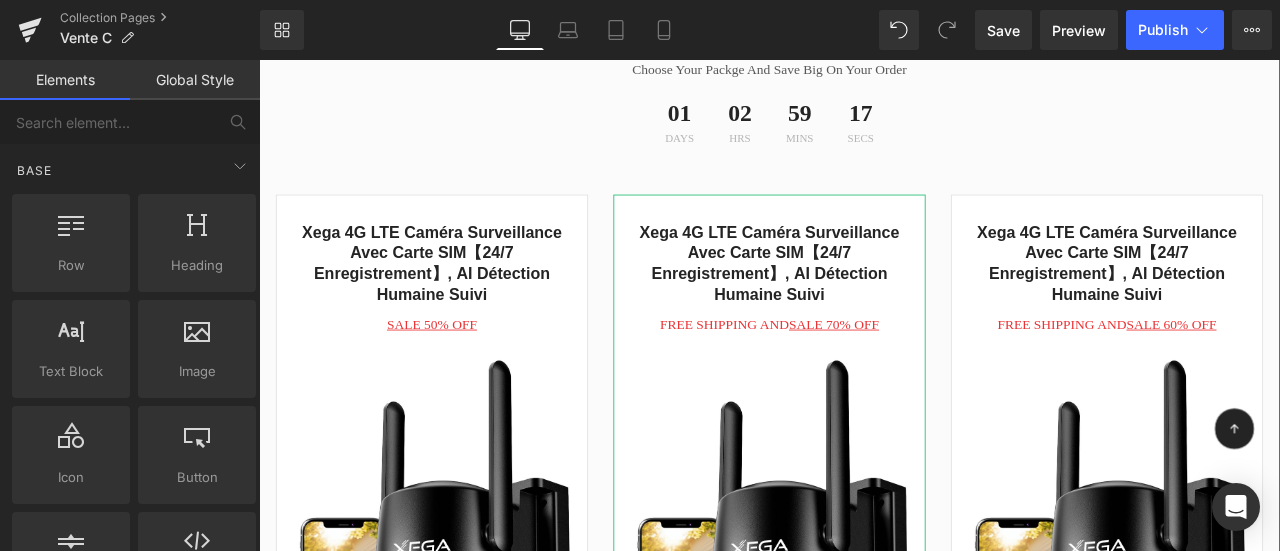 scroll, scrollTop: 4502, scrollLeft: 0, axis: vertical 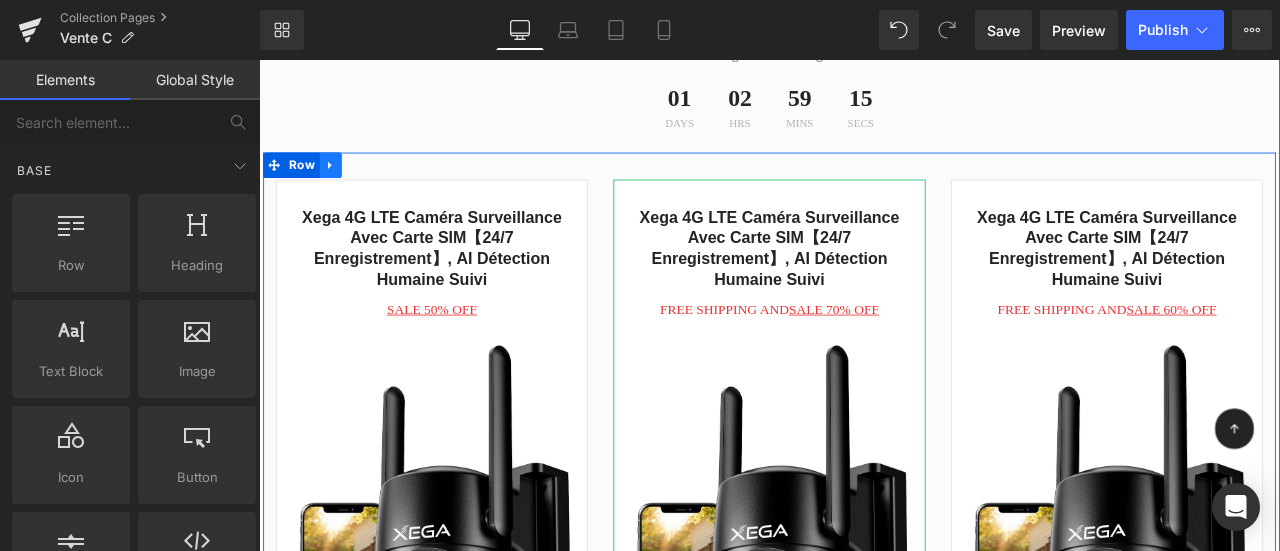click 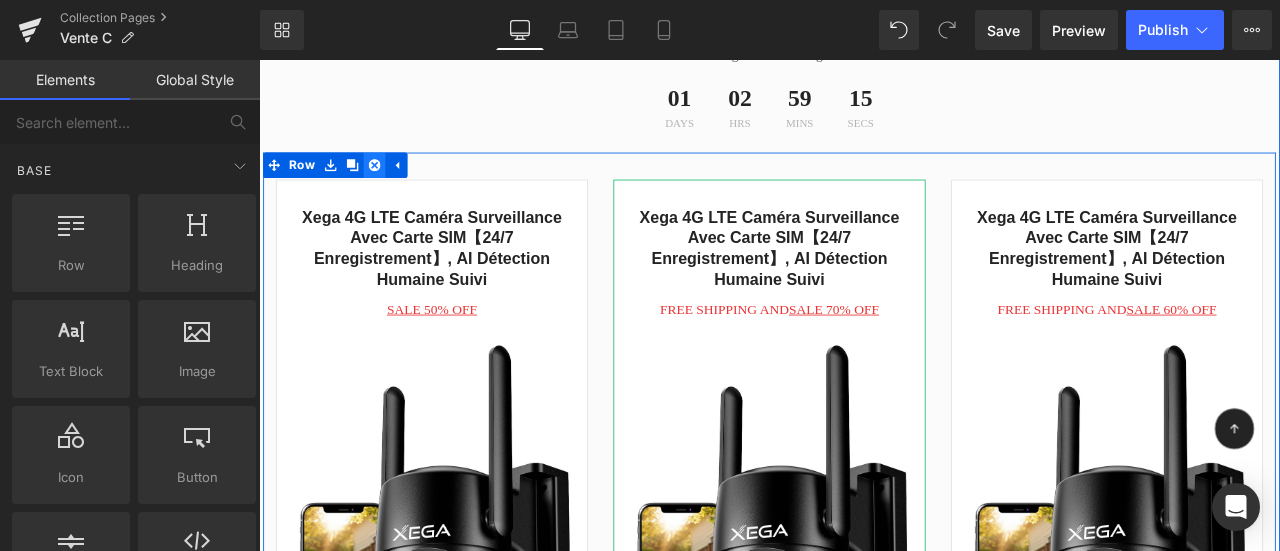 click 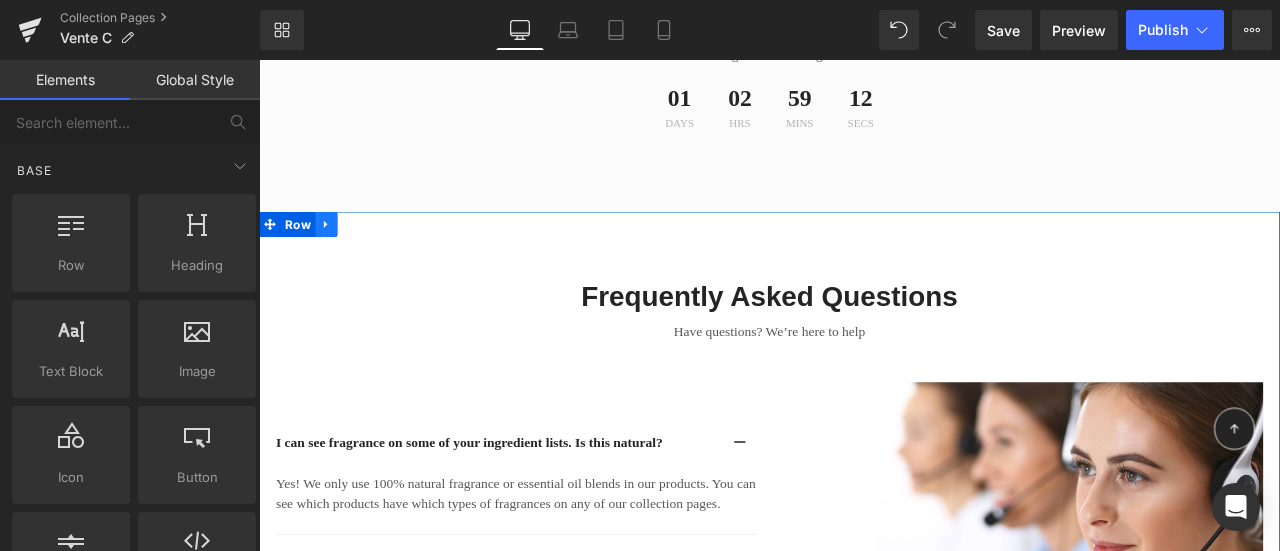 click 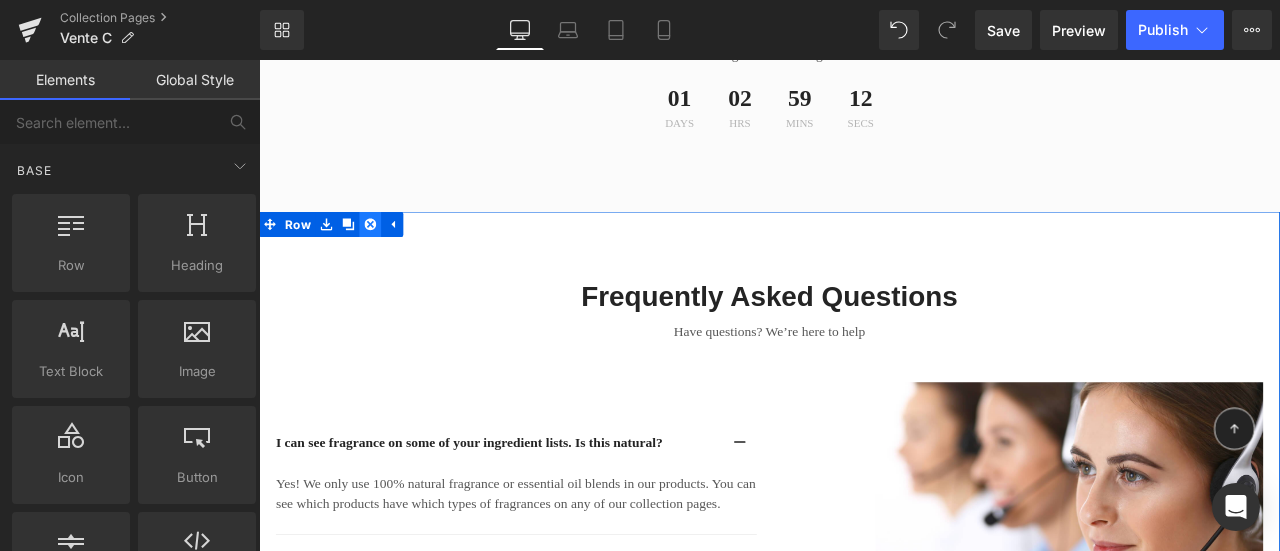 click 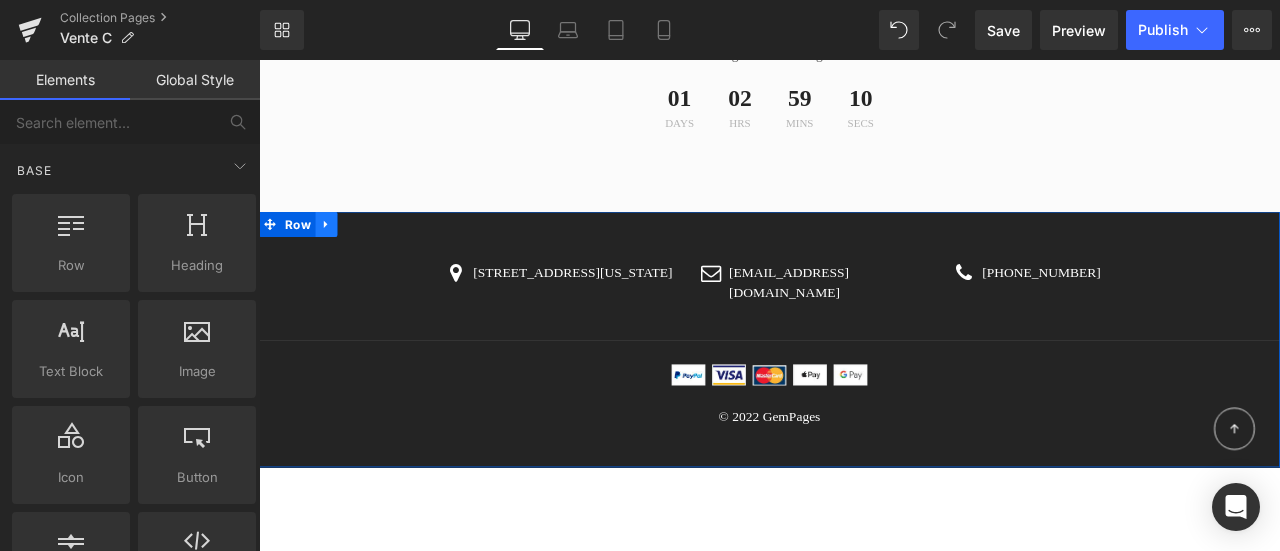 click at bounding box center [339, 255] 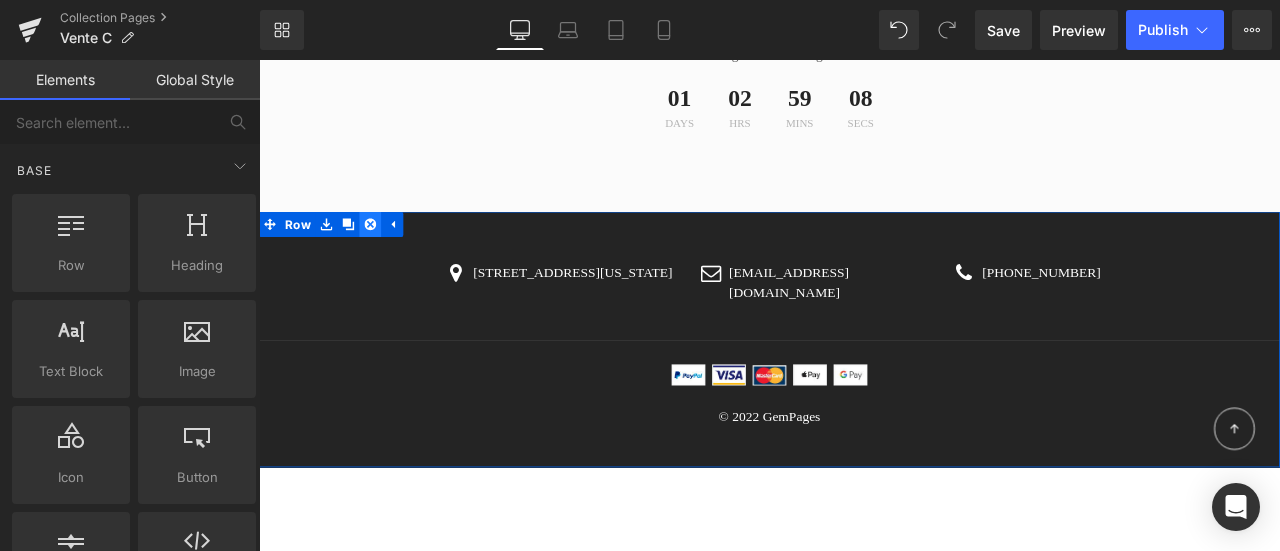 click 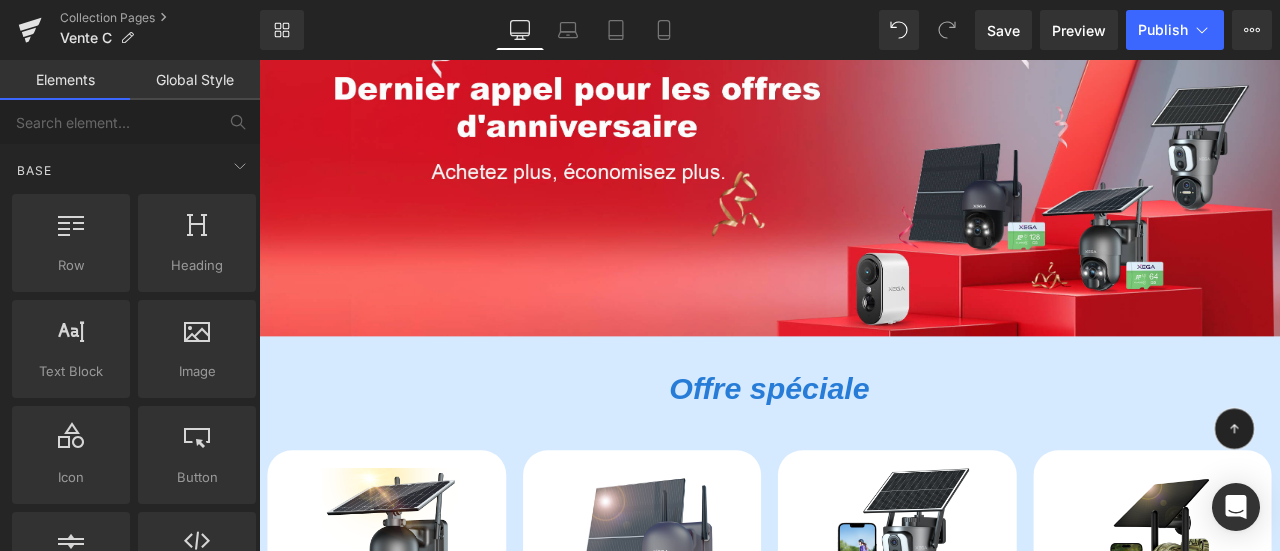 scroll, scrollTop: 202, scrollLeft: 0, axis: vertical 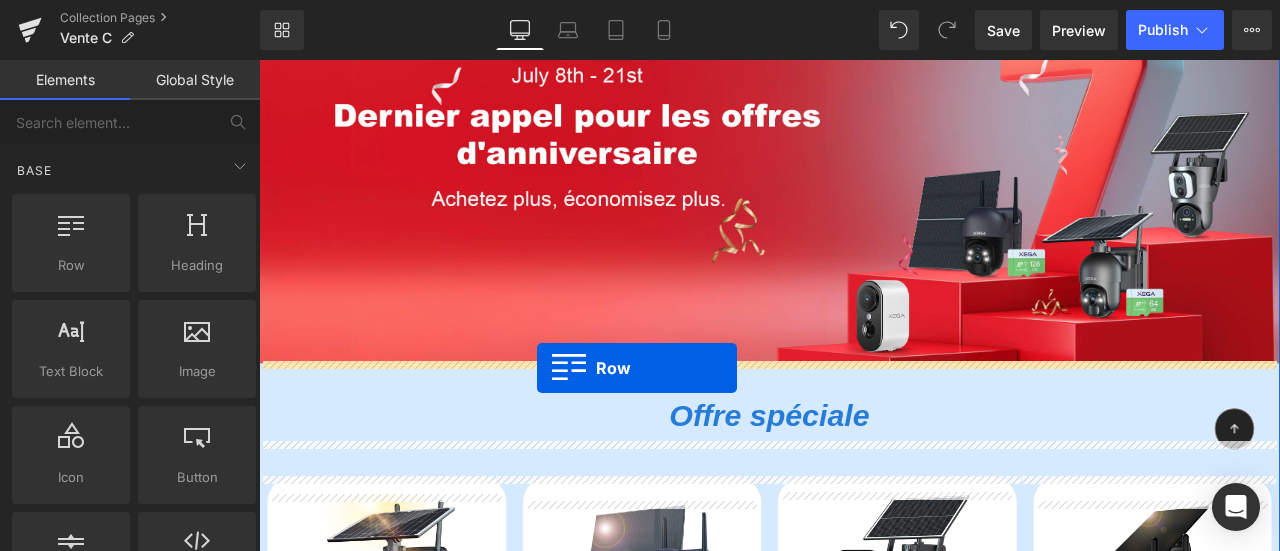 drag, startPoint x: 299, startPoint y: 362, endPoint x: 589, endPoint y: 425, distance: 296.76422 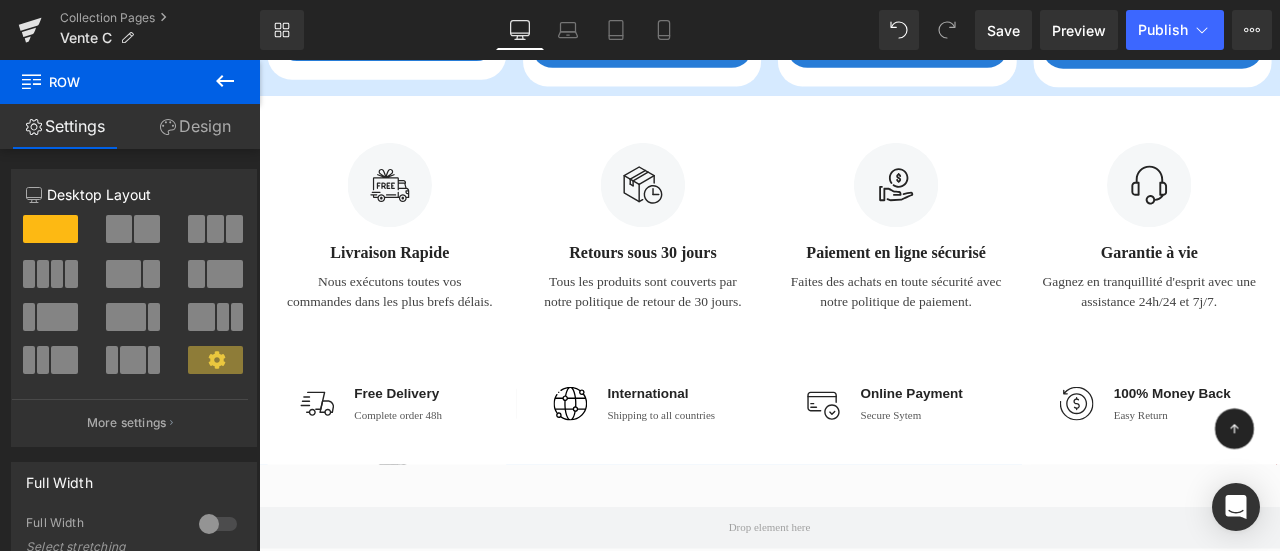 scroll, scrollTop: 4102, scrollLeft: 0, axis: vertical 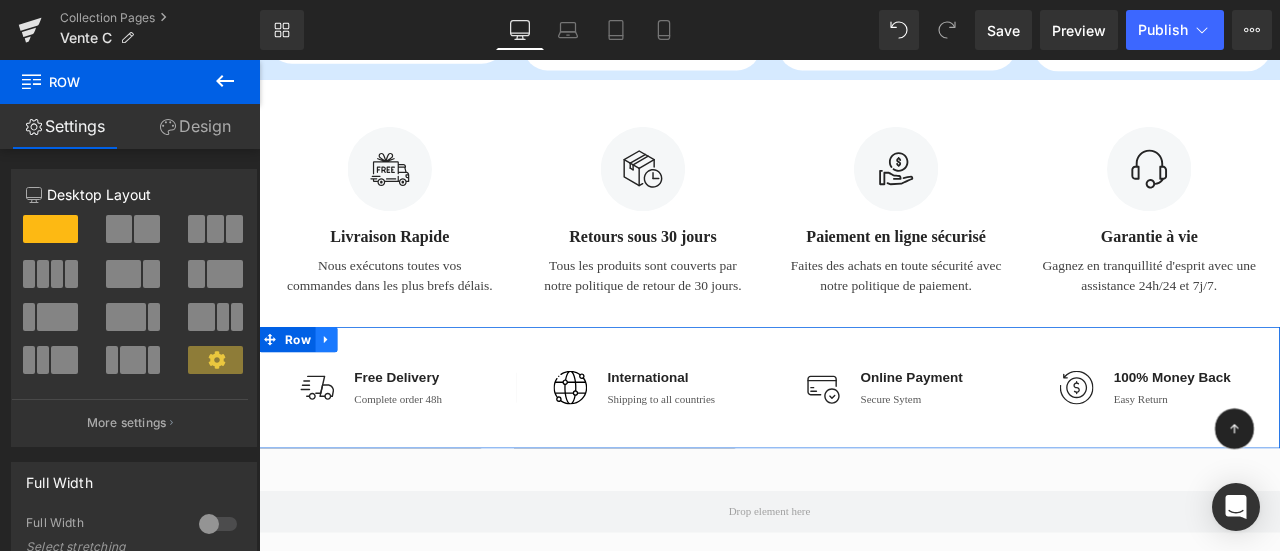click 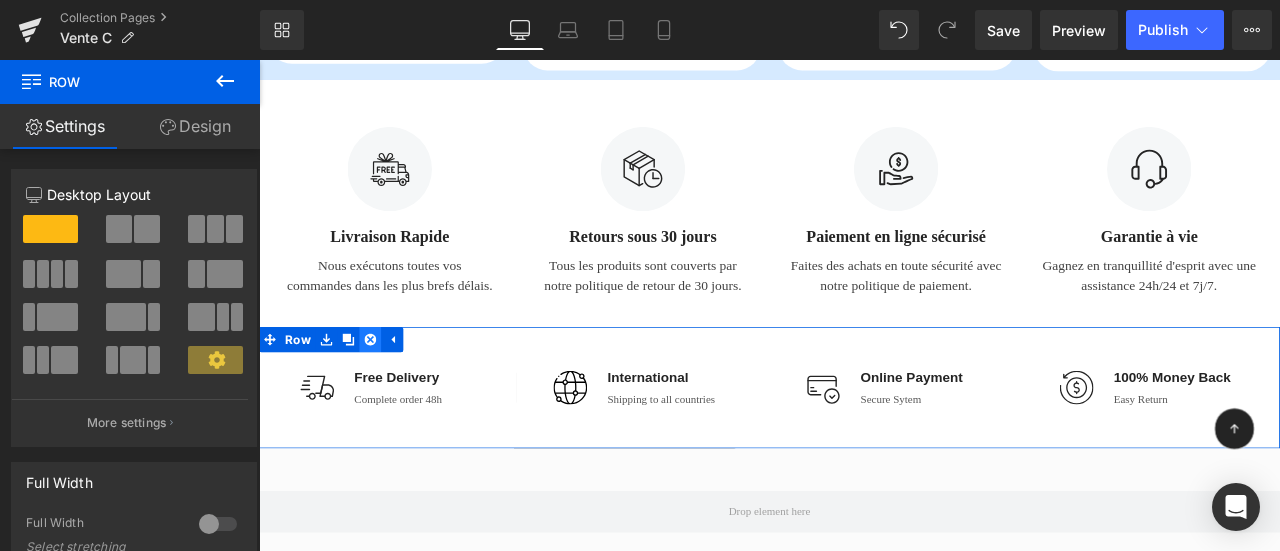 click 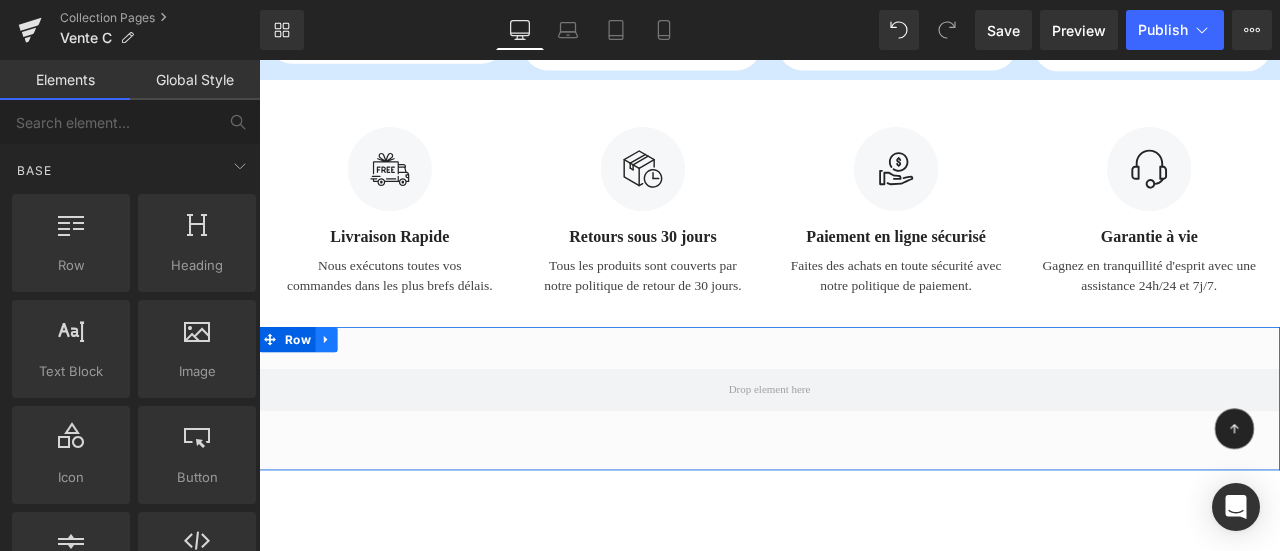 click 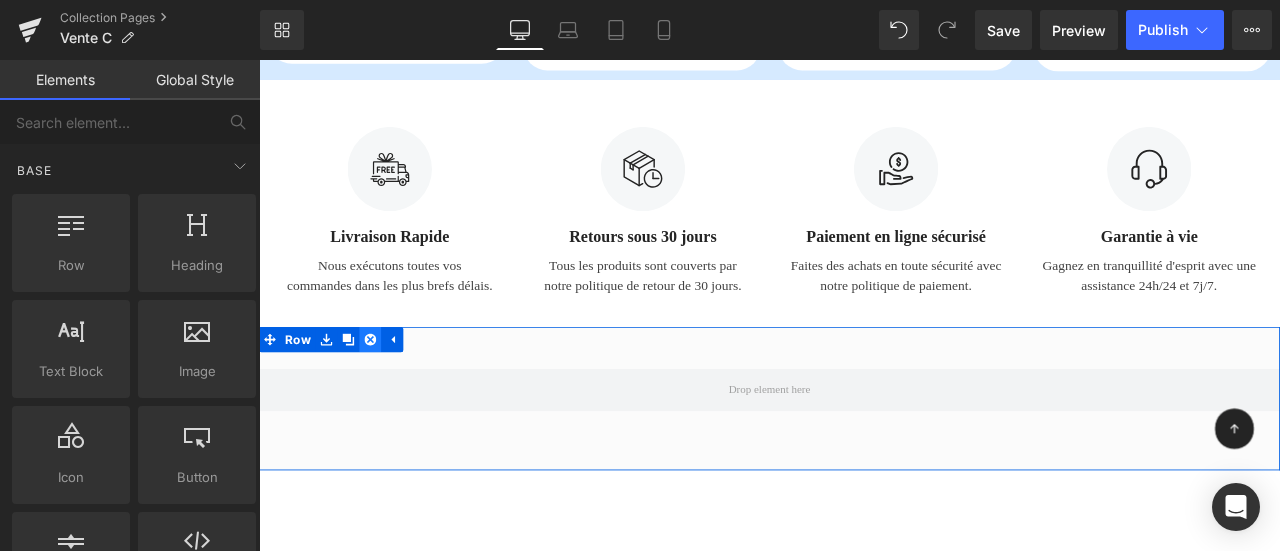 click 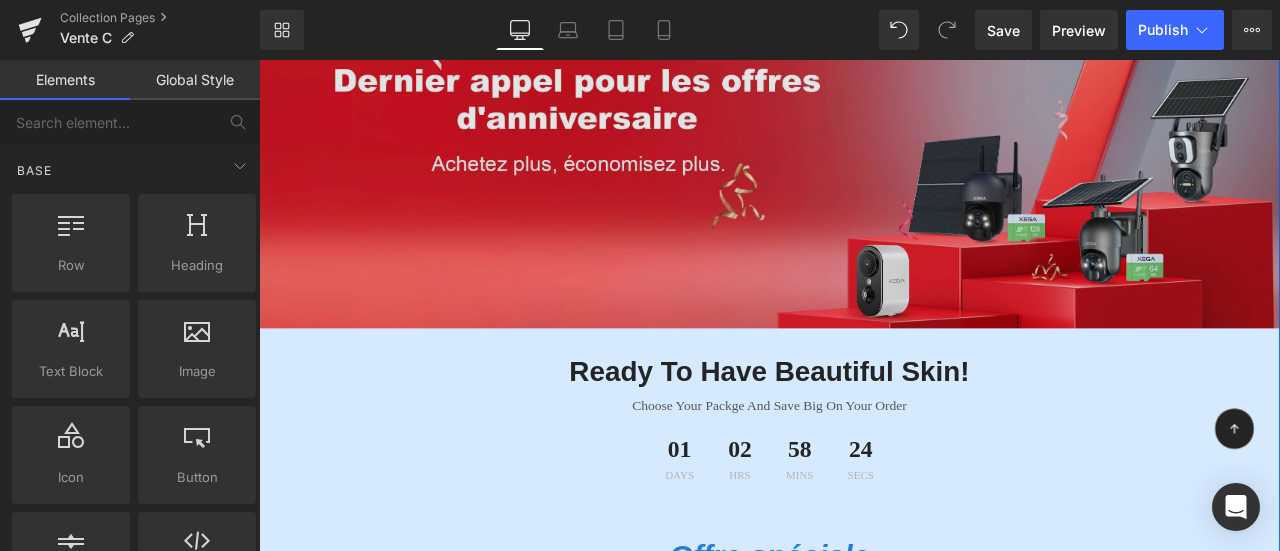 scroll, scrollTop: 402, scrollLeft: 0, axis: vertical 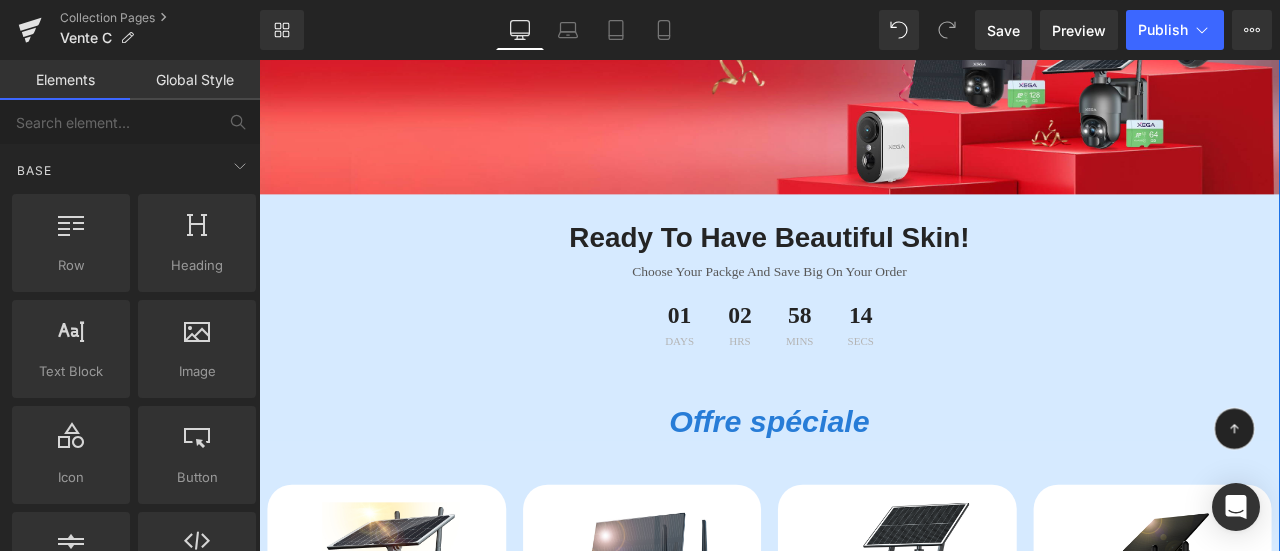 click on "Days" at bounding box center [757, 392] 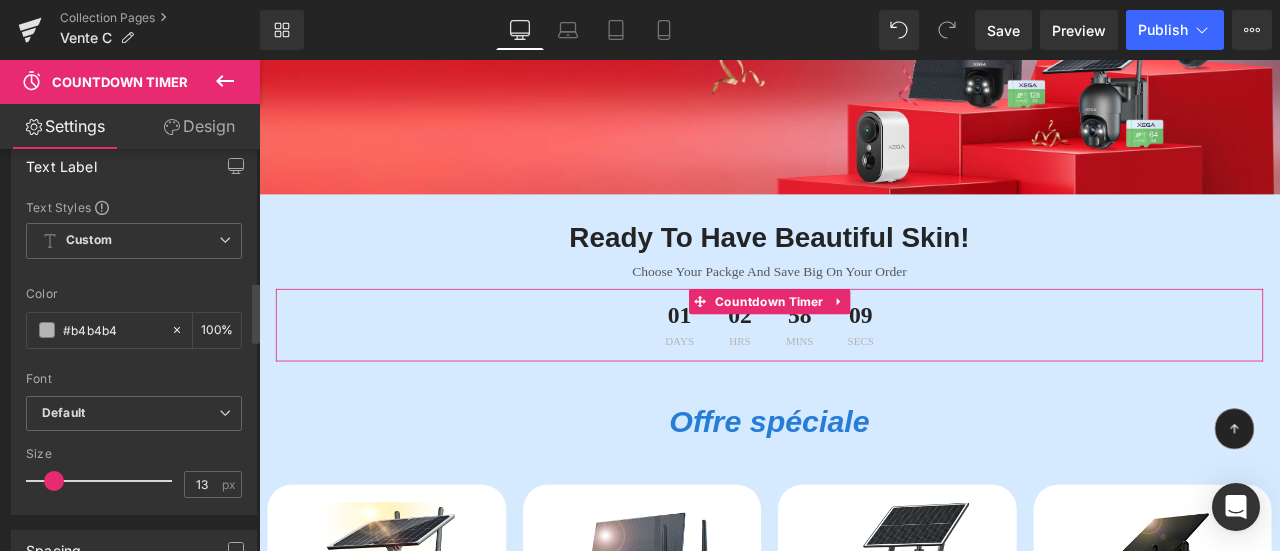 scroll, scrollTop: 900, scrollLeft: 0, axis: vertical 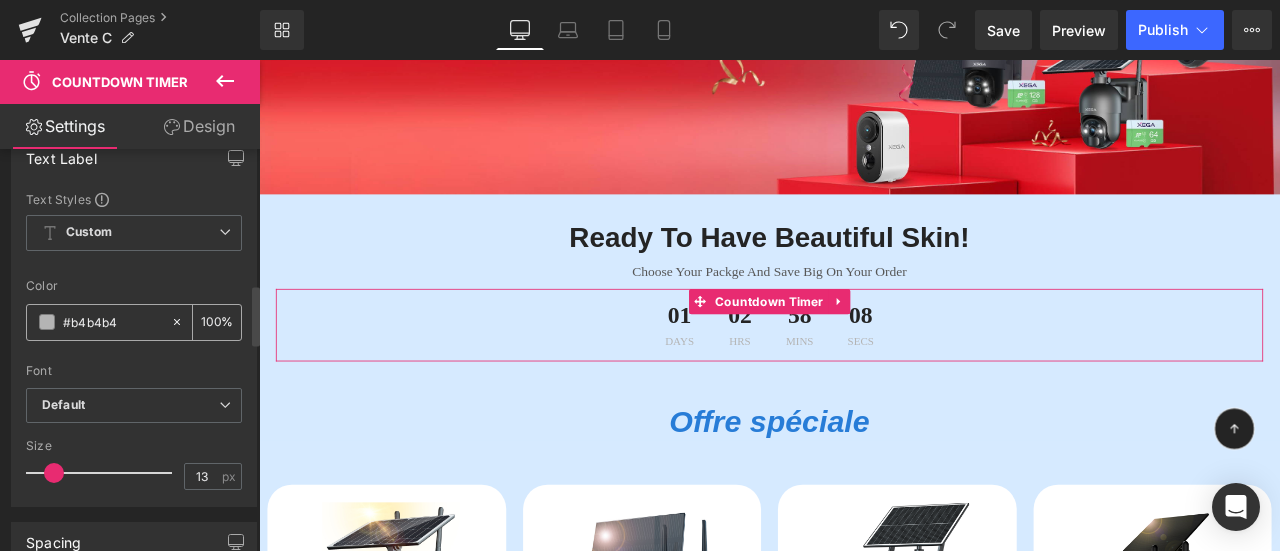 click at bounding box center (47, 322) 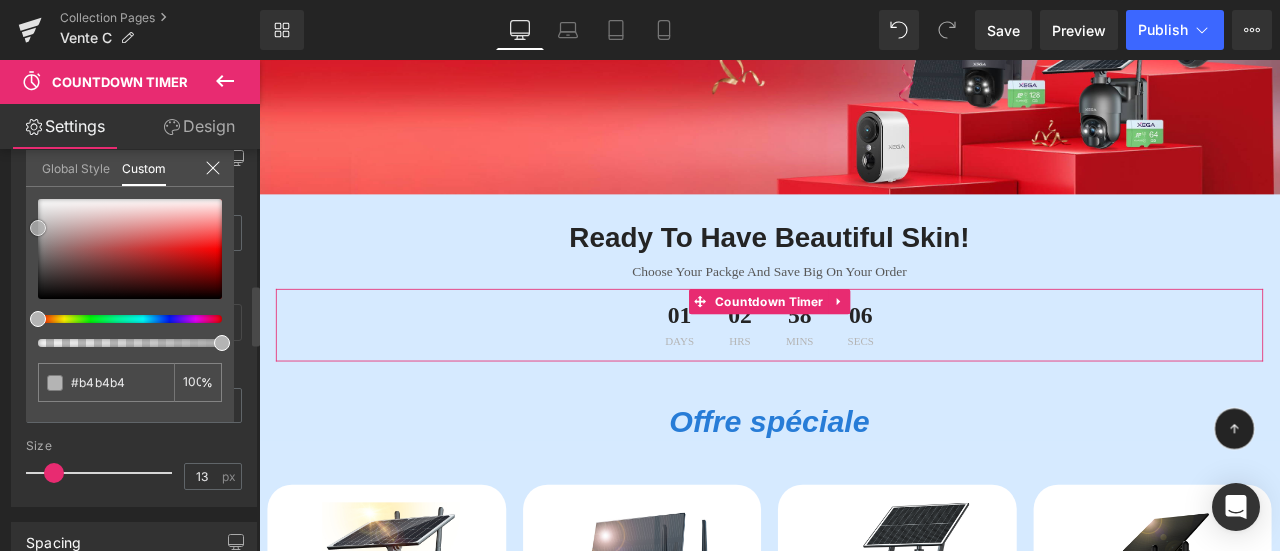 click at bounding box center (130, 249) 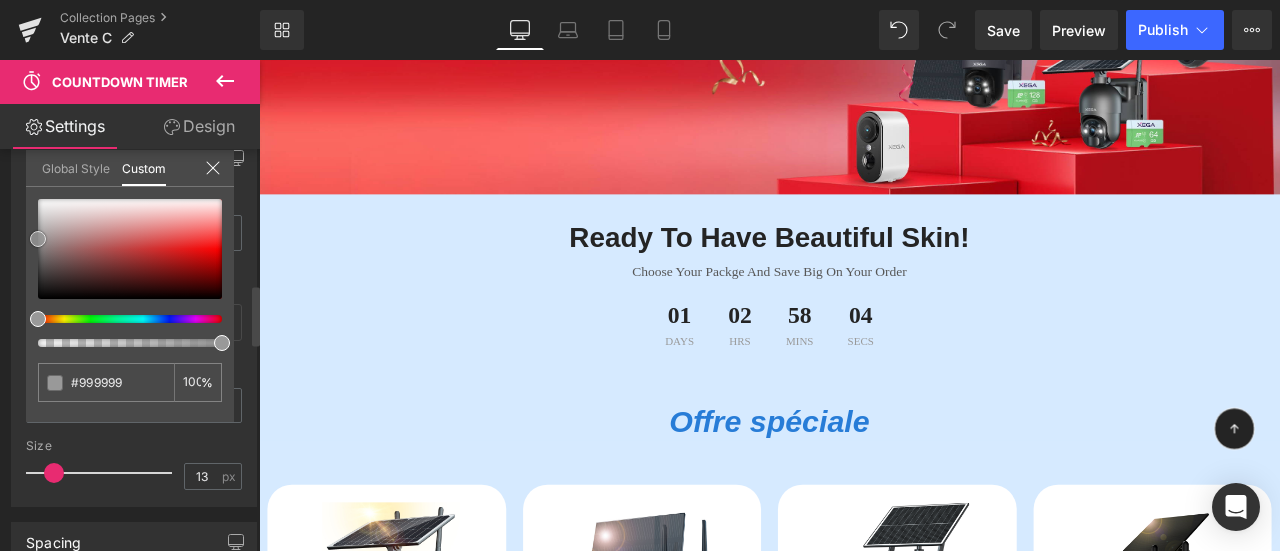 drag, startPoint x: 42, startPoint y: 241, endPoint x: 26, endPoint y: 239, distance: 16.124516 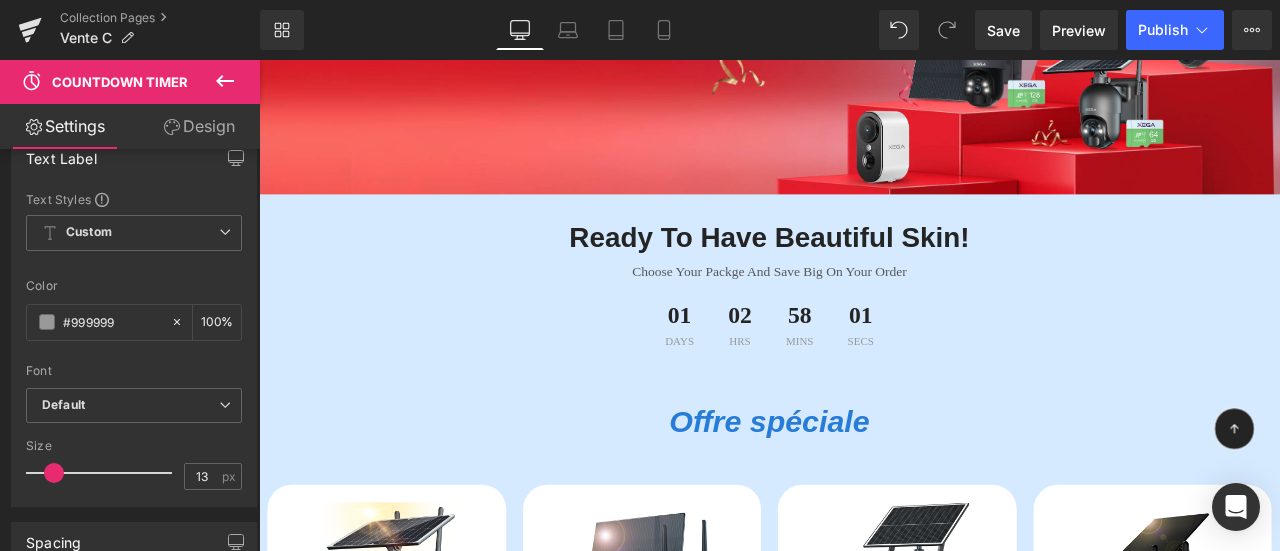 click on "Passer au contenu
[GEOGRAPHIC_DATA]
Procéder au paiement
Your cart is empty
Start shopping
Recherche" at bounding box center [864, 2318] 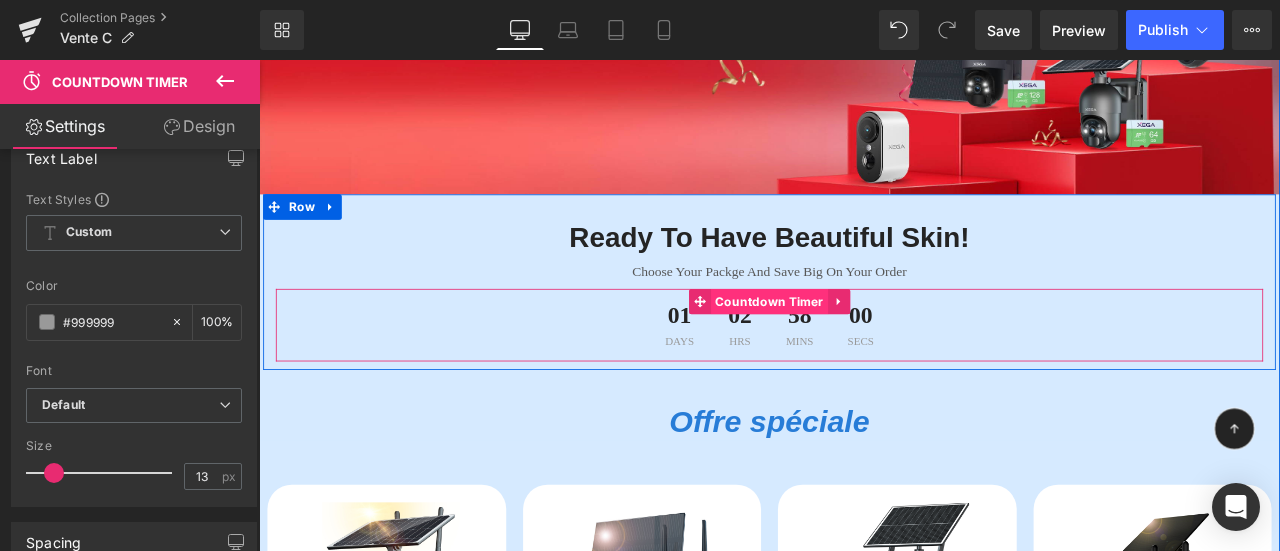 click on "Countdown Timer" at bounding box center (864, 346) 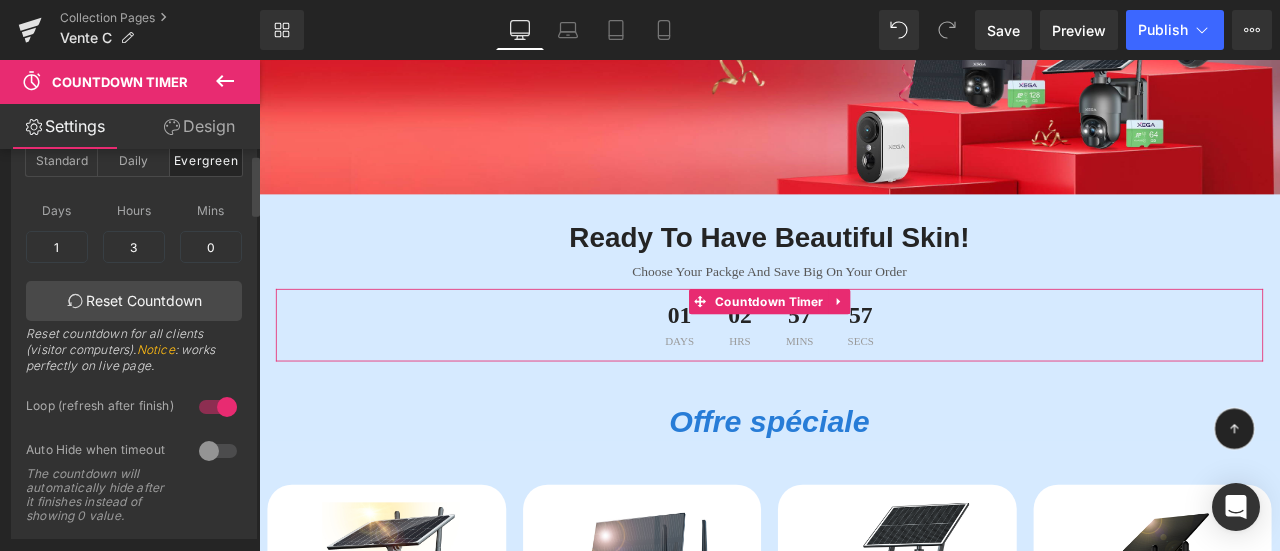 scroll, scrollTop: 0, scrollLeft: 0, axis: both 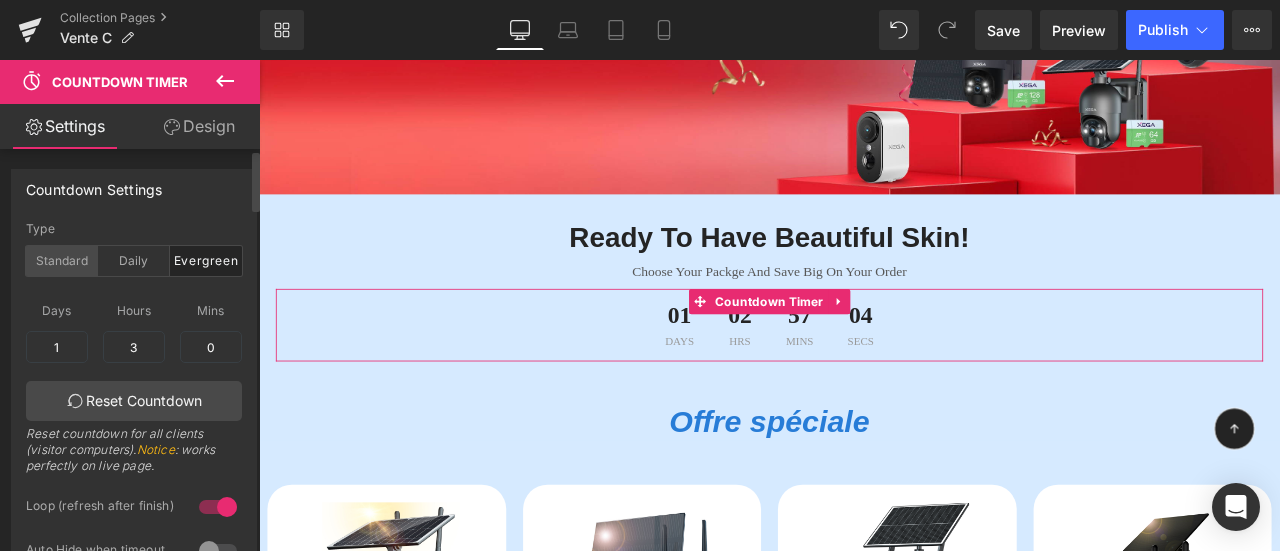 click on "Standard" at bounding box center [62, 261] 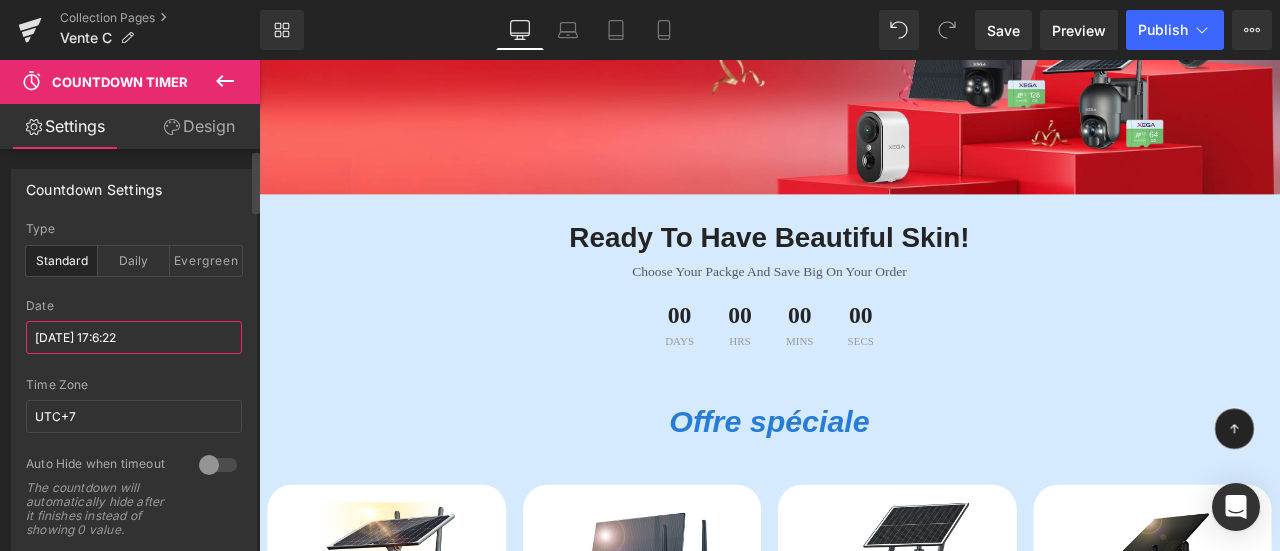 click on "[DATE] 17:6:22" at bounding box center (134, 337) 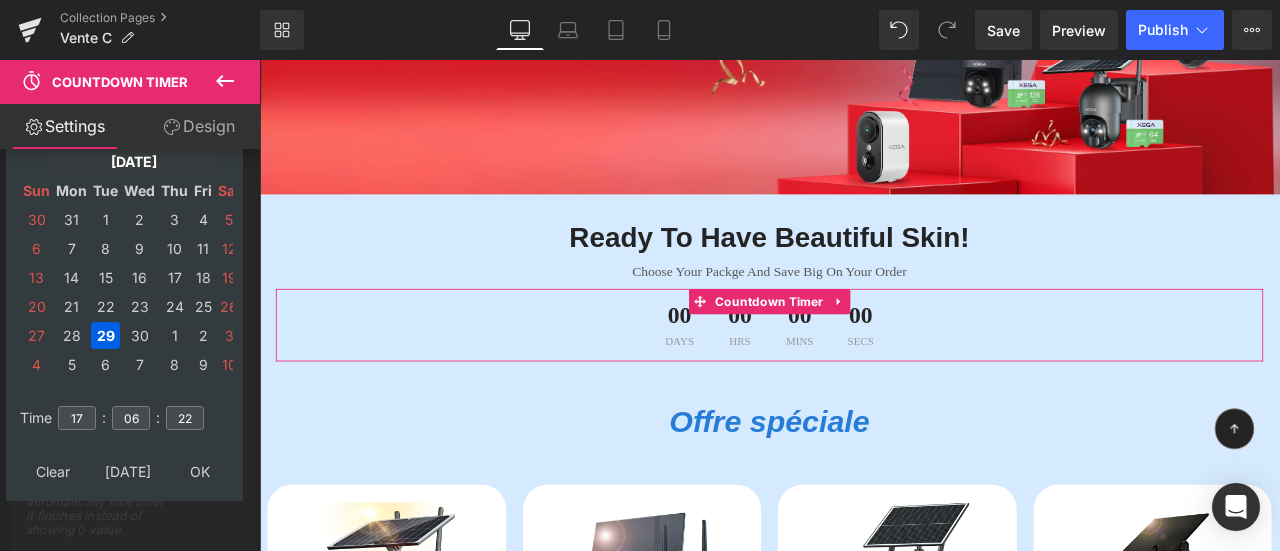 click on "[DATE]" at bounding box center (134, 161) 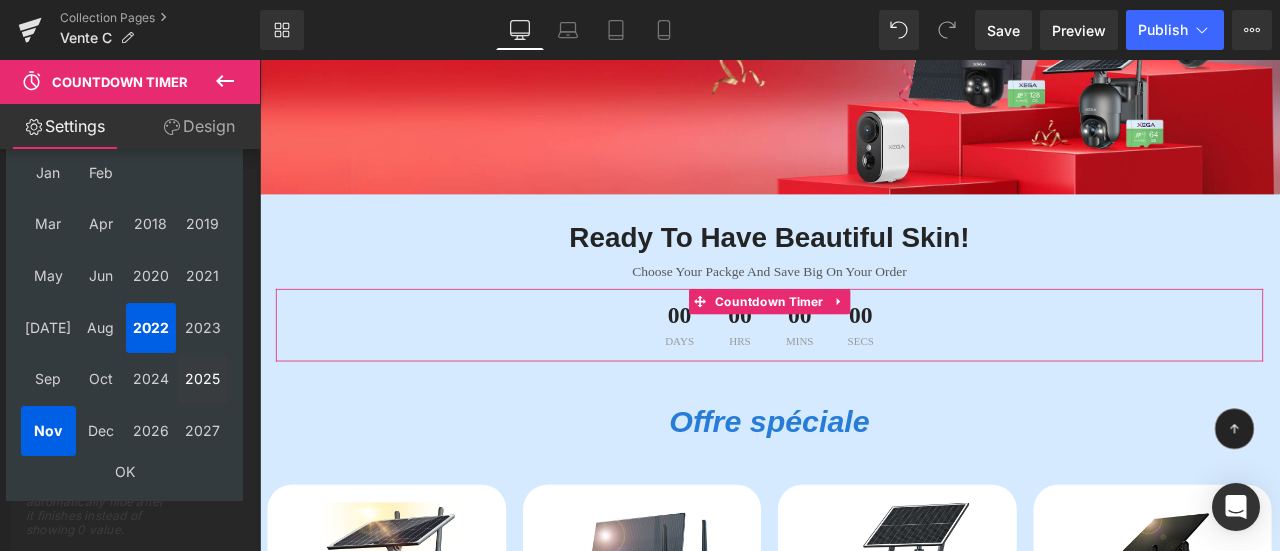 click on "2025" at bounding box center [203, 380] 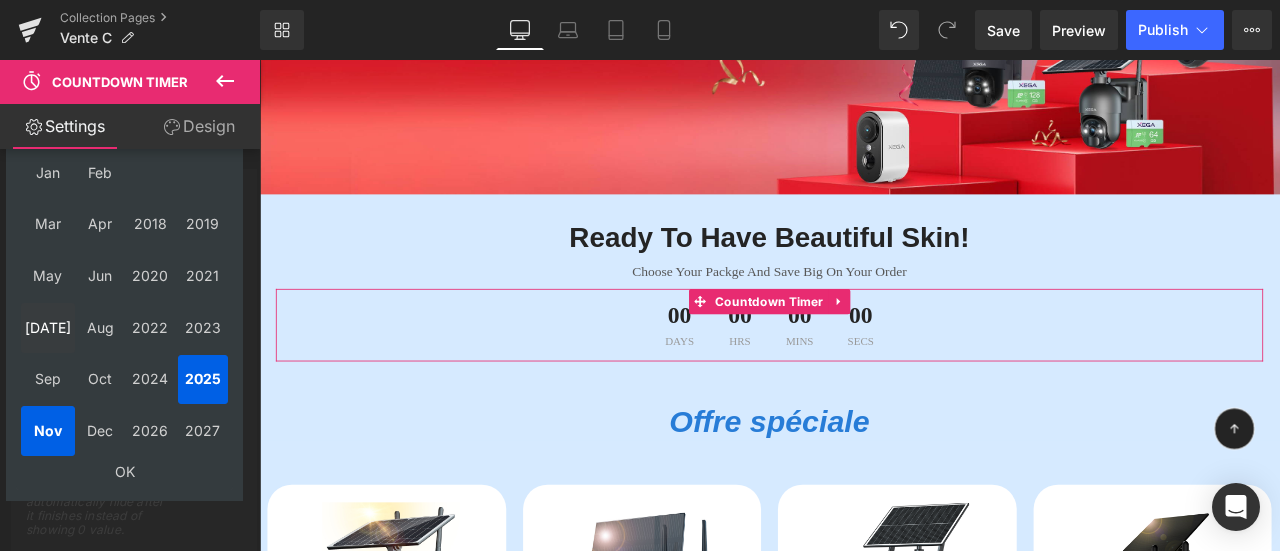 click on "[DATE]" at bounding box center [48, 328] 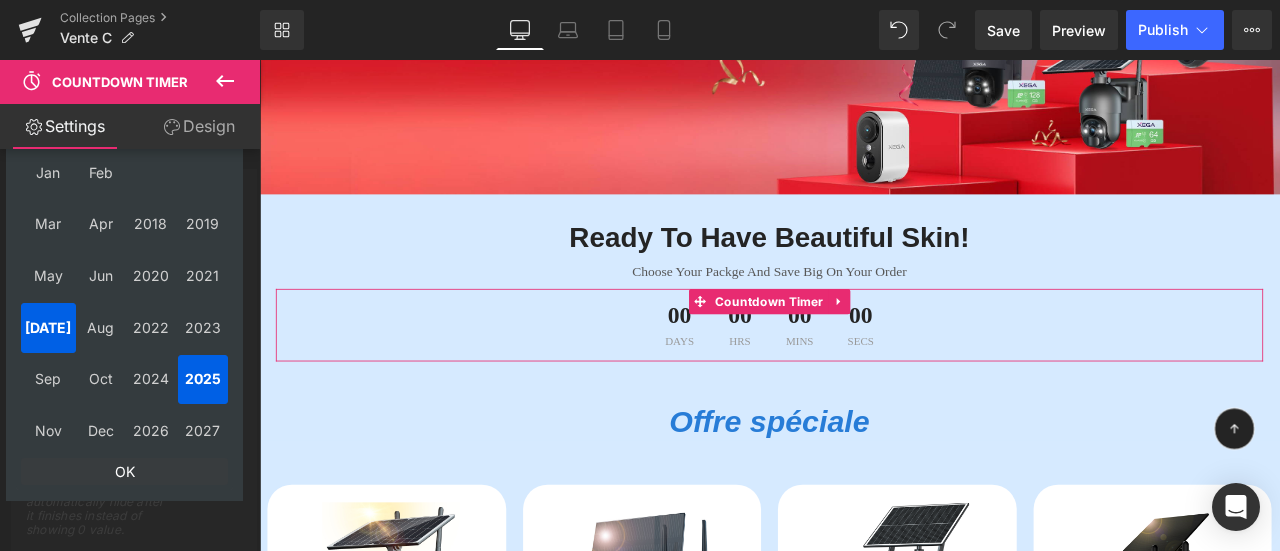 click on "OK" at bounding box center (124, 471) 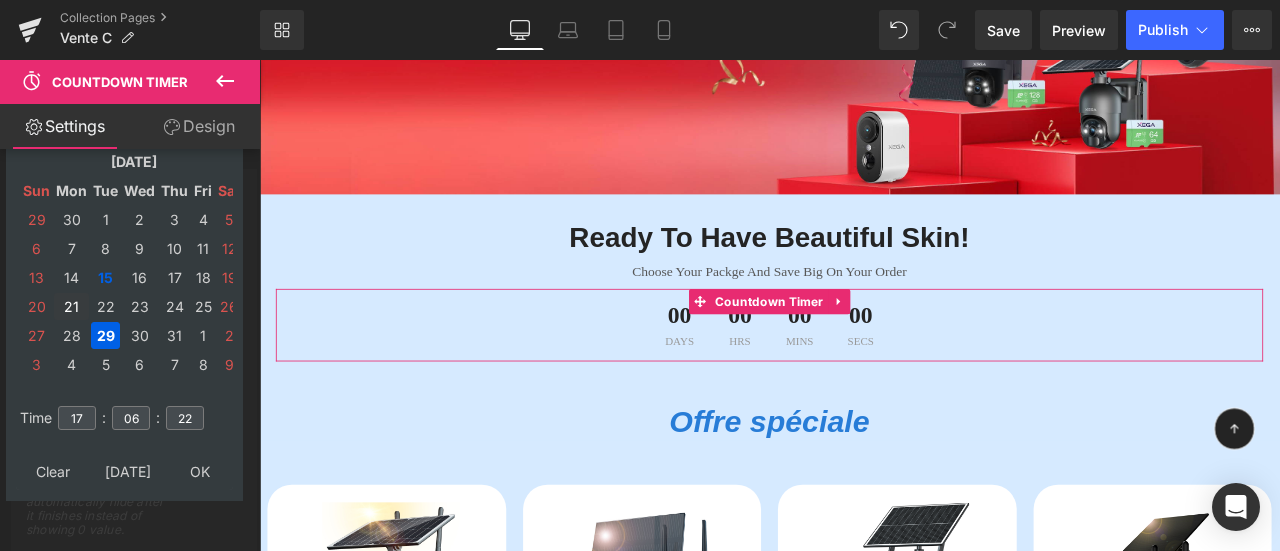 click on "21" at bounding box center [71, 306] 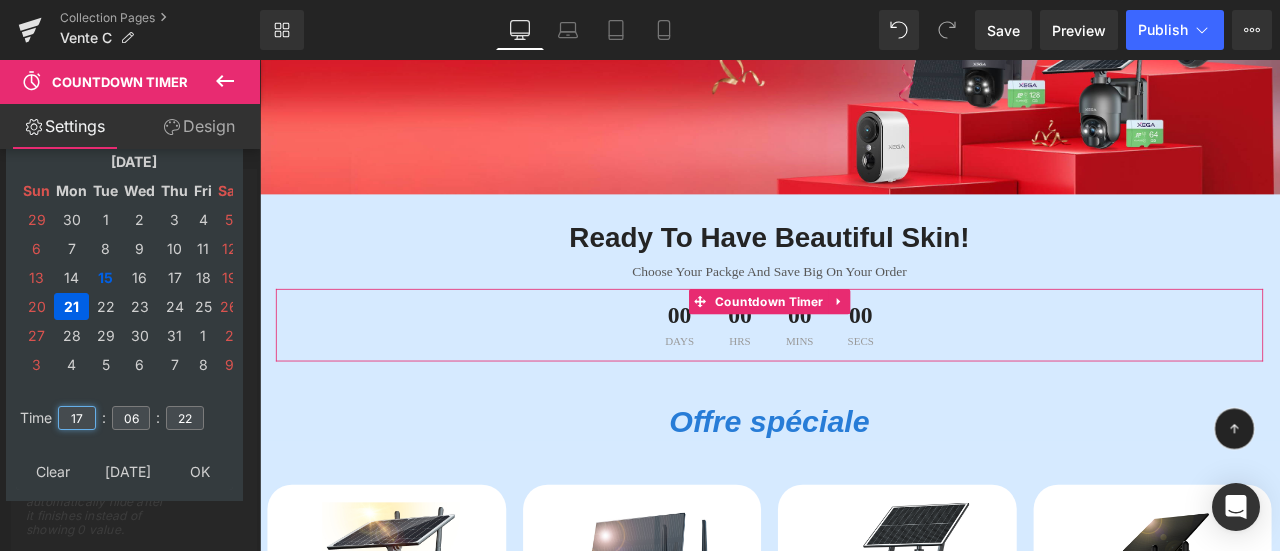 click on "17" at bounding box center [77, 418] 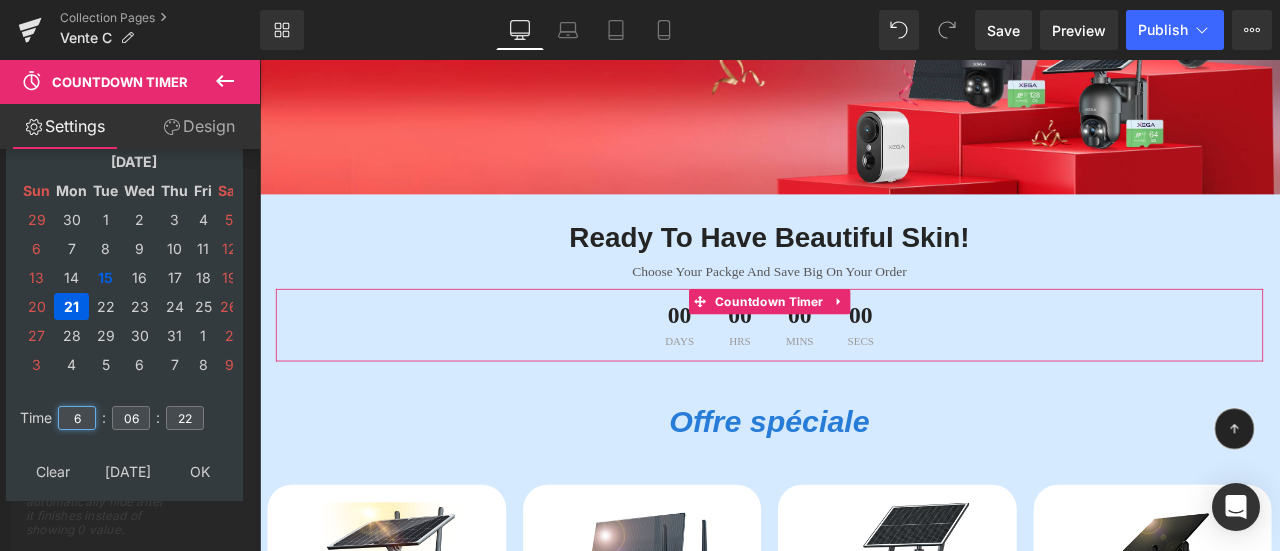 type on "6" 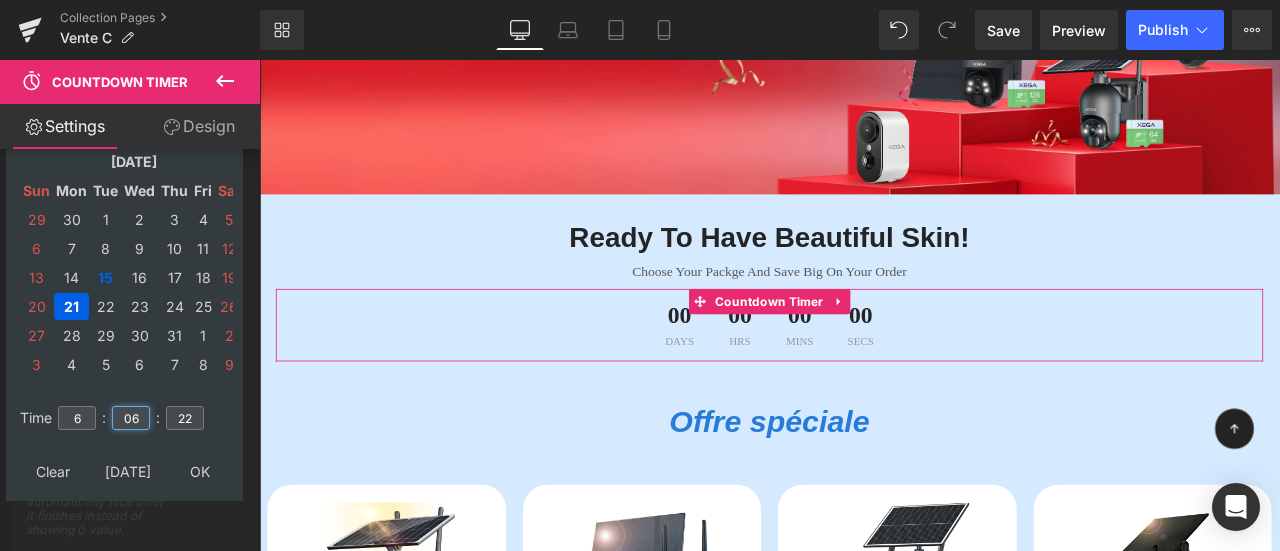 drag, startPoint x: 141, startPoint y: 416, endPoint x: 108, endPoint y: 417, distance: 33.01515 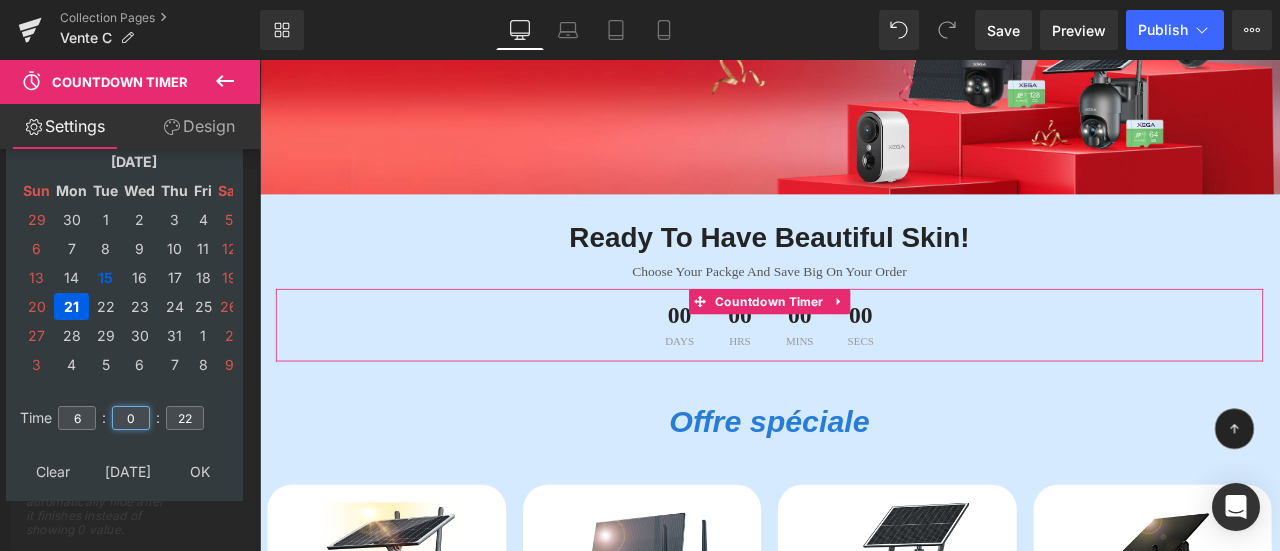 type on "0" 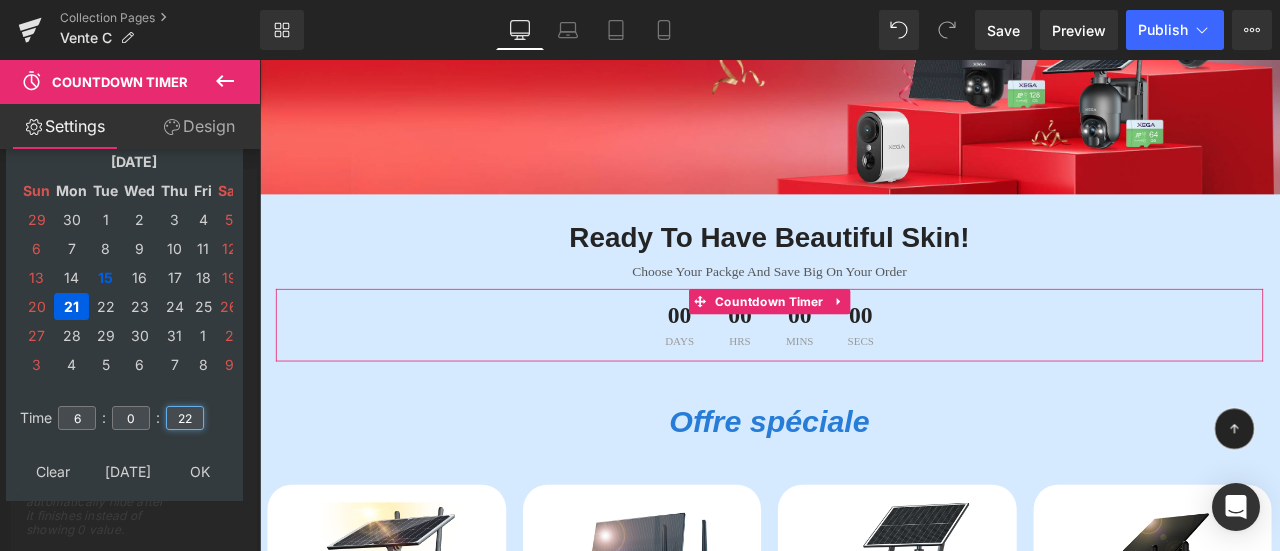 click on "22" at bounding box center [185, 418] 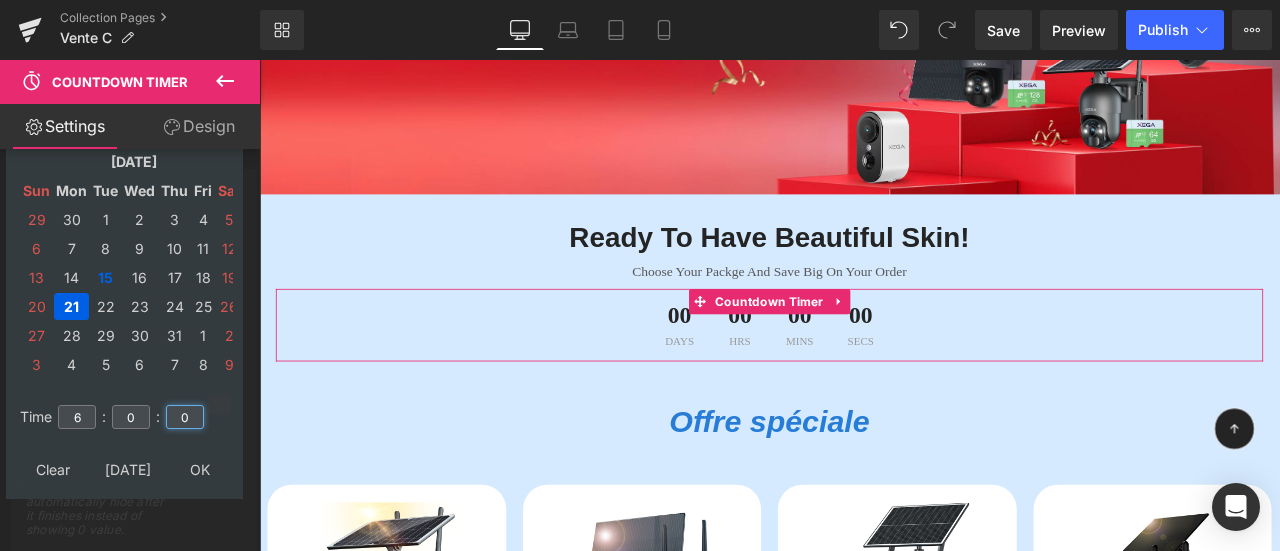 click at bounding box center (219, 405) 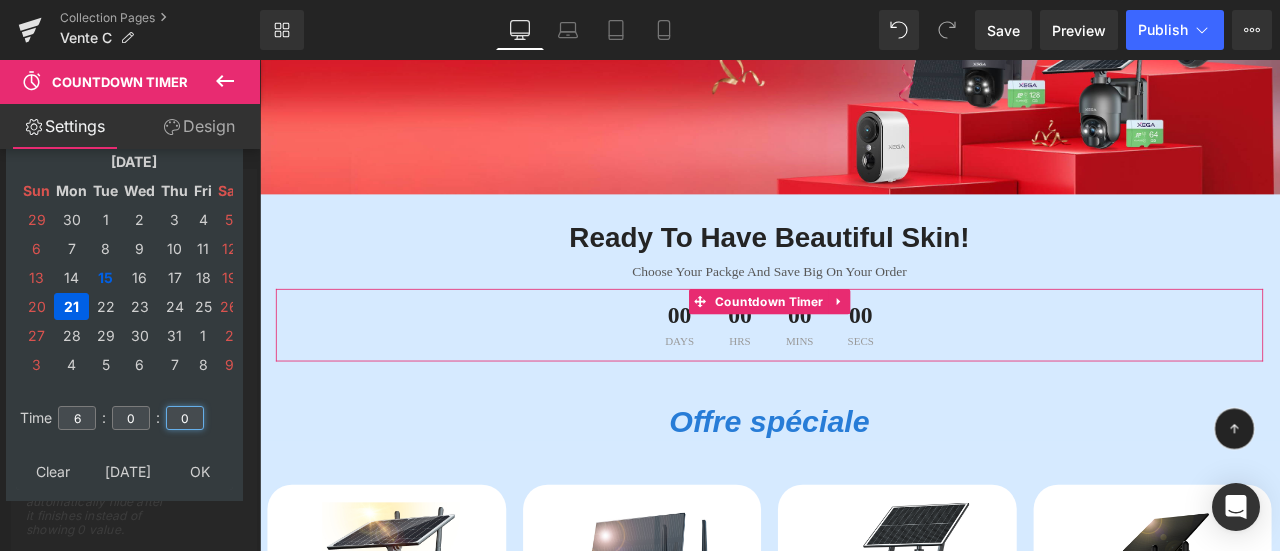click on "0" at bounding box center (185, 418) 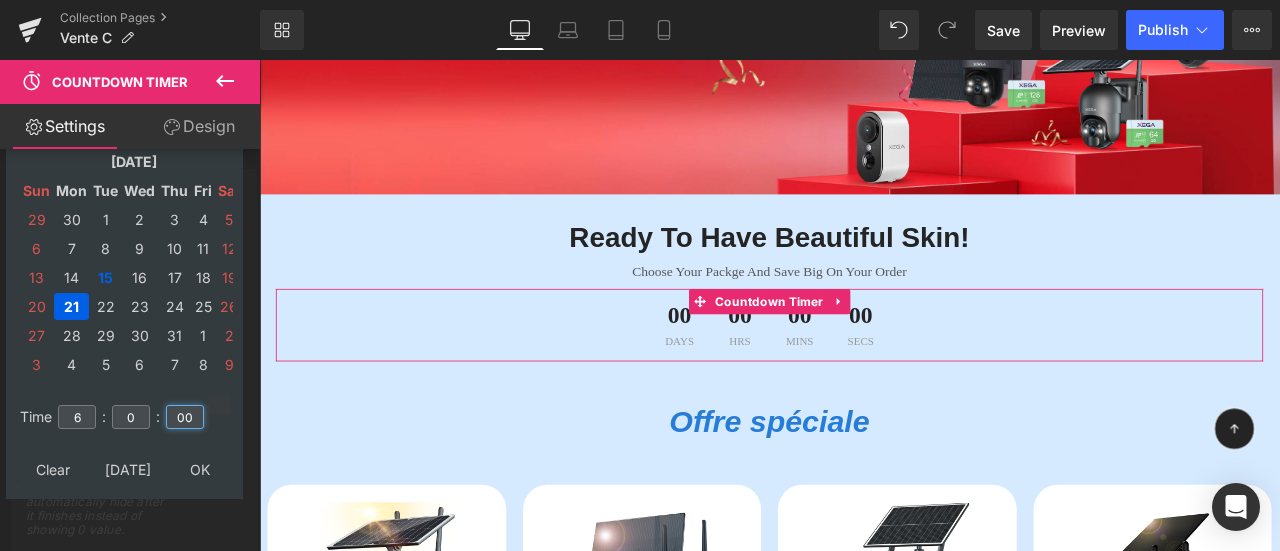 type on "00" 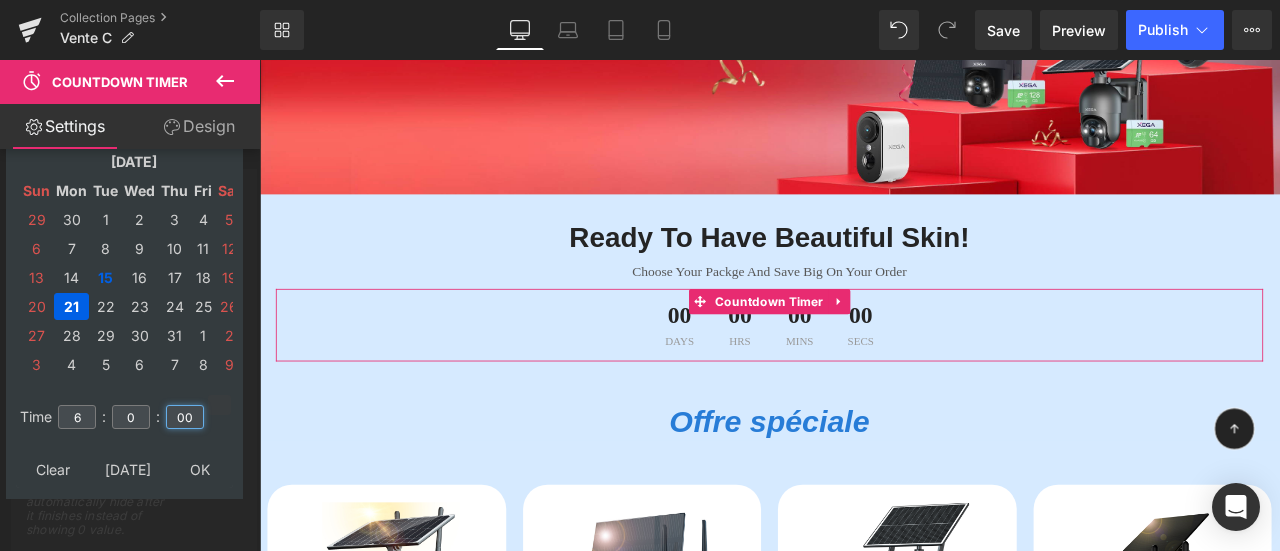 click at bounding box center [219, 405] 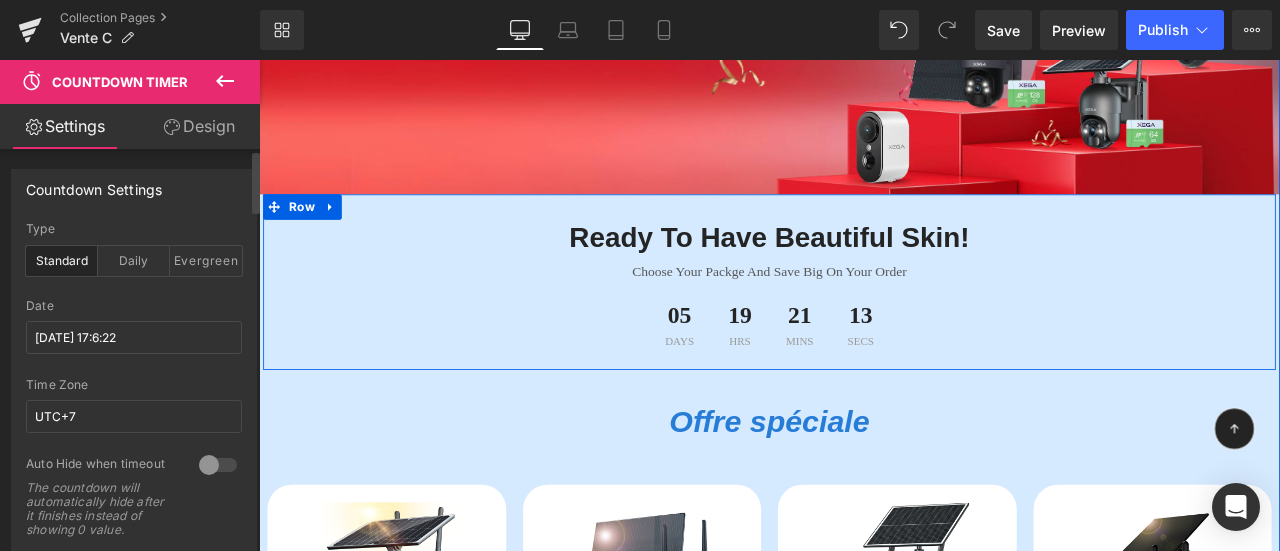 click on "Ready To Have Beautiful Skin! Heading" at bounding box center [864, 270] 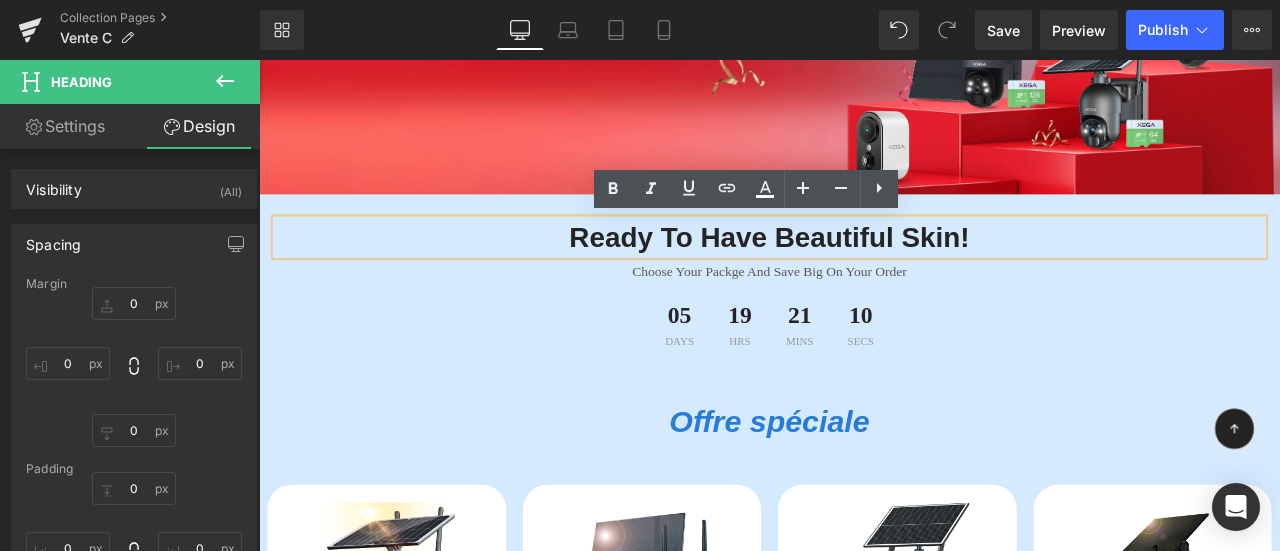 click on "Ready To Have Beautiful Skin! Heading         Choose Your Packge And Save Big On Your Order Text Block
05 Days
19 Hrs
21 Mins
10 Secs
Countdown Timer" at bounding box center (864, 333) 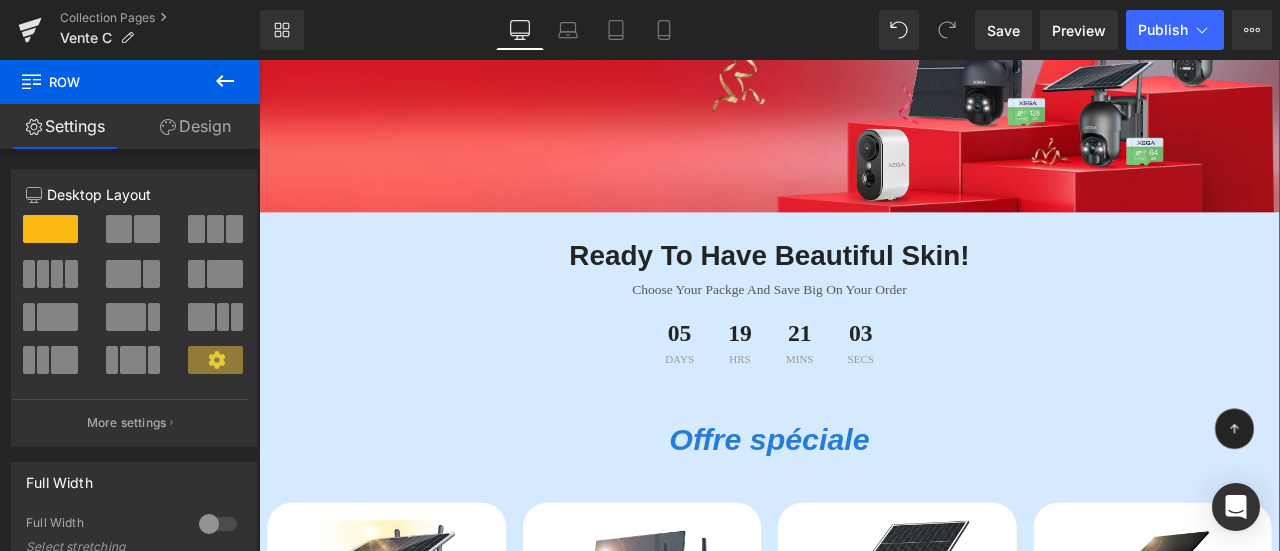scroll, scrollTop: 402, scrollLeft: 0, axis: vertical 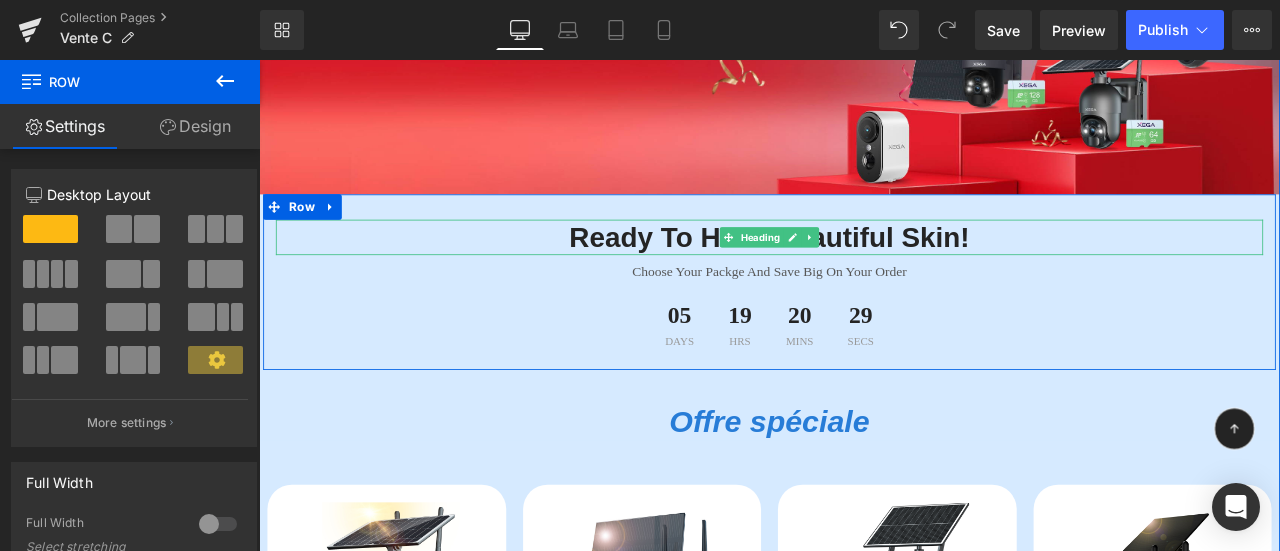 click on "Ready To Have Beautiful Skin!" at bounding box center (864, 270) 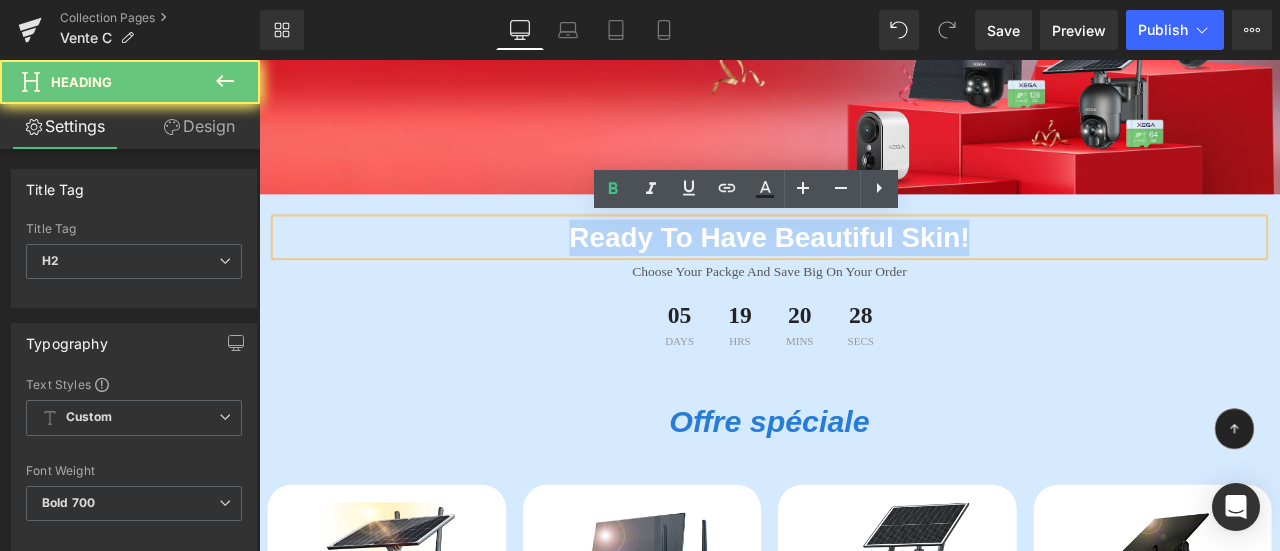 drag, startPoint x: 609, startPoint y: 259, endPoint x: 1183, endPoint y: 272, distance: 574.1472 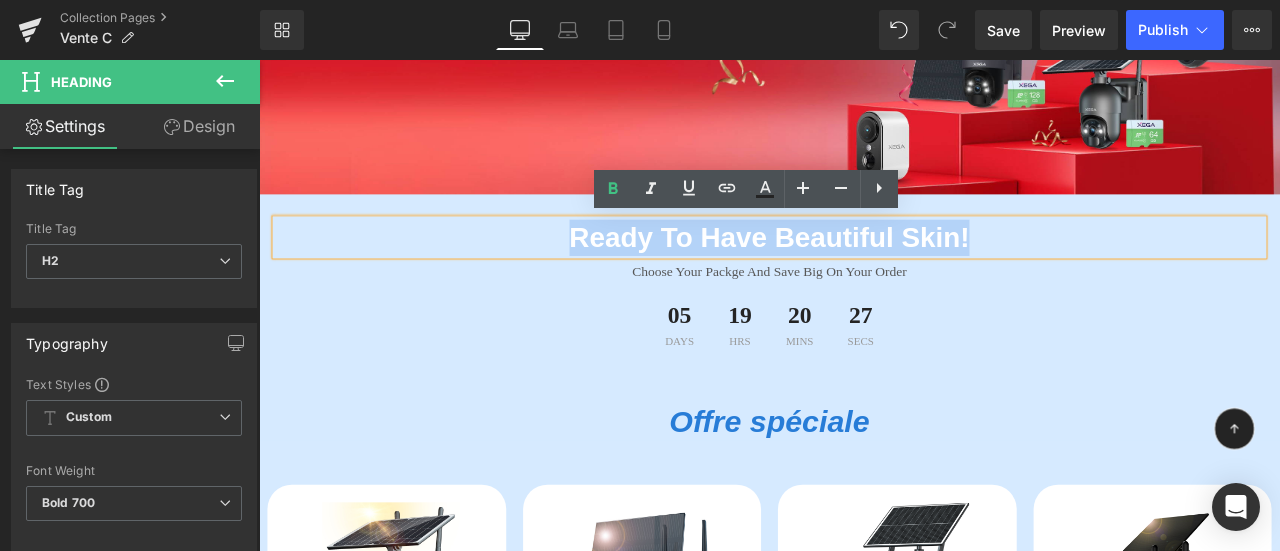 paste 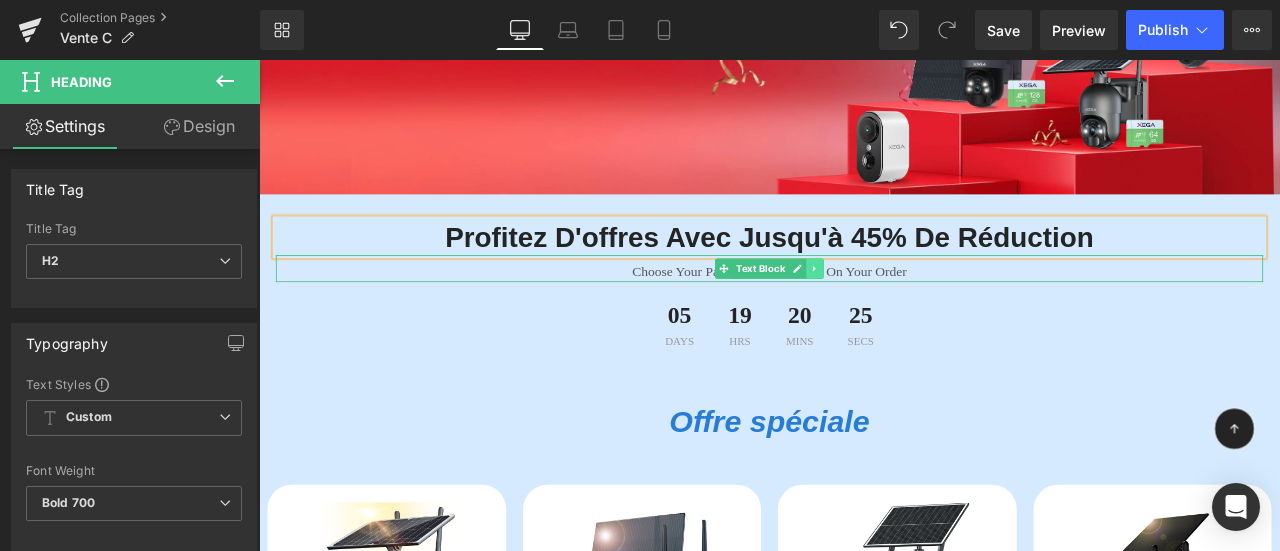 click 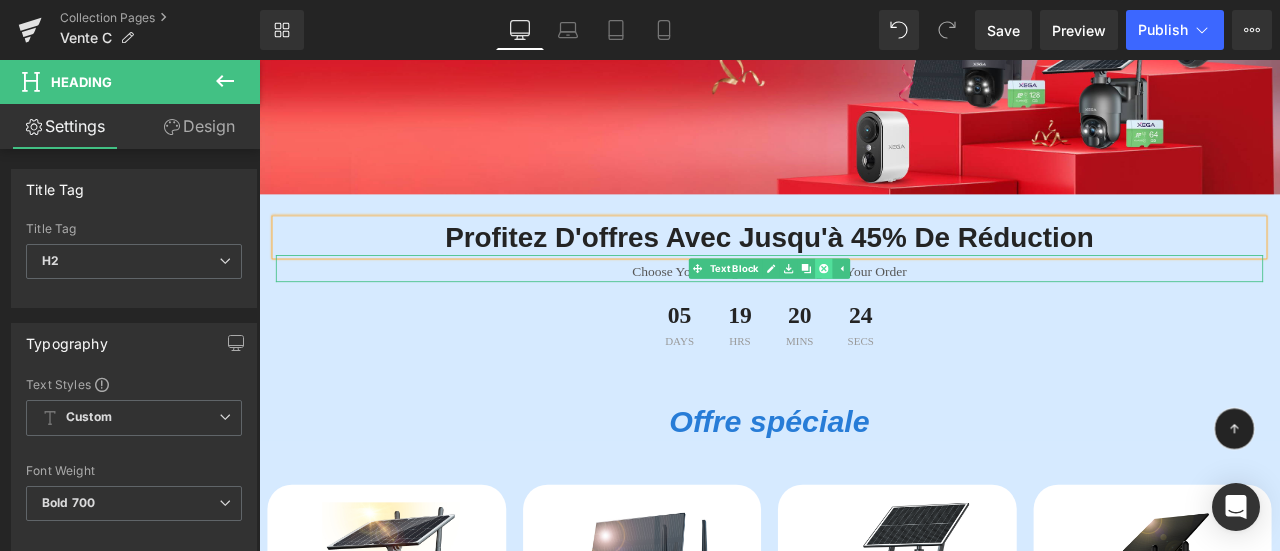 click 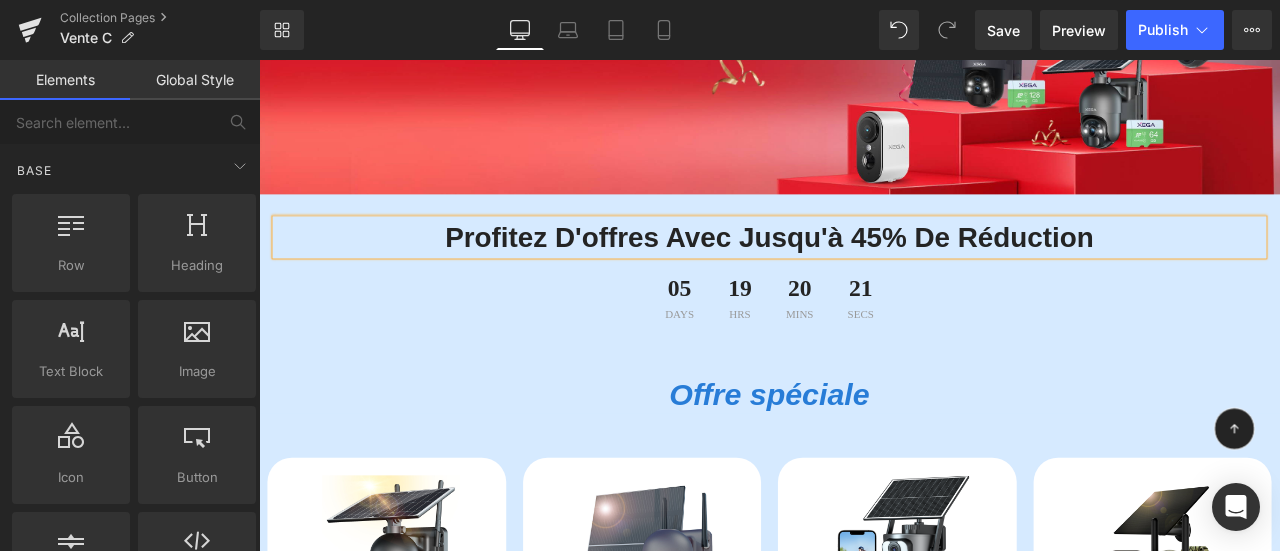 click on "Profitez d'offres avec jusqu'à 45% de réduction" at bounding box center [864, 270] 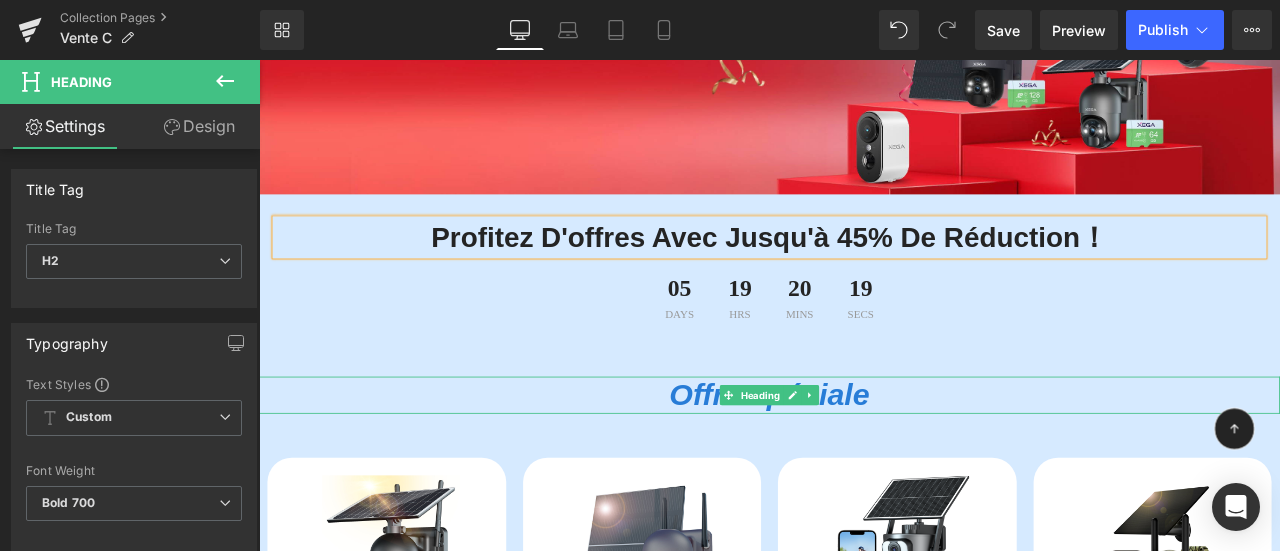 click on "Offre spéciale" at bounding box center [864, 456] 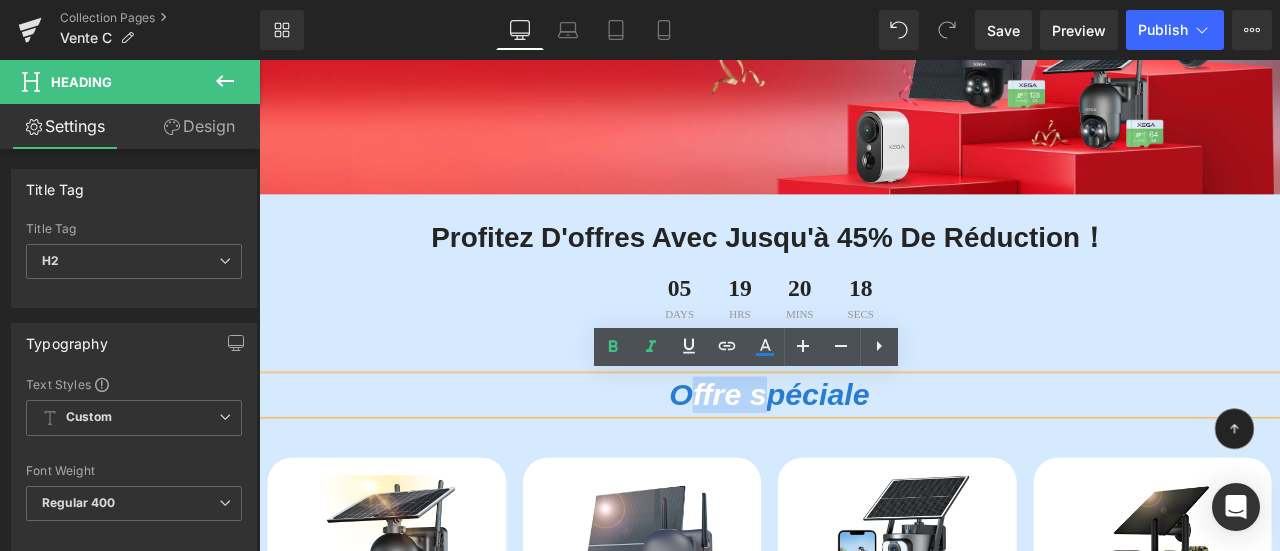 drag, startPoint x: 753, startPoint y: 461, endPoint x: 862, endPoint y: 462, distance: 109.004585 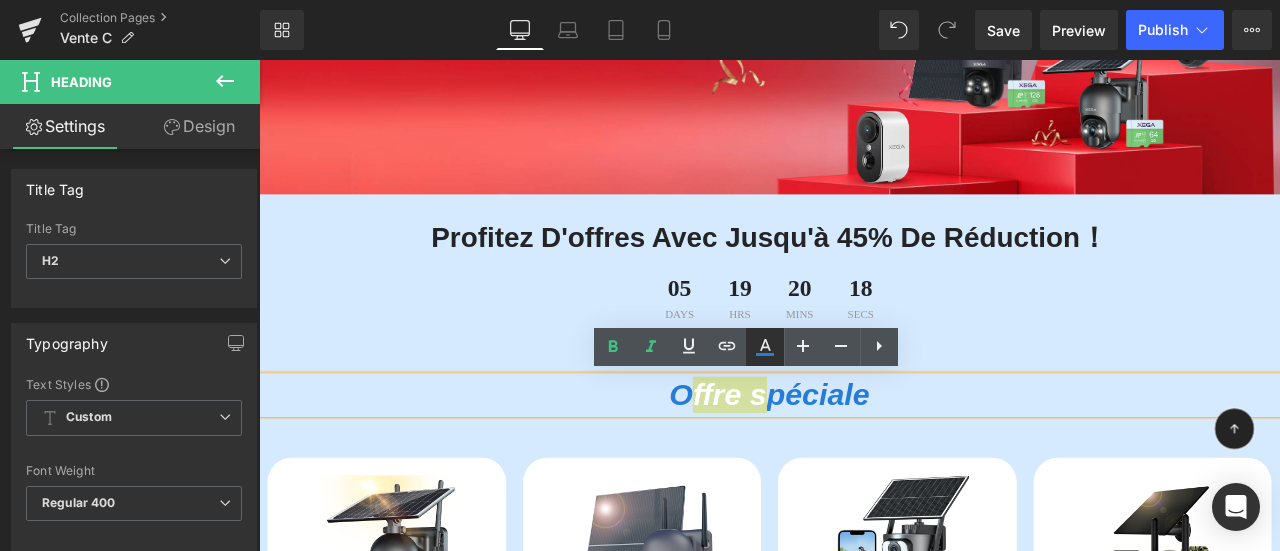 click 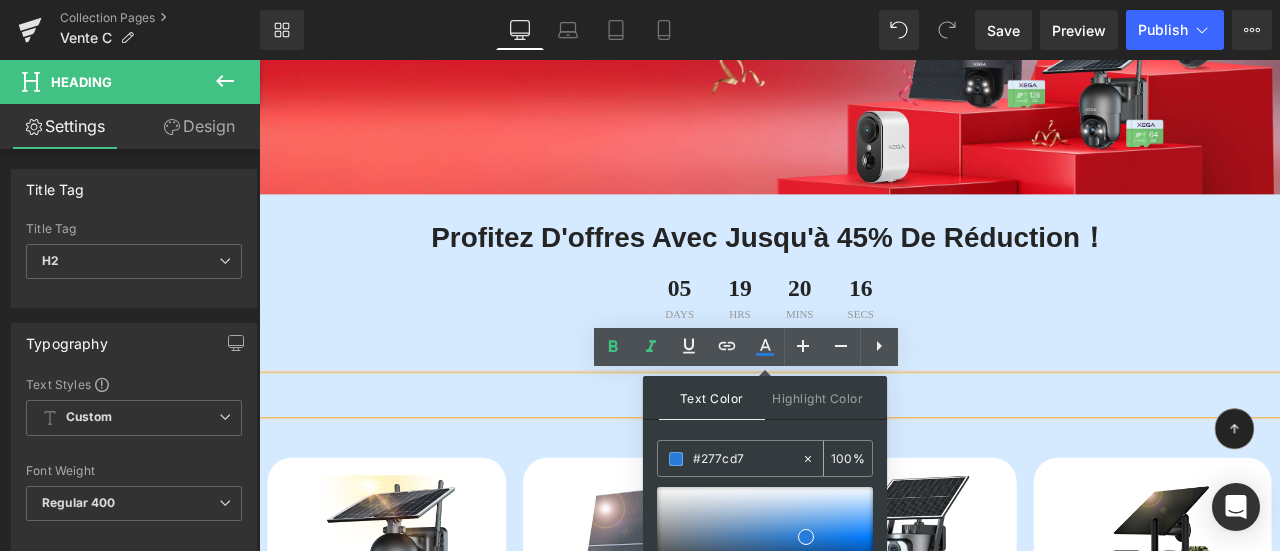 drag, startPoint x: 757, startPoint y: 457, endPoint x: 673, endPoint y: 459, distance: 84.0238 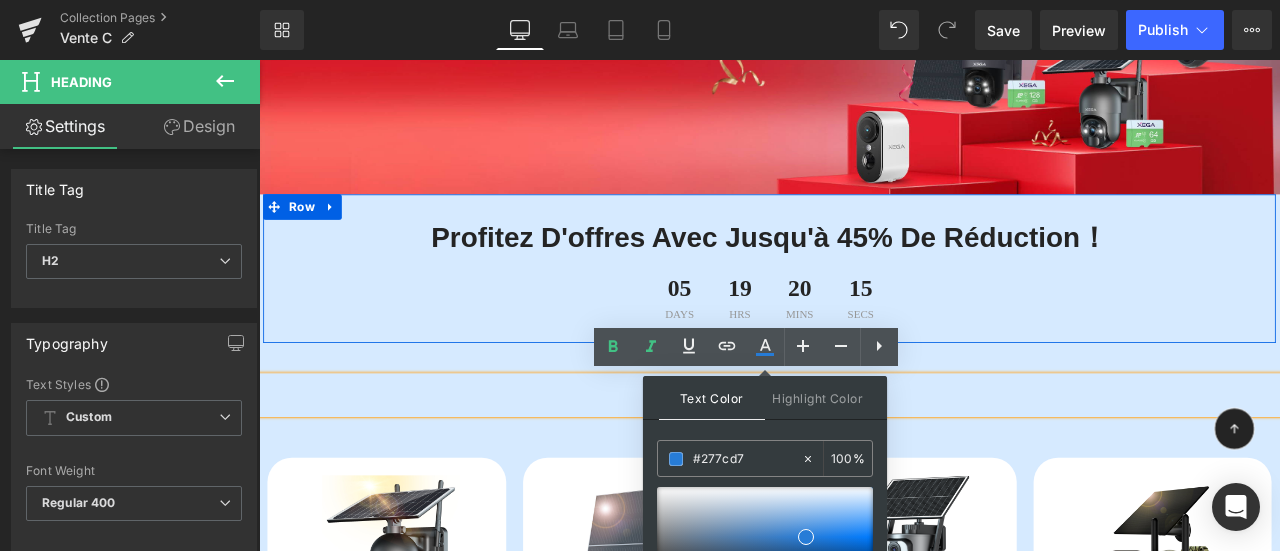 click on "Profitez d'offres avec jusqu'à 45% de réduction！" at bounding box center [864, 270] 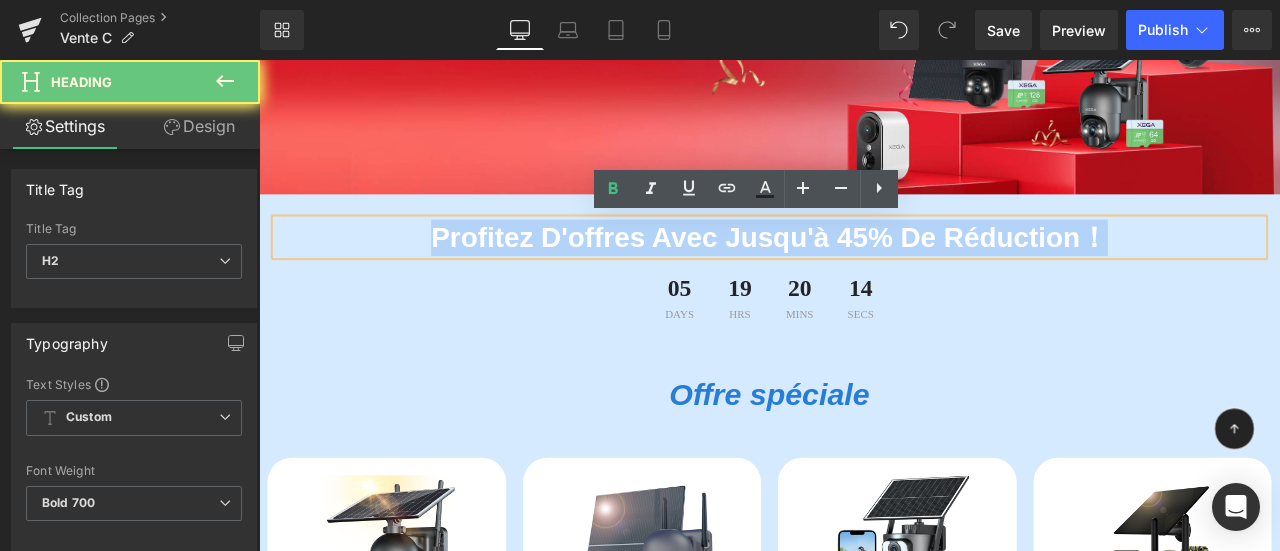 drag, startPoint x: 443, startPoint y: 272, endPoint x: 1394, endPoint y: 268, distance: 951.0084 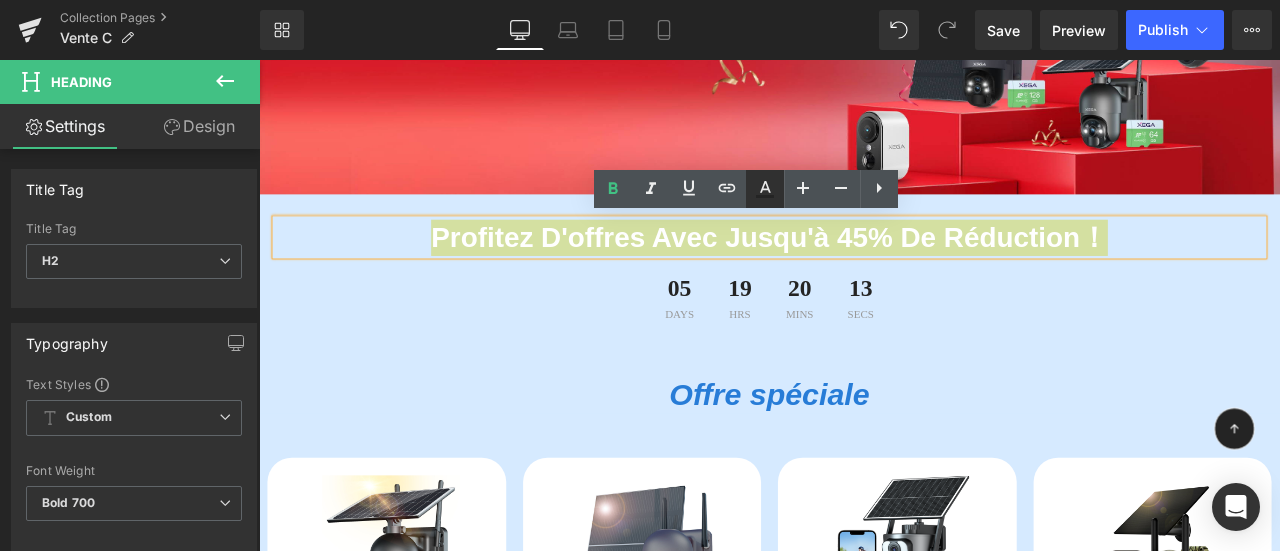 click 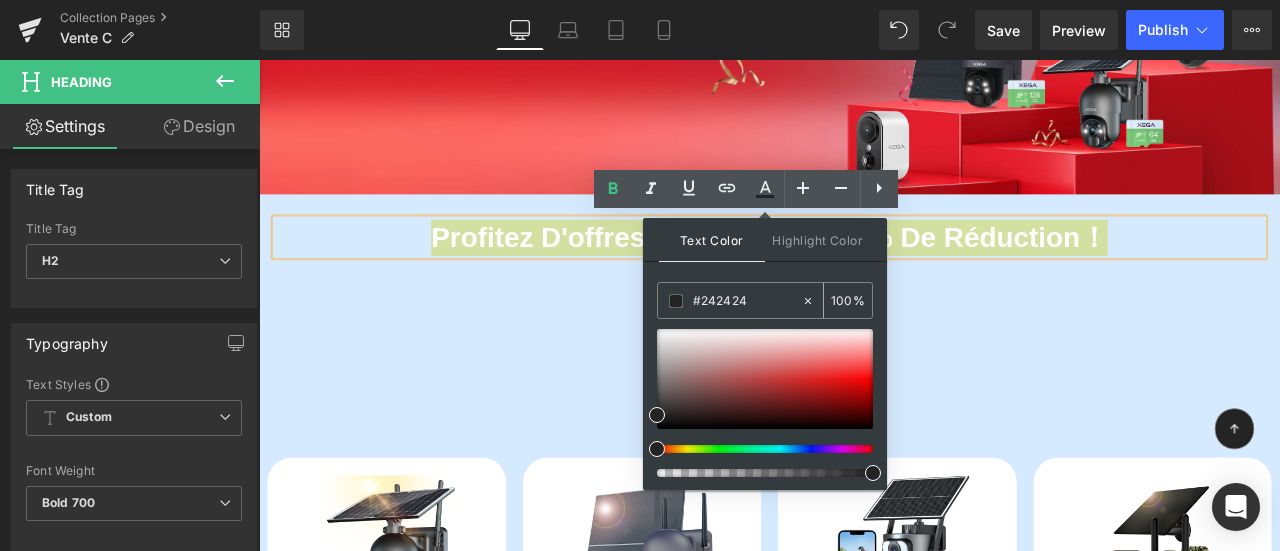 drag, startPoint x: 752, startPoint y: 301, endPoint x: 680, endPoint y: 297, distance: 72.11102 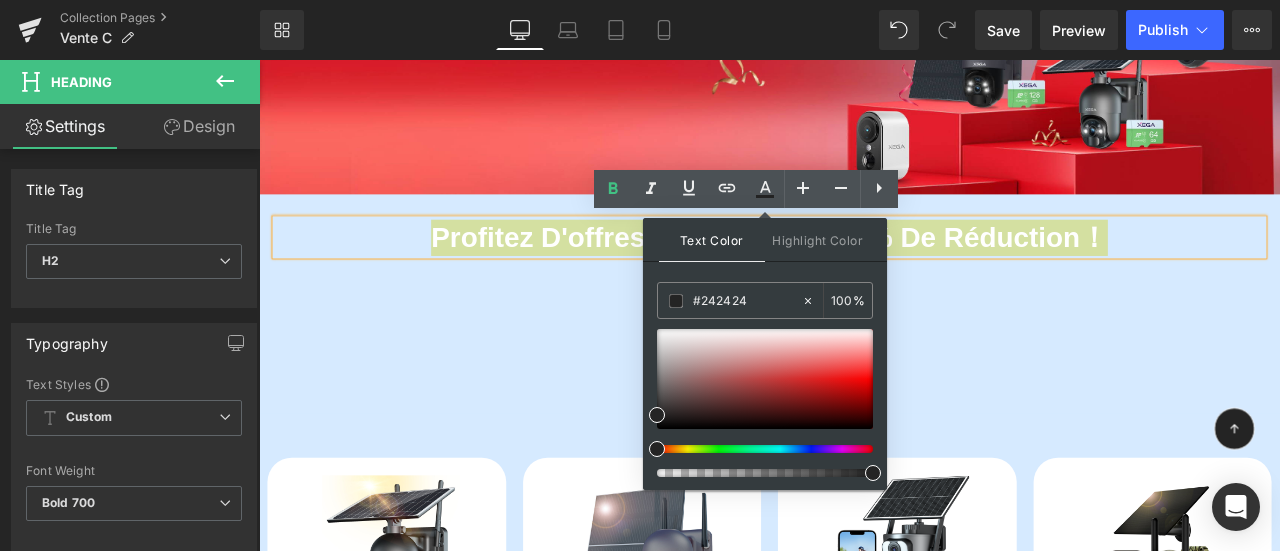paste on "77cd7" 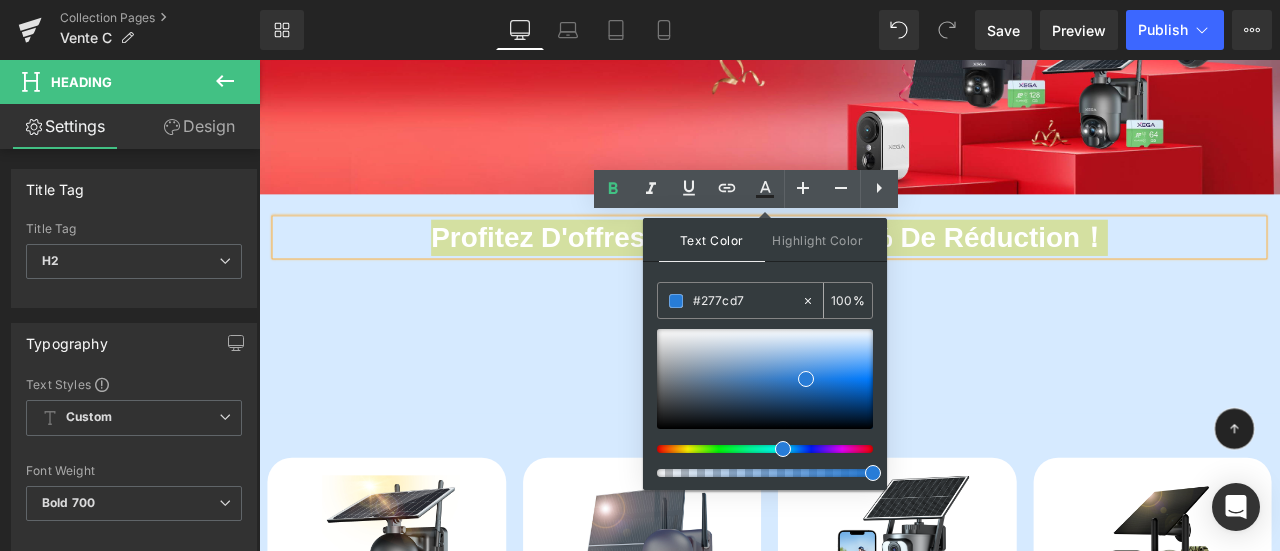 type on "#277cd7" 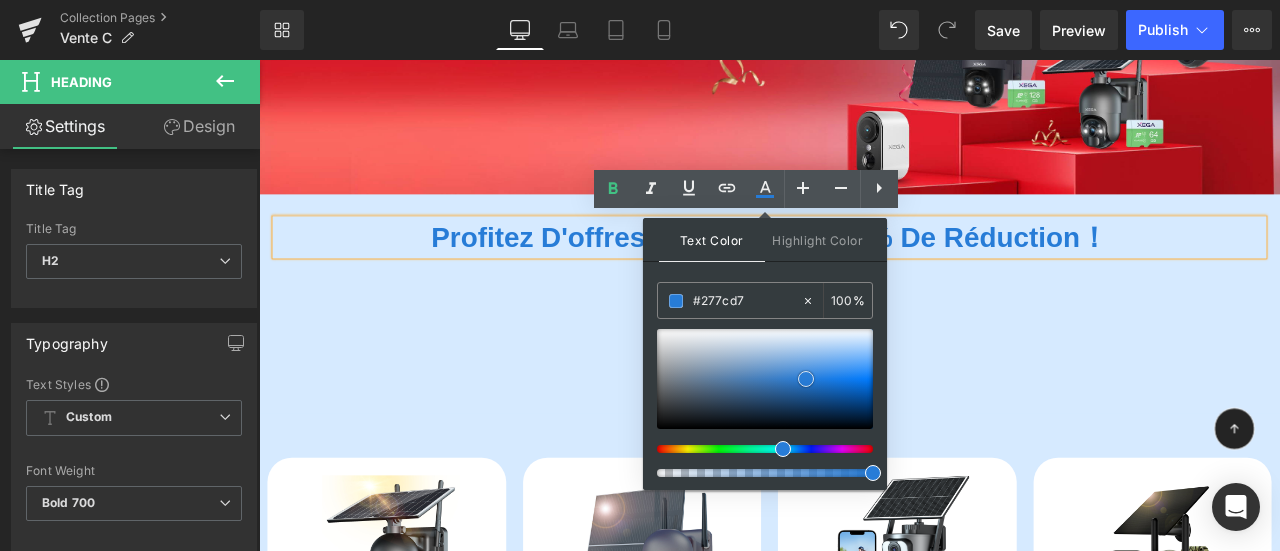 click at bounding box center (806, 379) 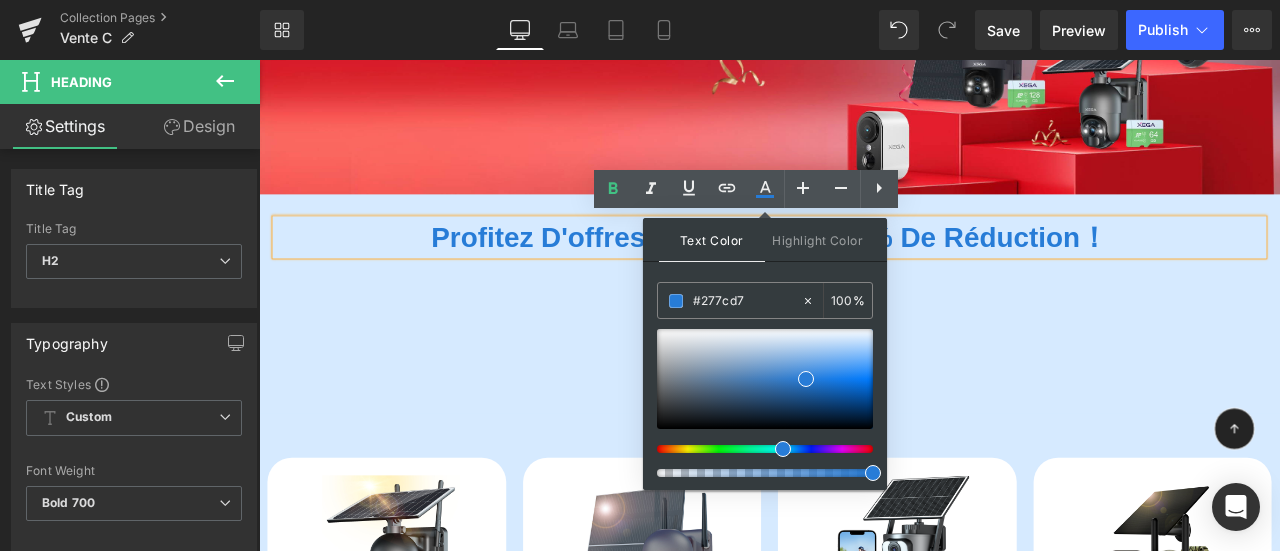 click on "05 Days
19 Hrs
20 Mins
09 Secs" at bounding box center (864, 342) 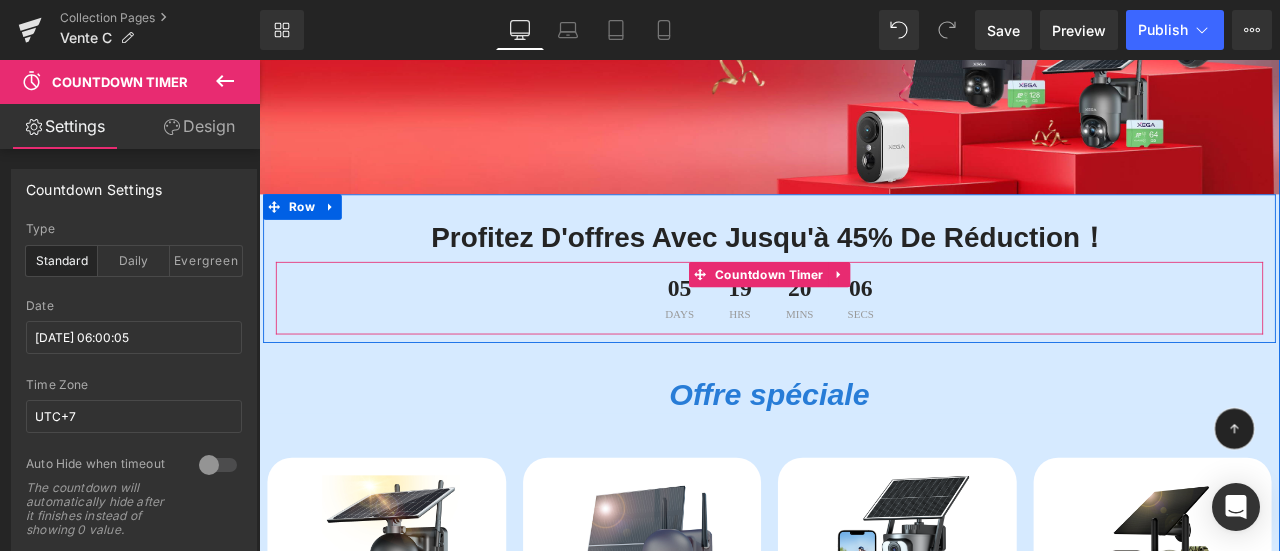 click on "05 Days
19 Hrs
20 Mins
06 Secs" at bounding box center [864, 342] 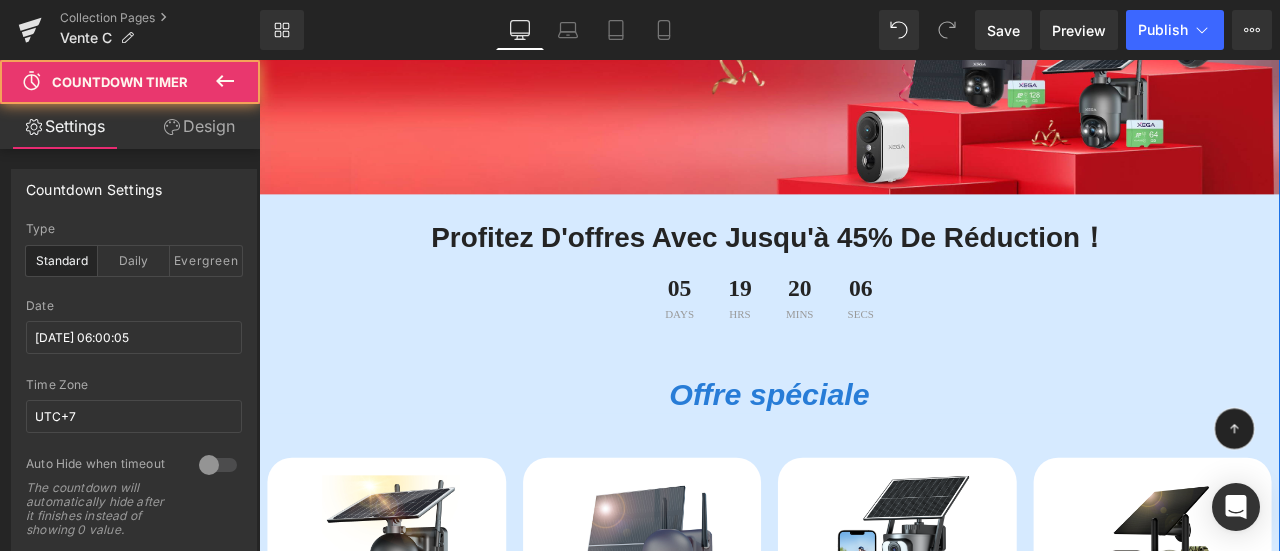click on "Offre spéciale" at bounding box center [864, 456] 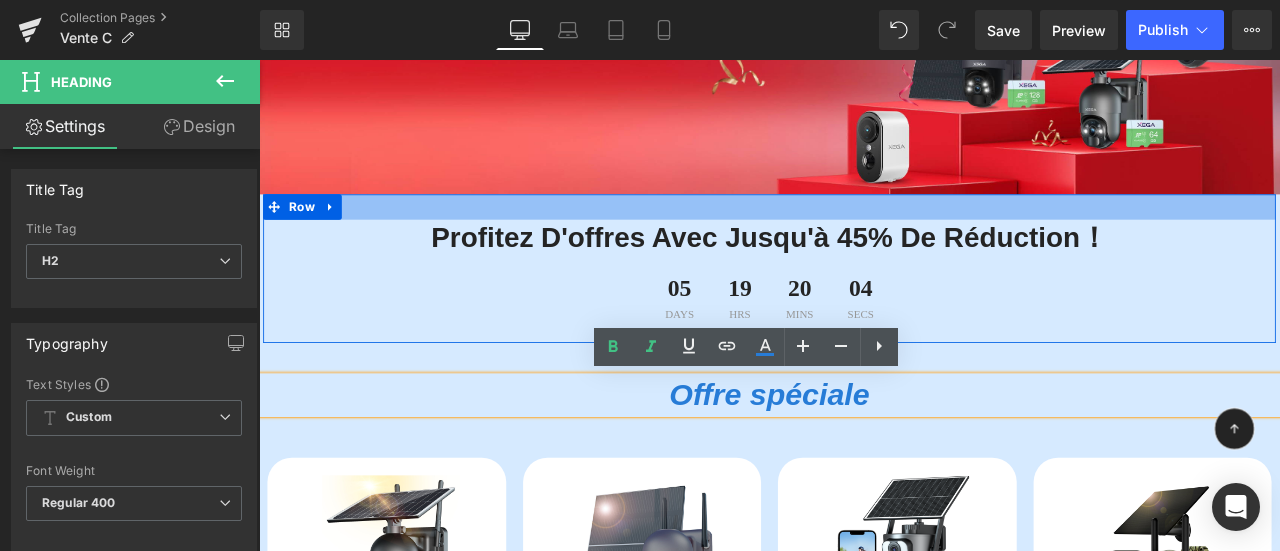 click at bounding box center [864, 234] 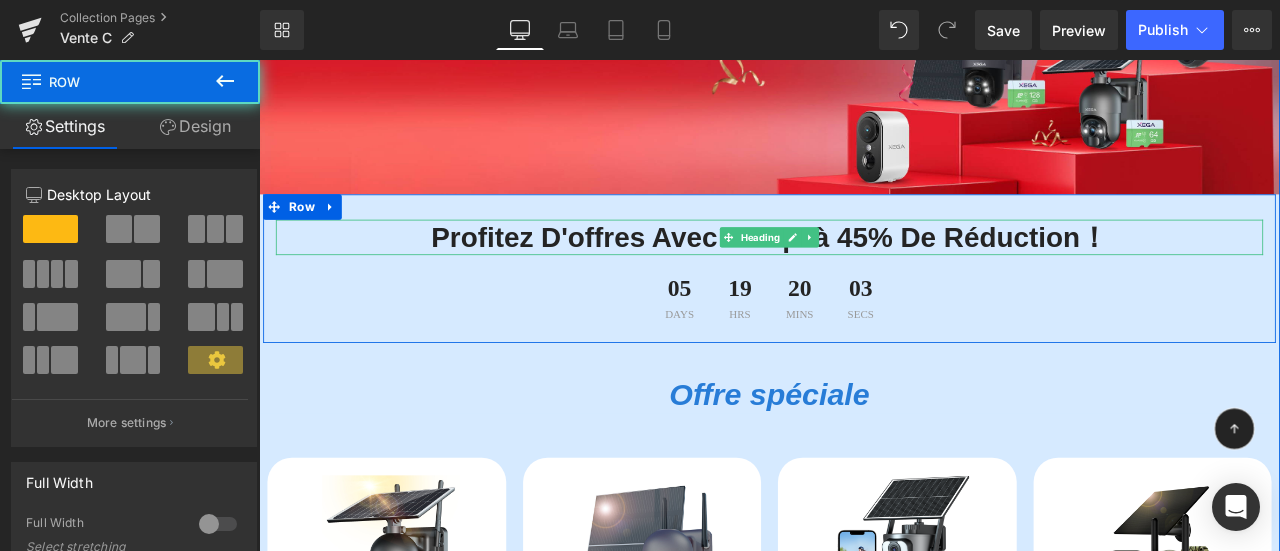 click on "Profitez d'offres avec jusqu'à 45% de réduction！" at bounding box center [864, 270] 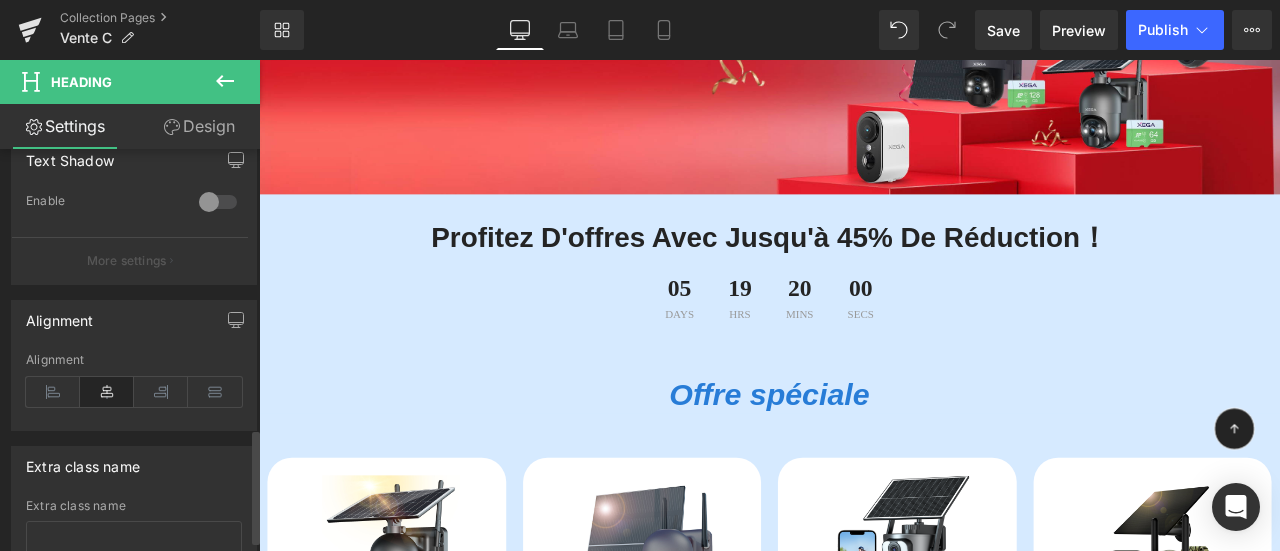 scroll, scrollTop: 1000, scrollLeft: 0, axis: vertical 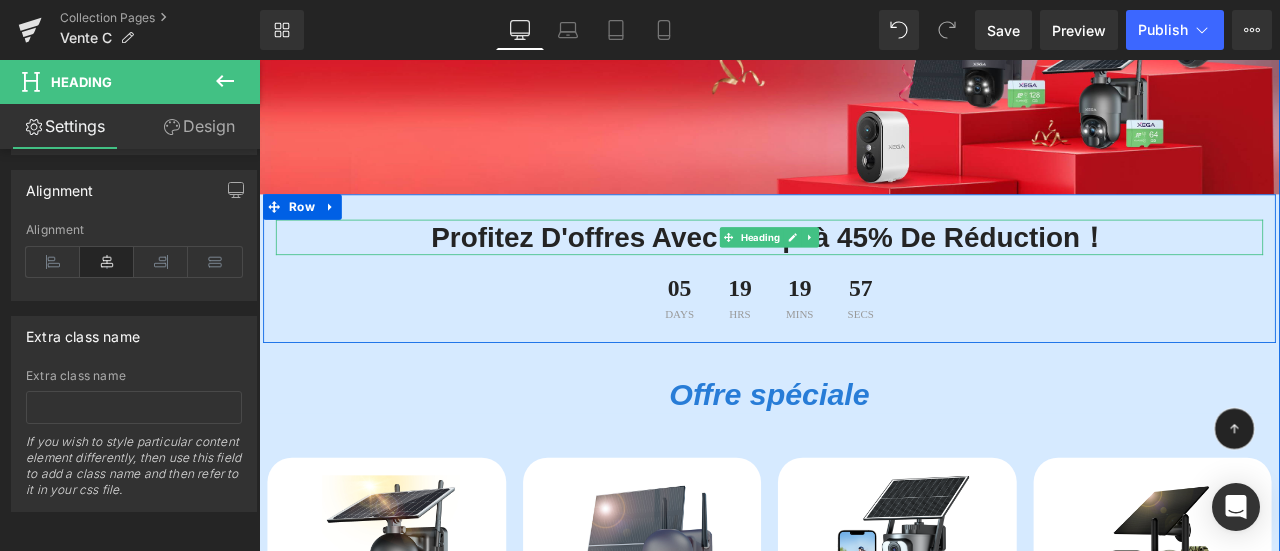drag, startPoint x: 1235, startPoint y: 272, endPoint x: 1248, endPoint y: 274, distance: 13.152946 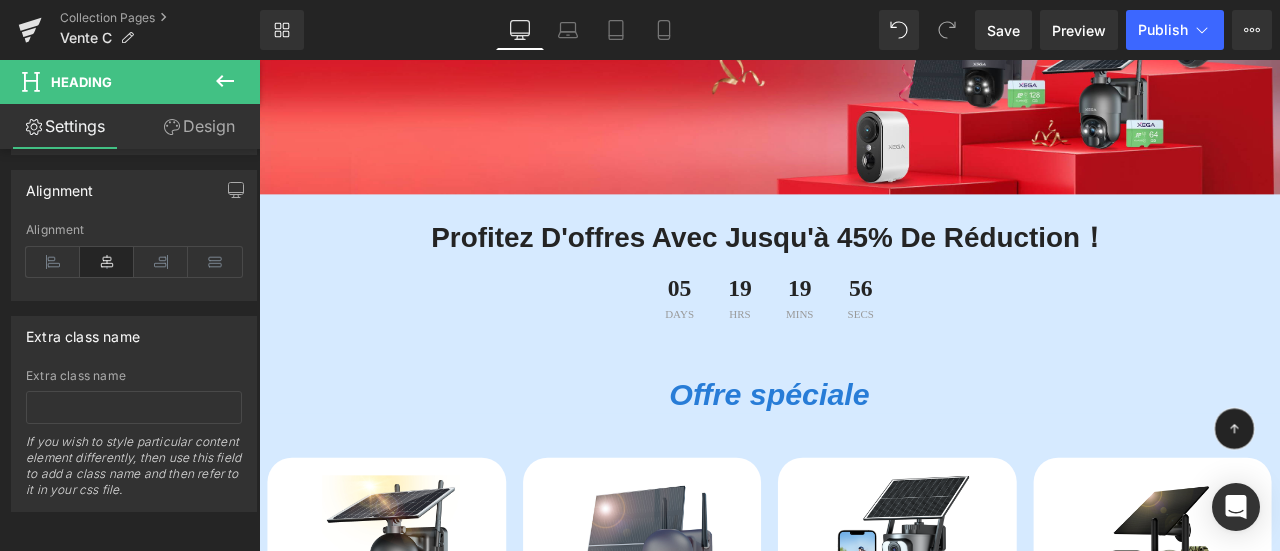 click on "Image         Image         Profitez d'offres avec jusqu'à 45% de réduction！ Heading
05 Days
19 Hrs
19 Mins
56 Secs
Countdown Timer         Row         Offre spéciale Heading
Sparen
53
%" at bounding box center [864, 549] 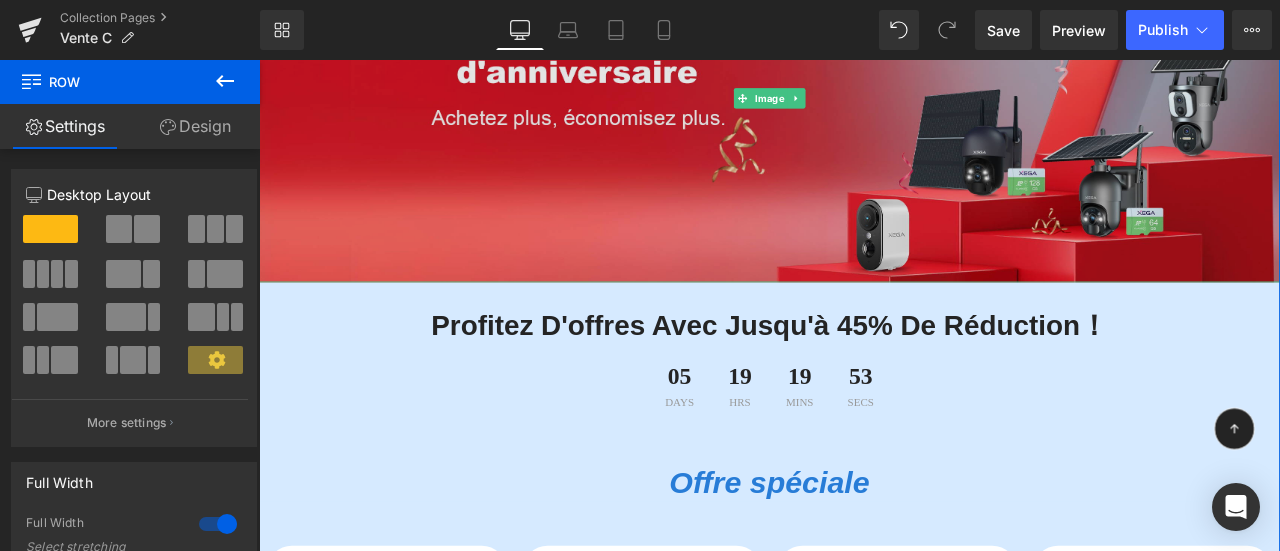 scroll, scrollTop: 302, scrollLeft: 0, axis: vertical 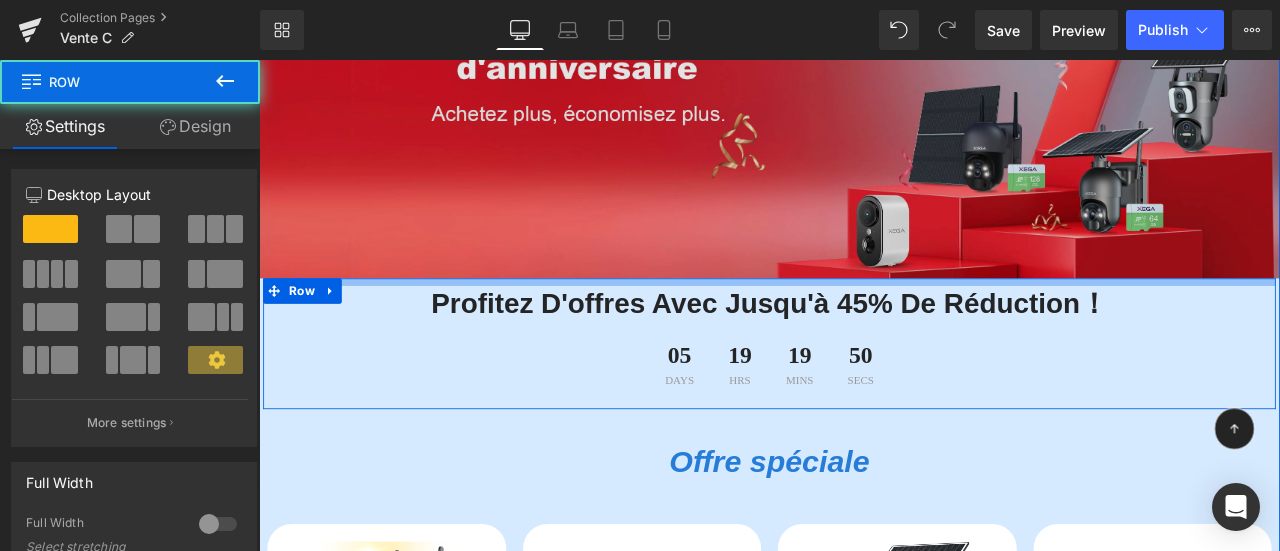 drag, startPoint x: 979, startPoint y: 326, endPoint x: 980, endPoint y: 306, distance: 20.024984 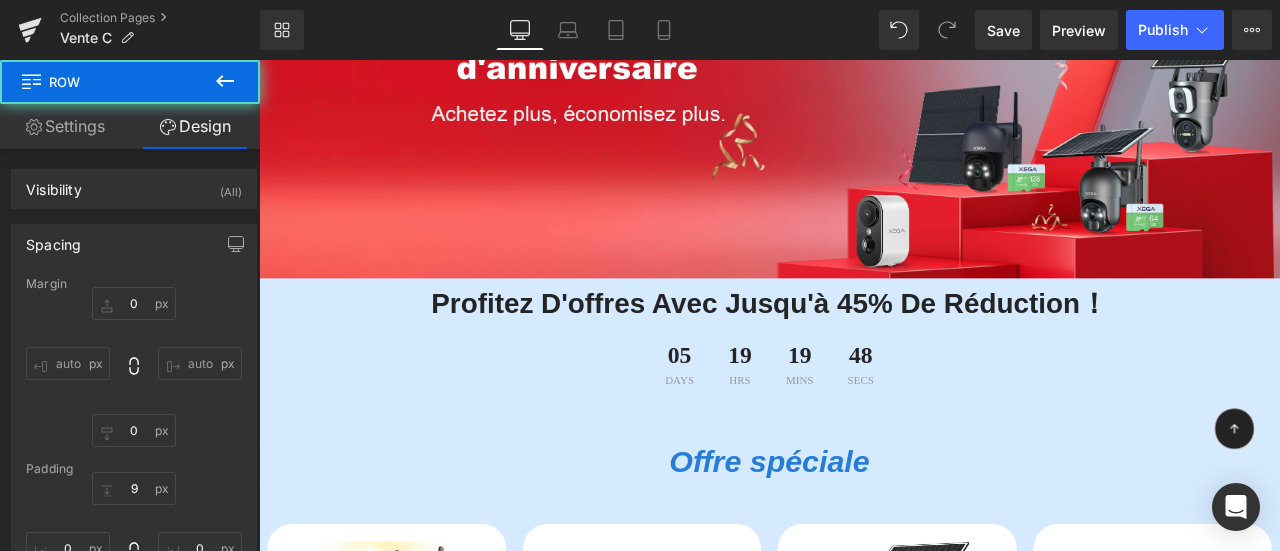 click on "Image         Image         Profitez d'offres avec jusqu'à 45% de réduction！ Heading
05 Days
19 Hrs
19 Mins
48 Secs
Countdown Timer         Row         Offre spéciale Heading
Sparen
53
%" at bounding box center (864, 638) 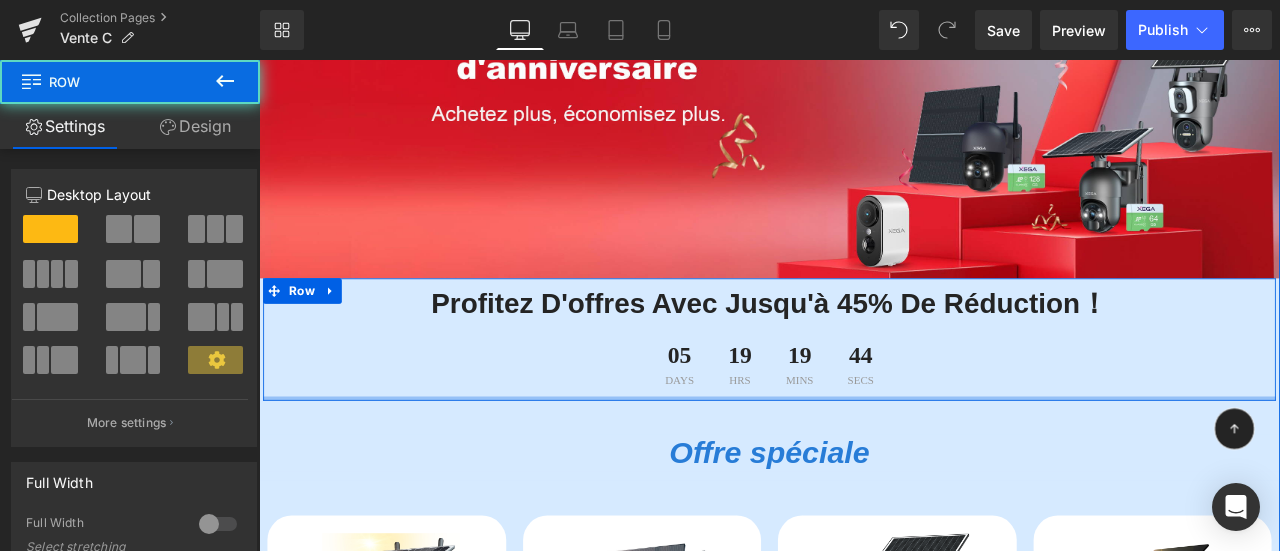 drag, startPoint x: 822, startPoint y: 465, endPoint x: 819, endPoint y: 452, distance: 13.341664 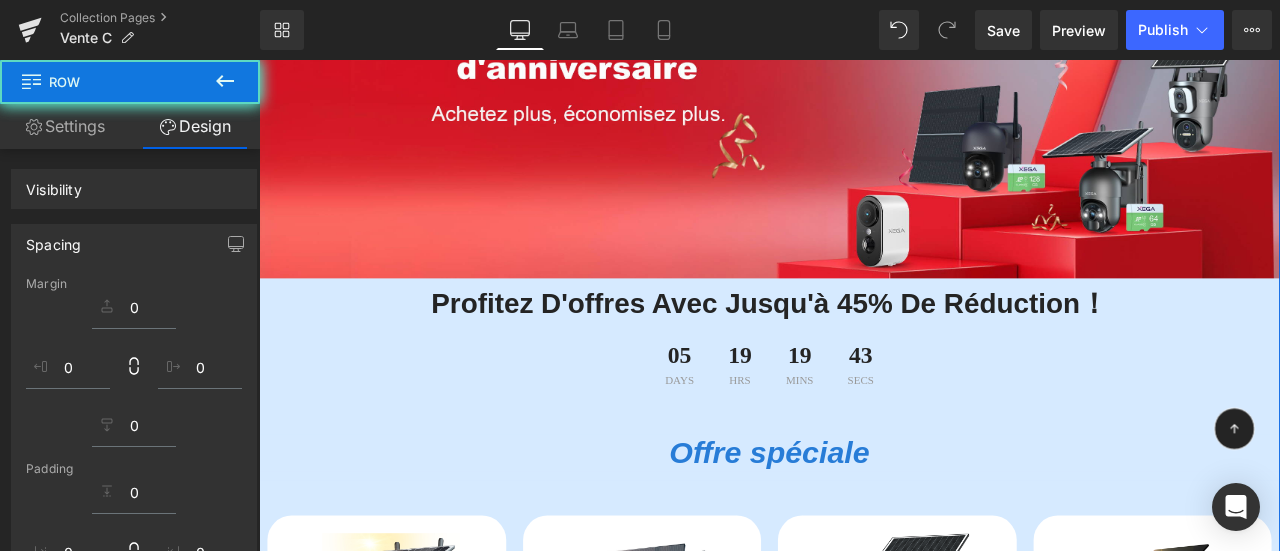 click on "Image         Image         Profitez d'offres avec jusqu'à 45% de réduction！ Heading
05 Days
19 Hrs
19 Mins
43 Secs
Countdown Timer         Row         Offre spéciale Heading
Sparen
53
%" at bounding box center [864, 633] 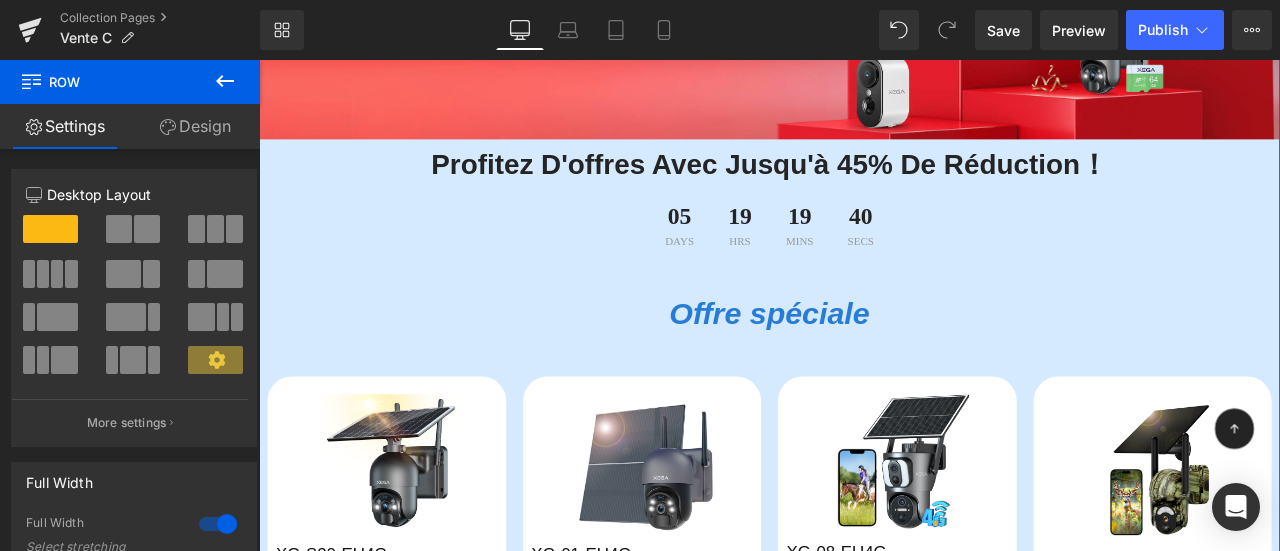 scroll, scrollTop: 302, scrollLeft: 0, axis: vertical 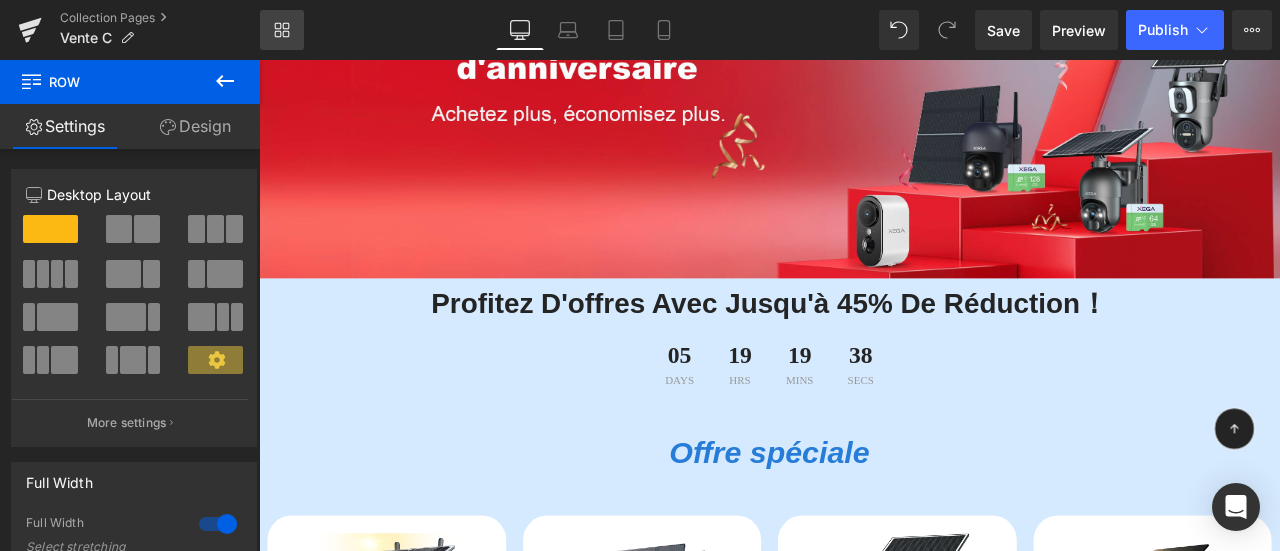 click on "Library" at bounding box center [282, 30] 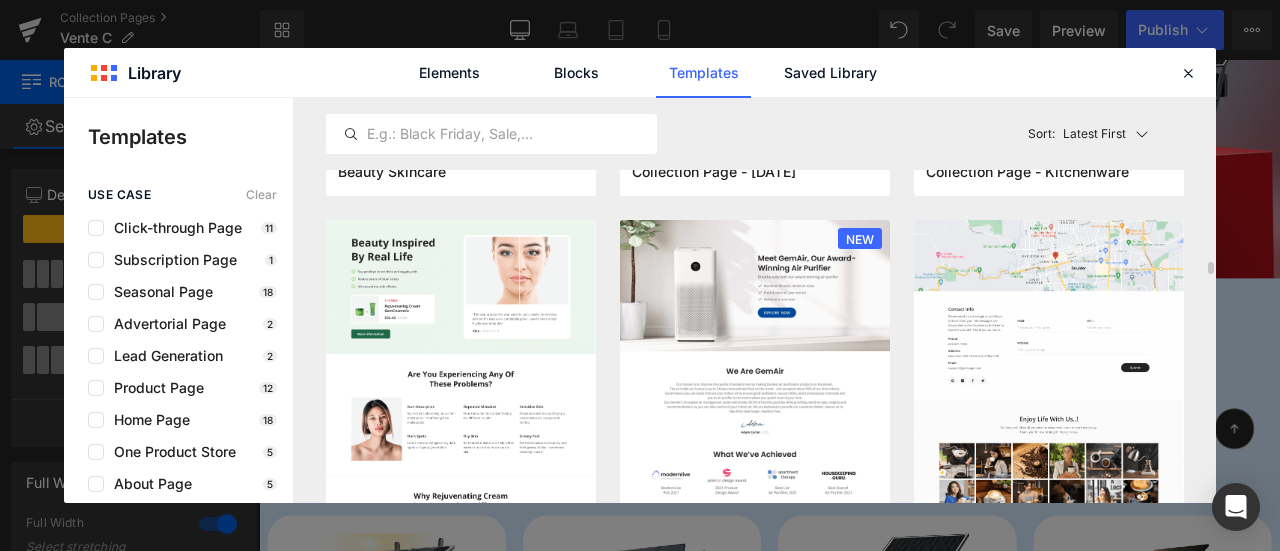 scroll, scrollTop: 2100, scrollLeft: 0, axis: vertical 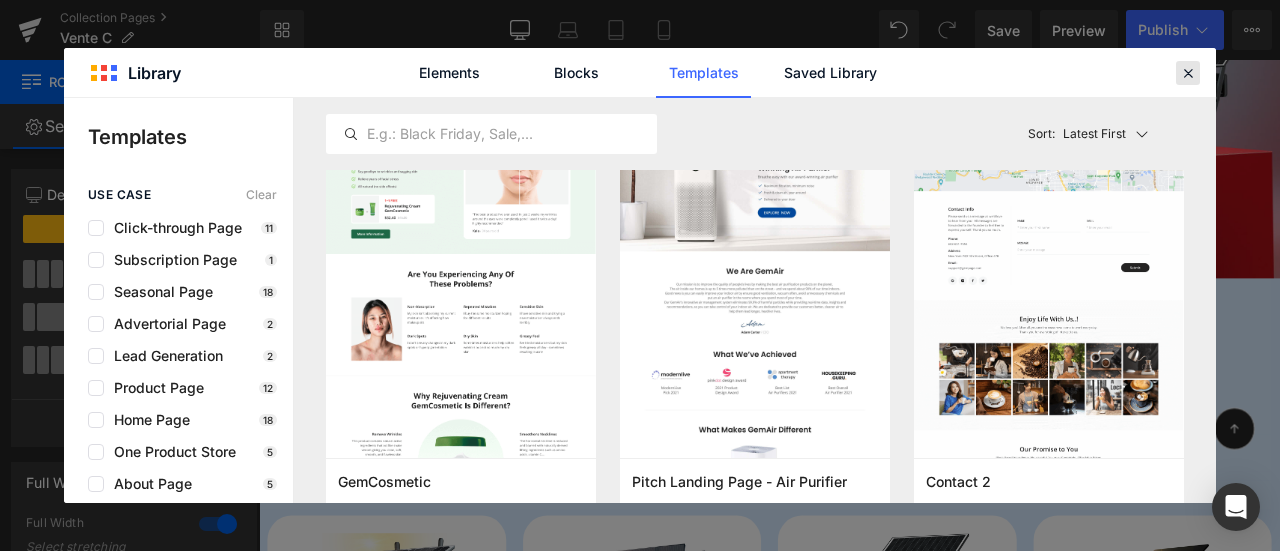 click at bounding box center [1188, 73] 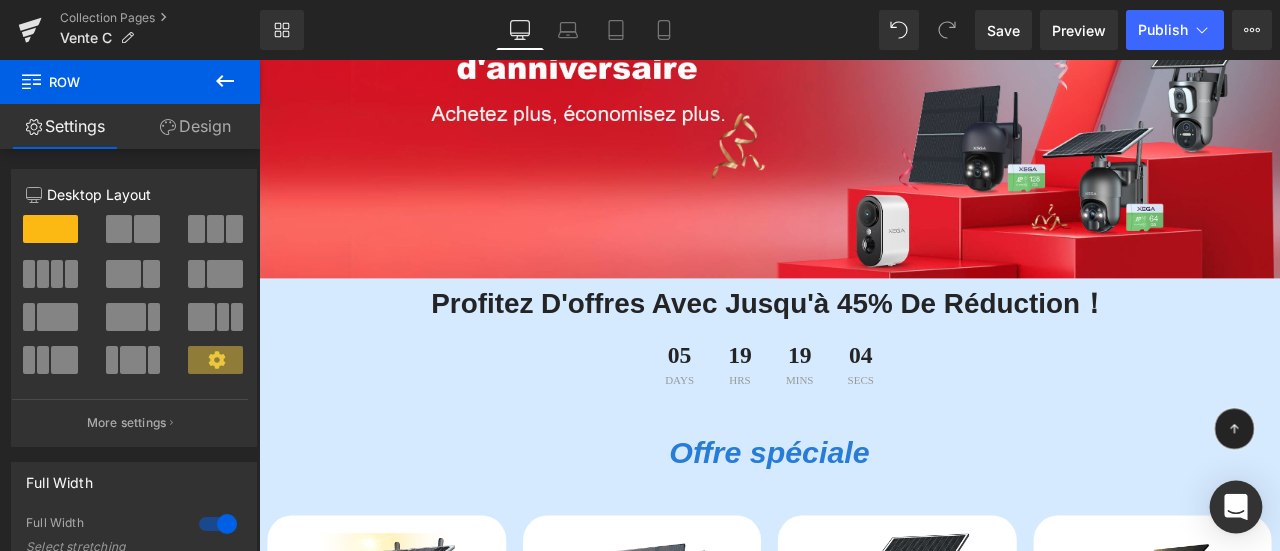 click at bounding box center [1236, 507] 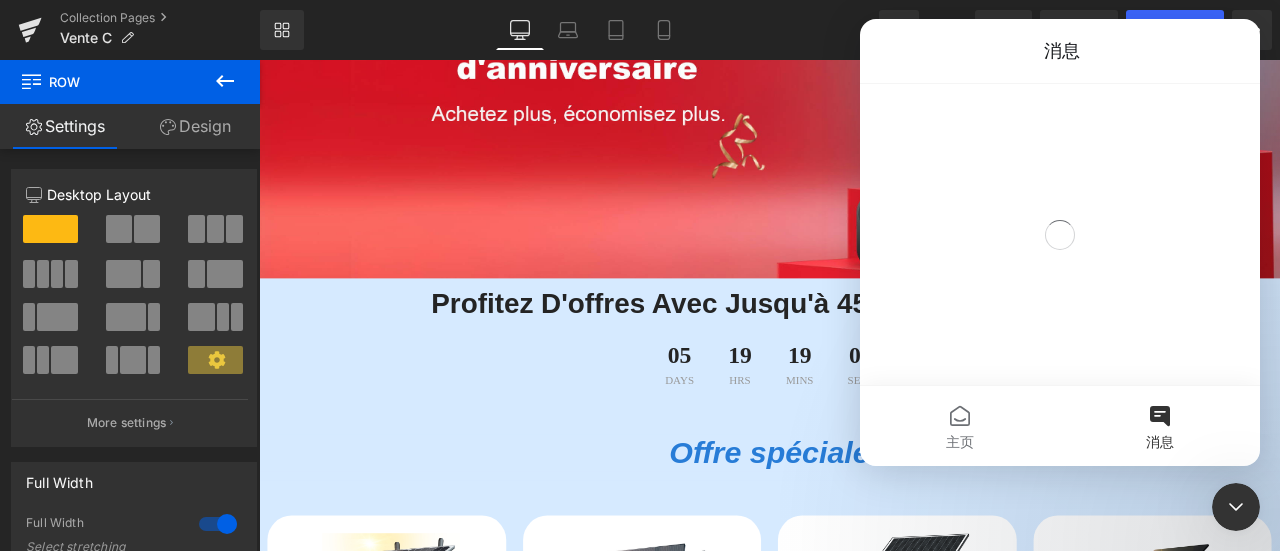 scroll, scrollTop: 0, scrollLeft: 0, axis: both 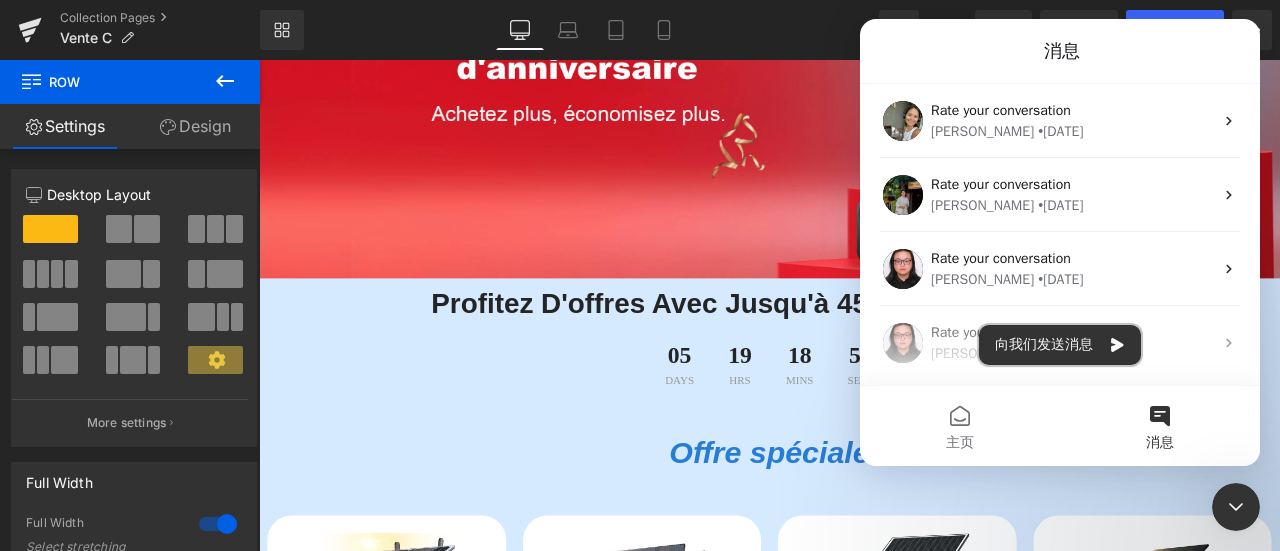 click on "向我们发送消息" at bounding box center (1060, 345) 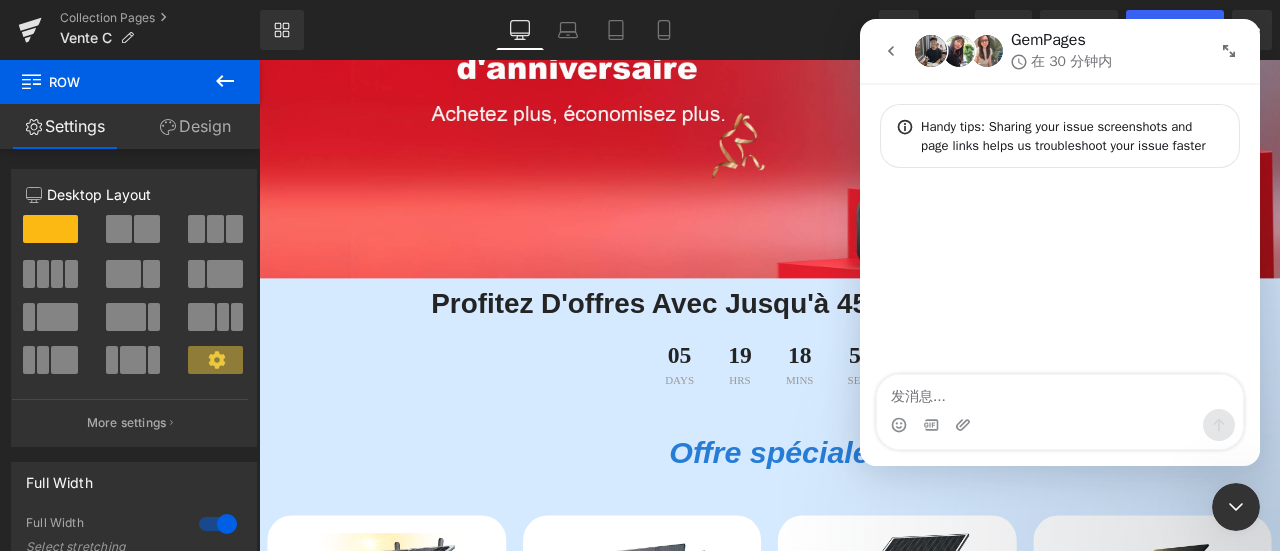 click at bounding box center (1060, 392) 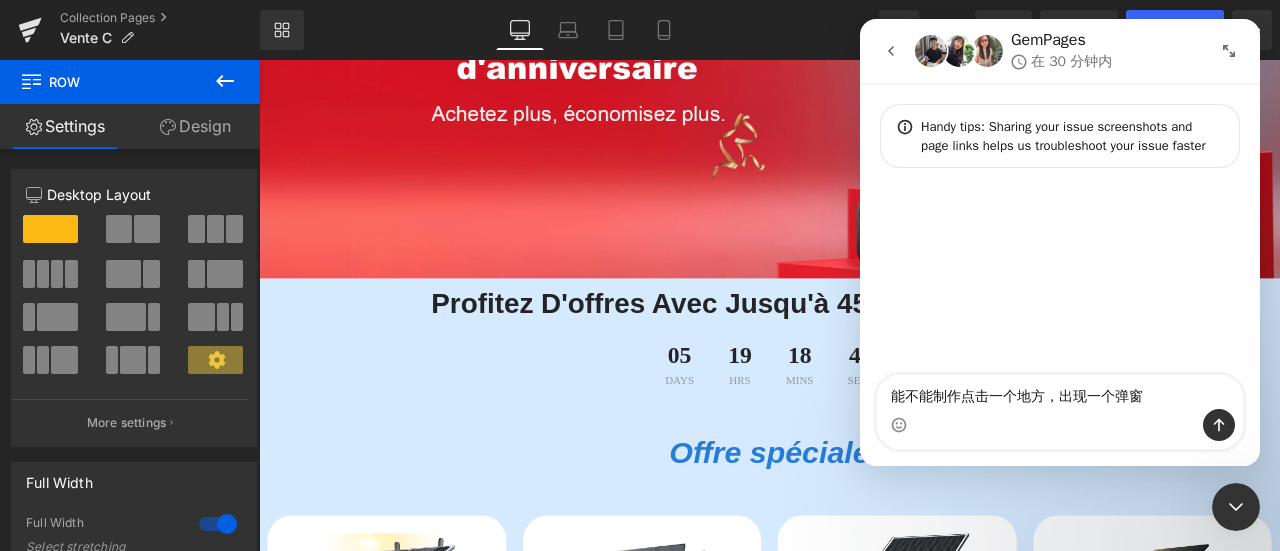 type on "能不能制作点击一个地方，出现一个弹窗？" 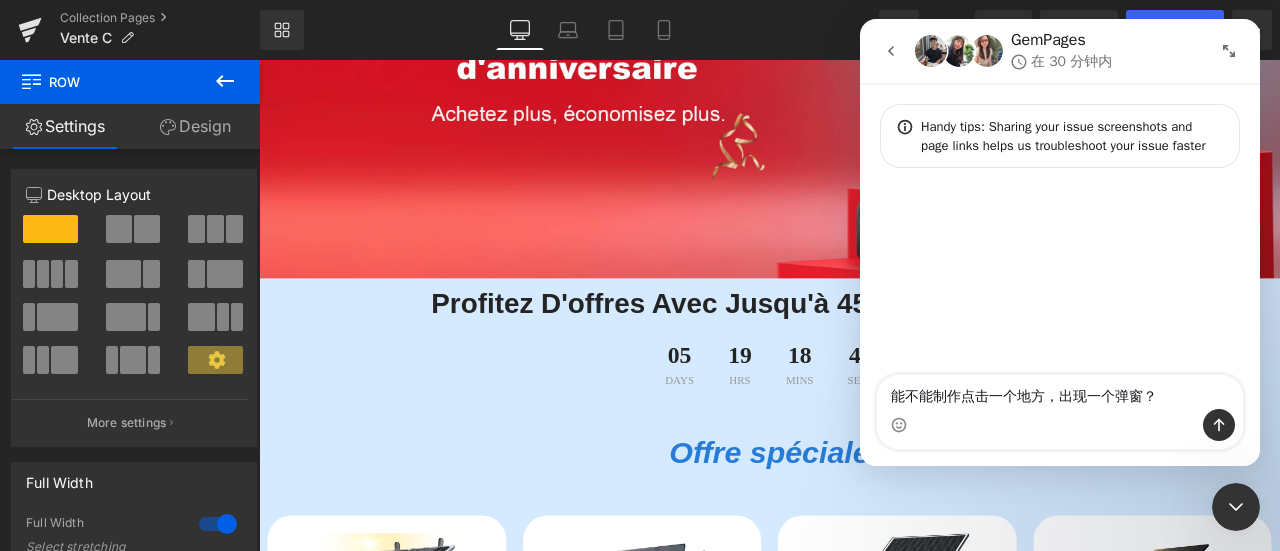 type 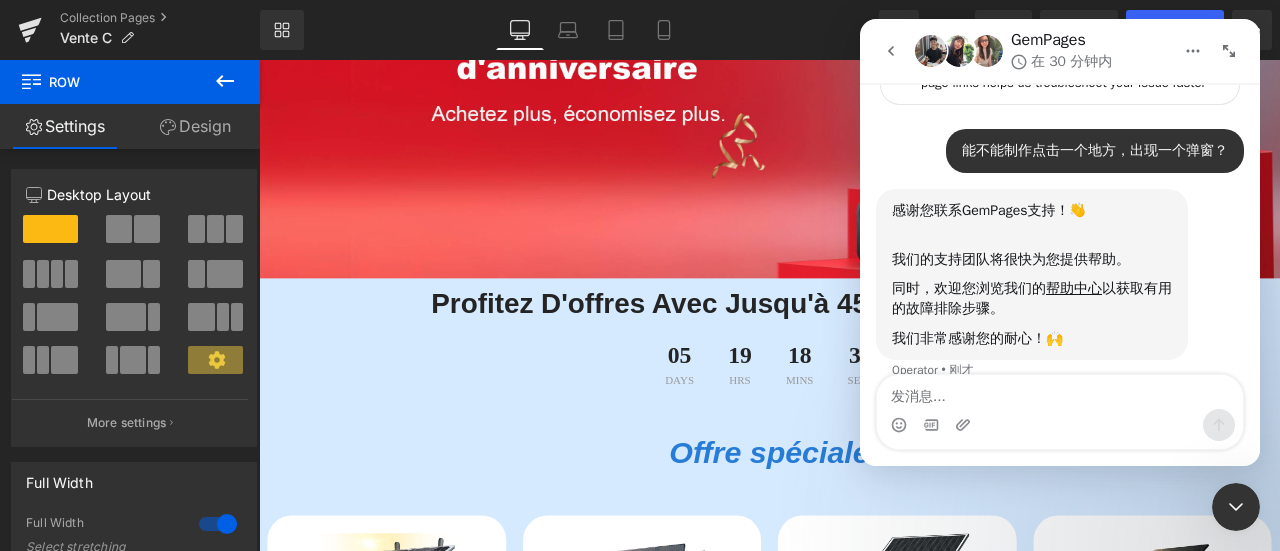 scroll, scrollTop: 107, scrollLeft: 0, axis: vertical 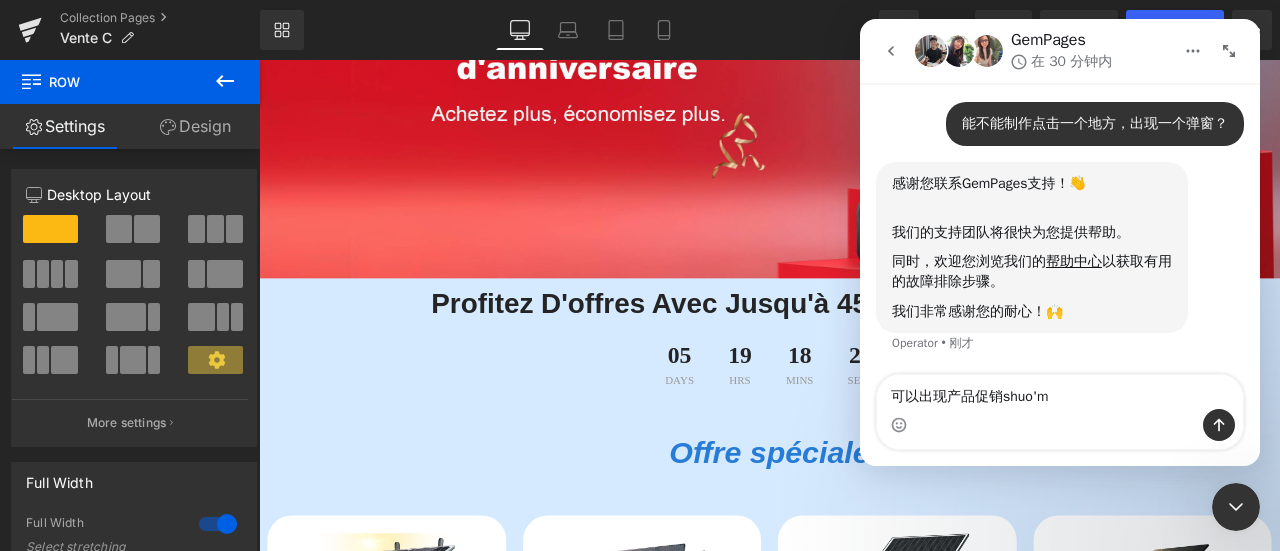type on "可以出现产品促销说明" 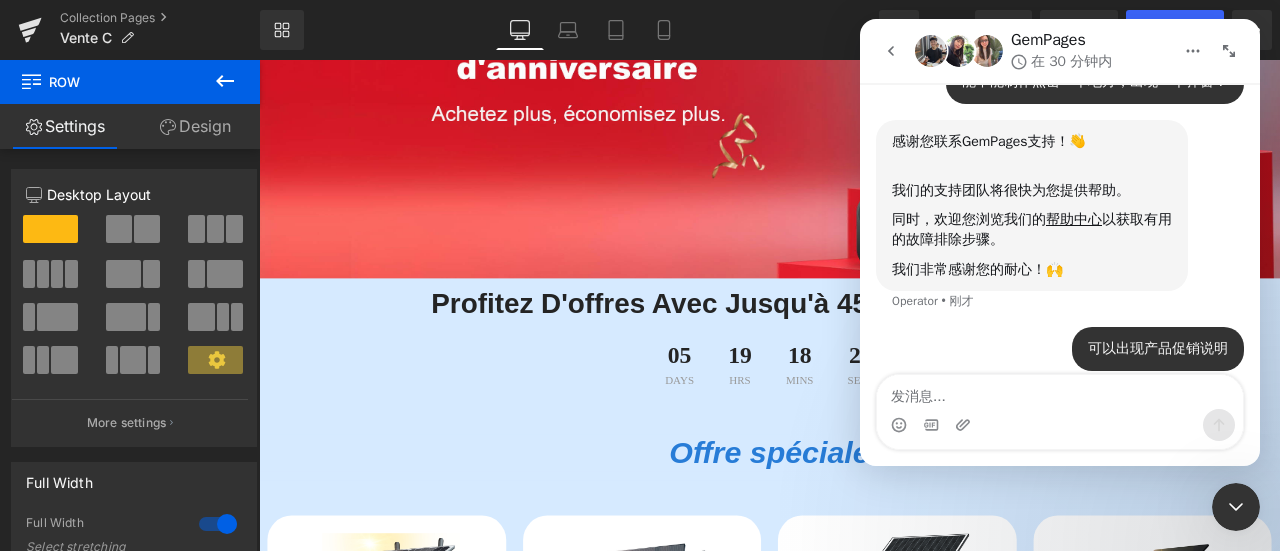 scroll, scrollTop: 166, scrollLeft: 0, axis: vertical 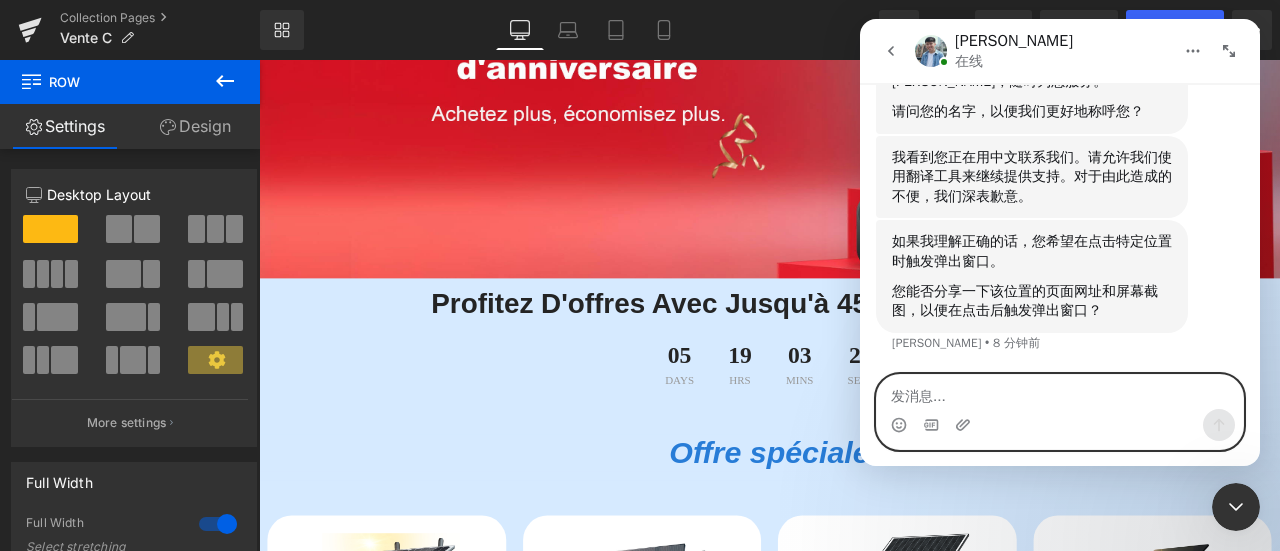 click at bounding box center (1060, 392) 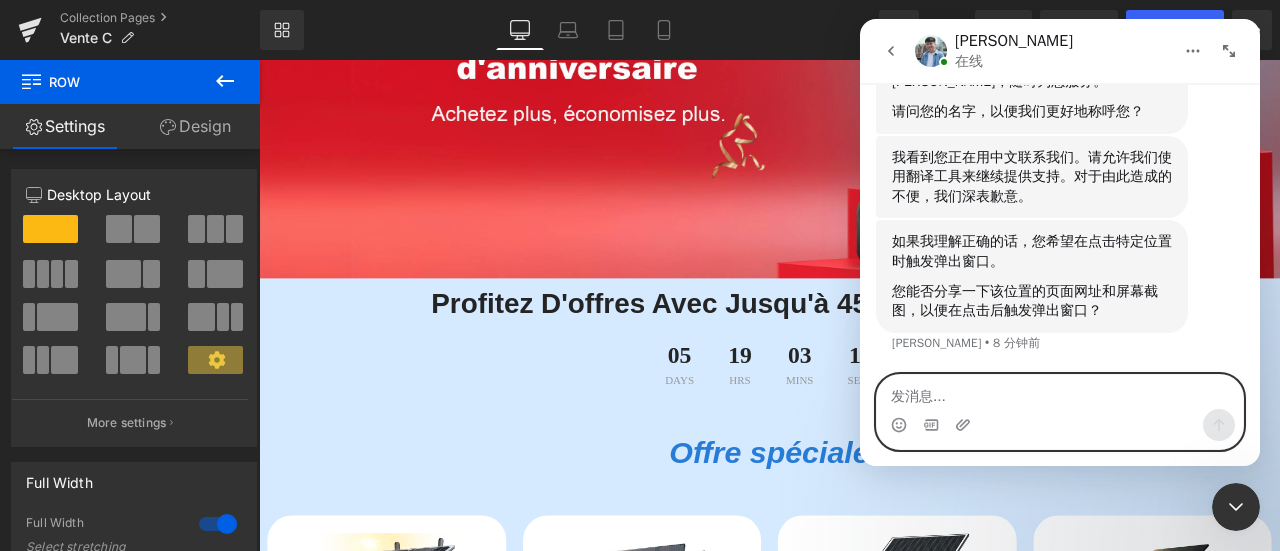 click at bounding box center (1060, 392) 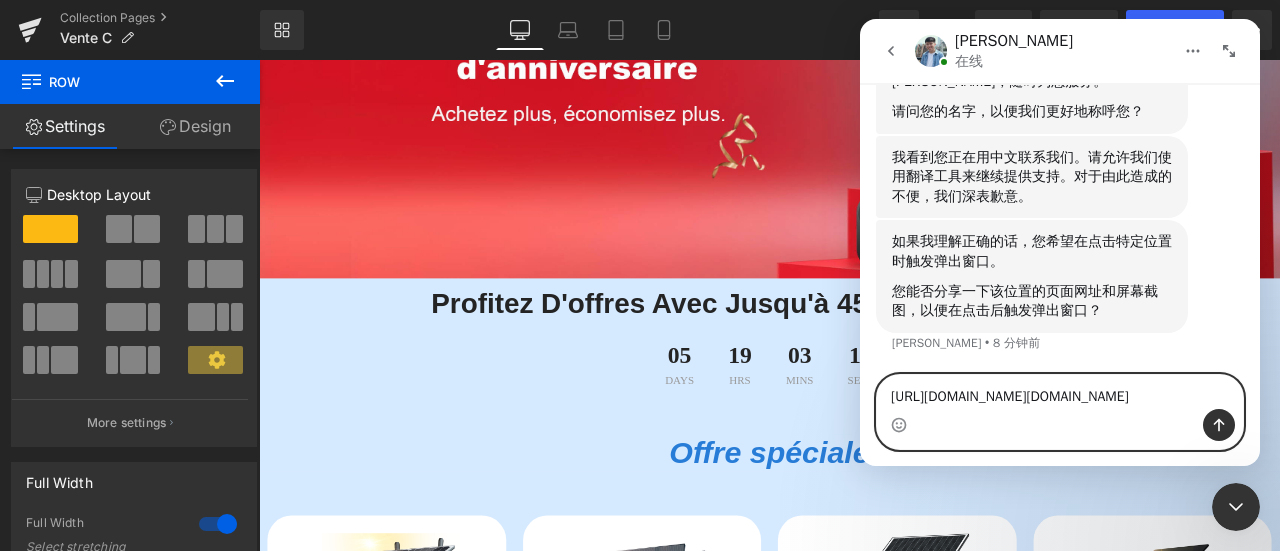 type on "[URL][DOMAIN_NAME][DOMAIN_NAME]" 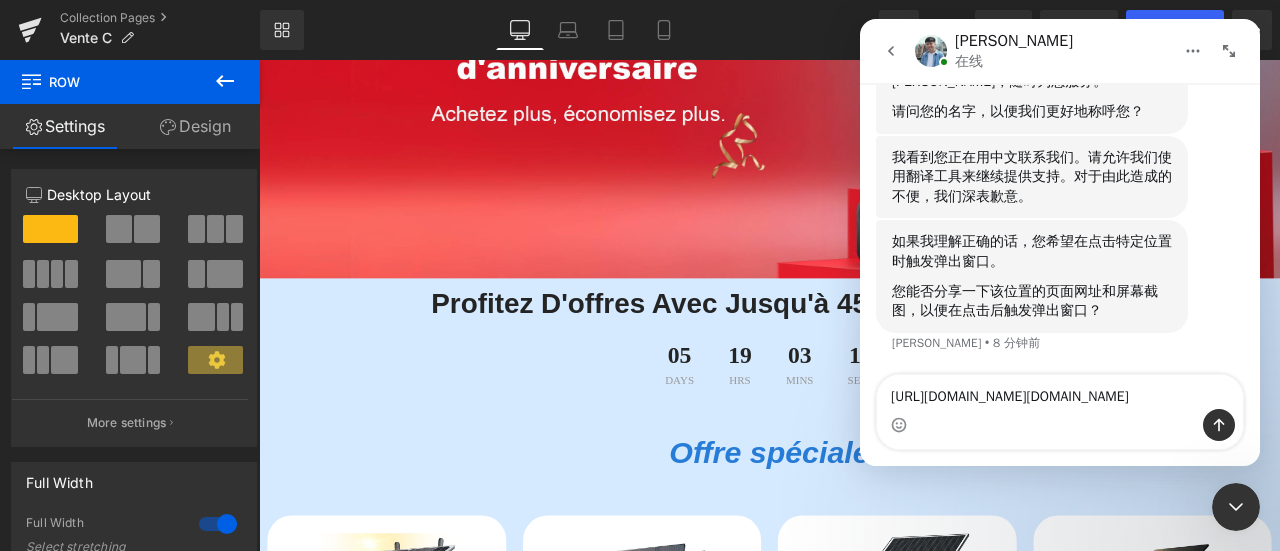 click at bounding box center (640, 245) 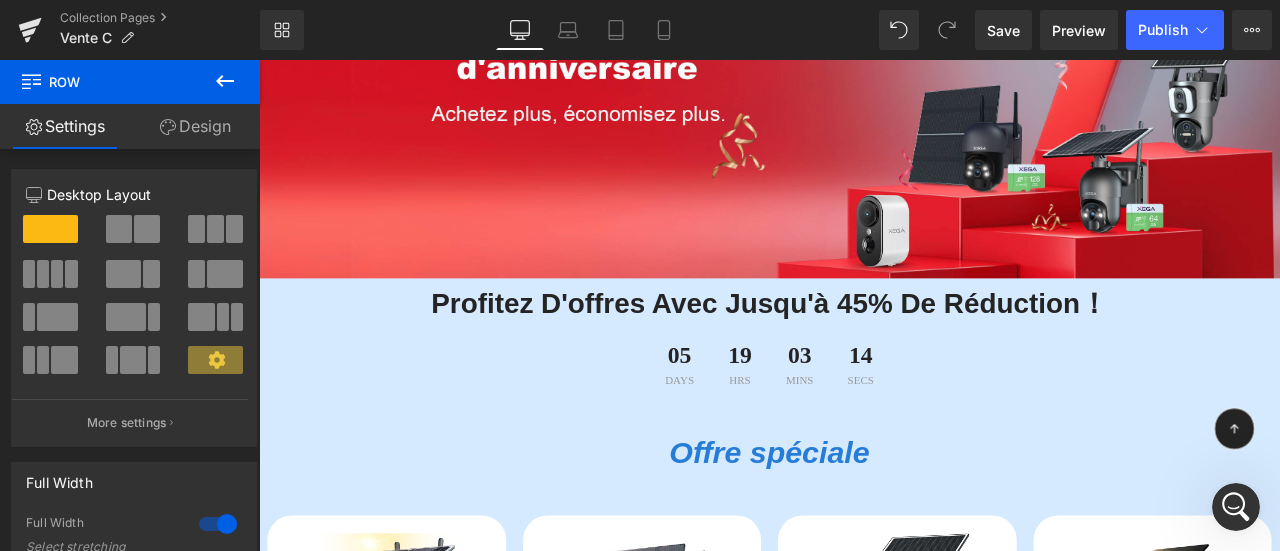 scroll, scrollTop: 0, scrollLeft: 0, axis: both 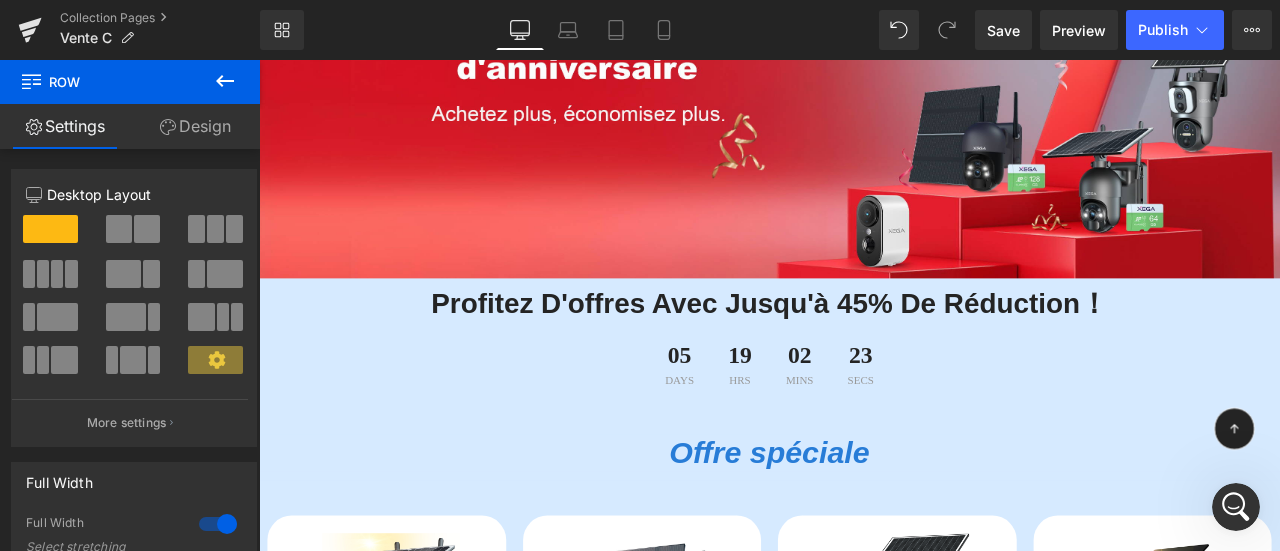 click at bounding box center (225, 82) 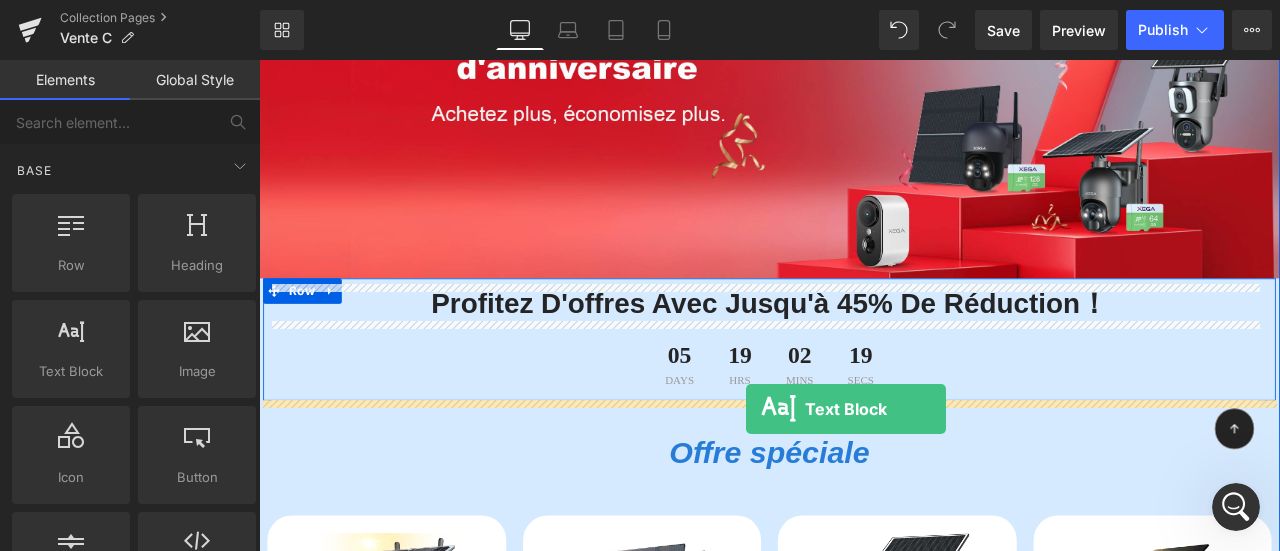 drag, startPoint x: 329, startPoint y: 418, endPoint x: 836, endPoint y: 473, distance: 509.97452 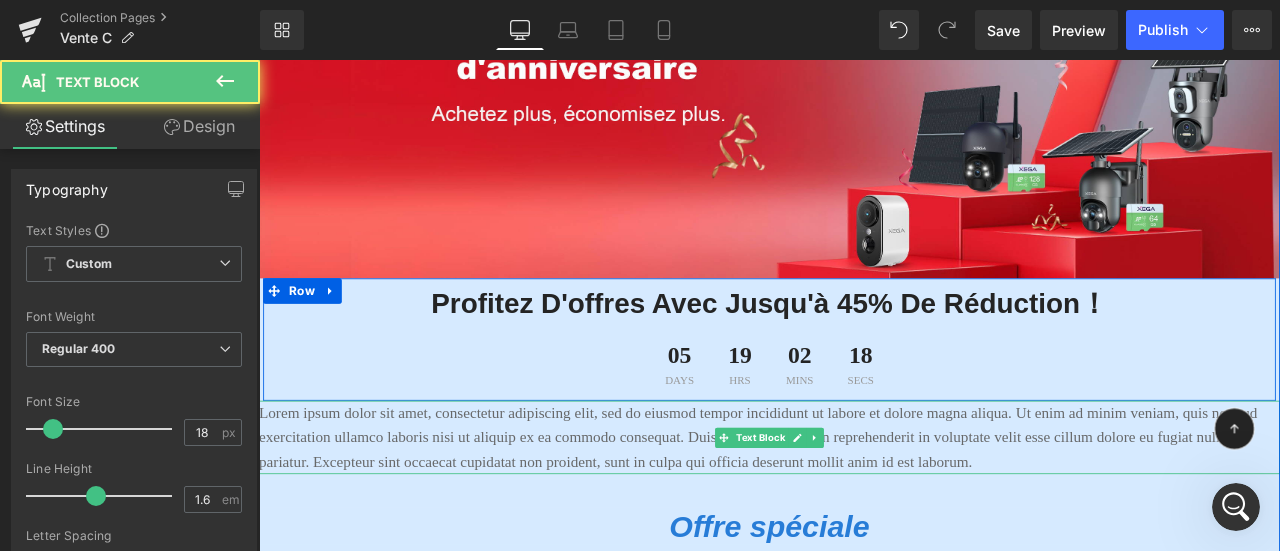 drag, startPoint x: 838, startPoint y: 483, endPoint x: 954, endPoint y: 506, distance: 118.258194 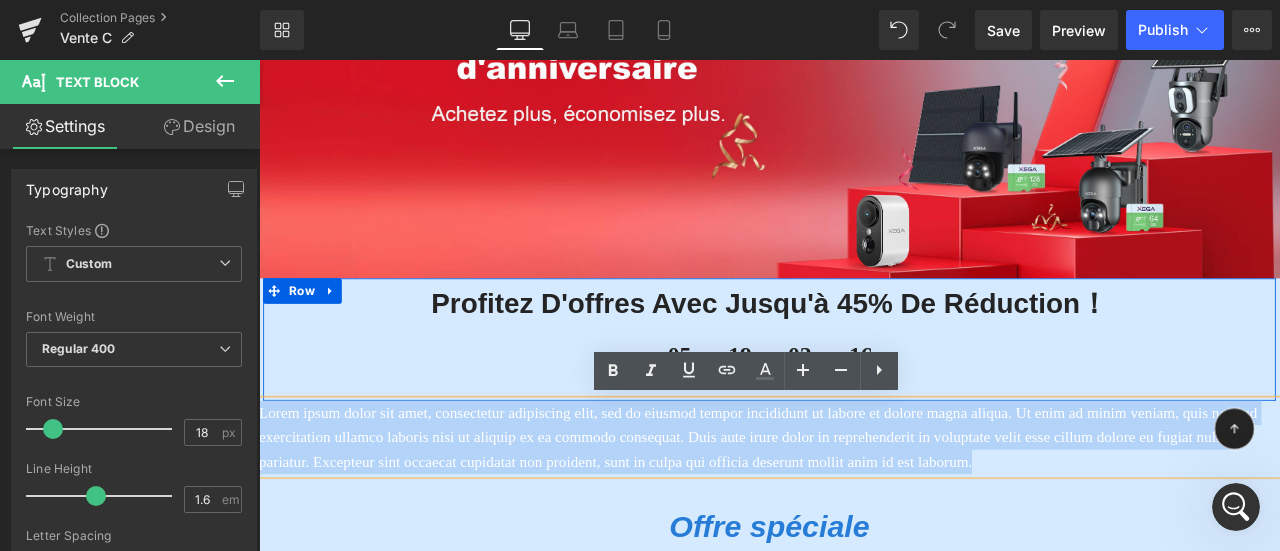 drag, startPoint x: 1040, startPoint y: 532, endPoint x: 152, endPoint y: 445, distance: 892.25165 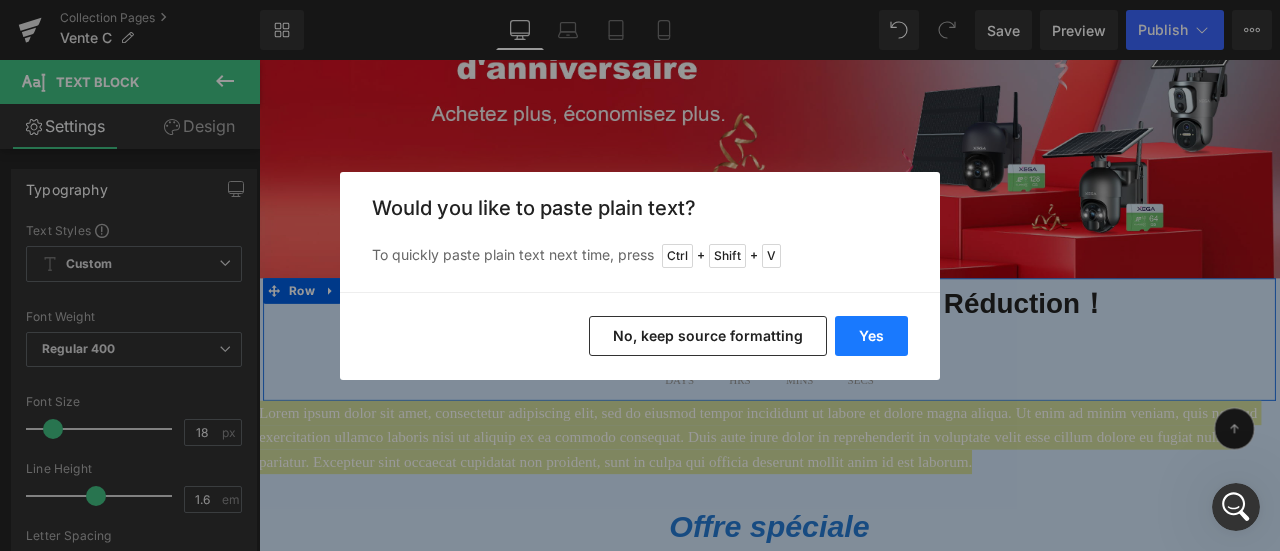 click on "Yes" at bounding box center [871, 336] 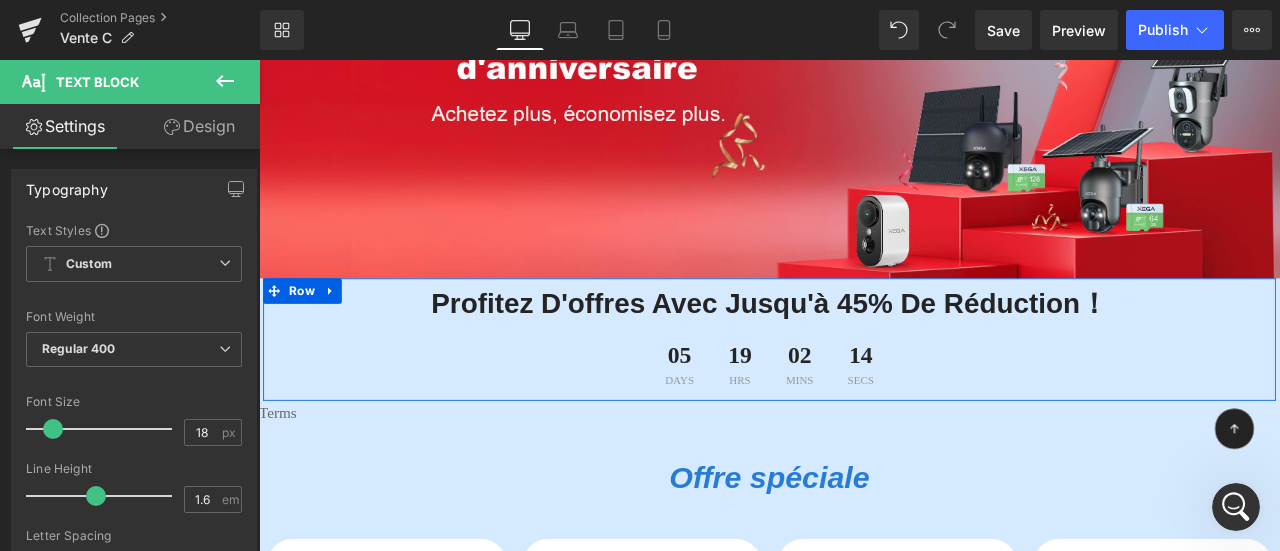 type 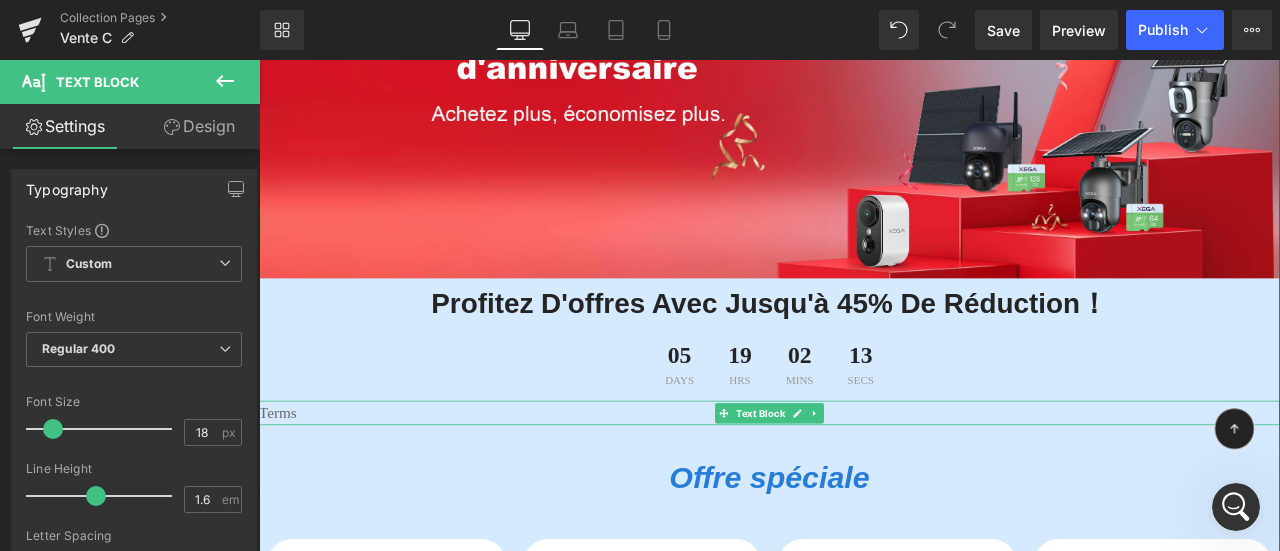 click on "Terms" at bounding box center [864, 478] 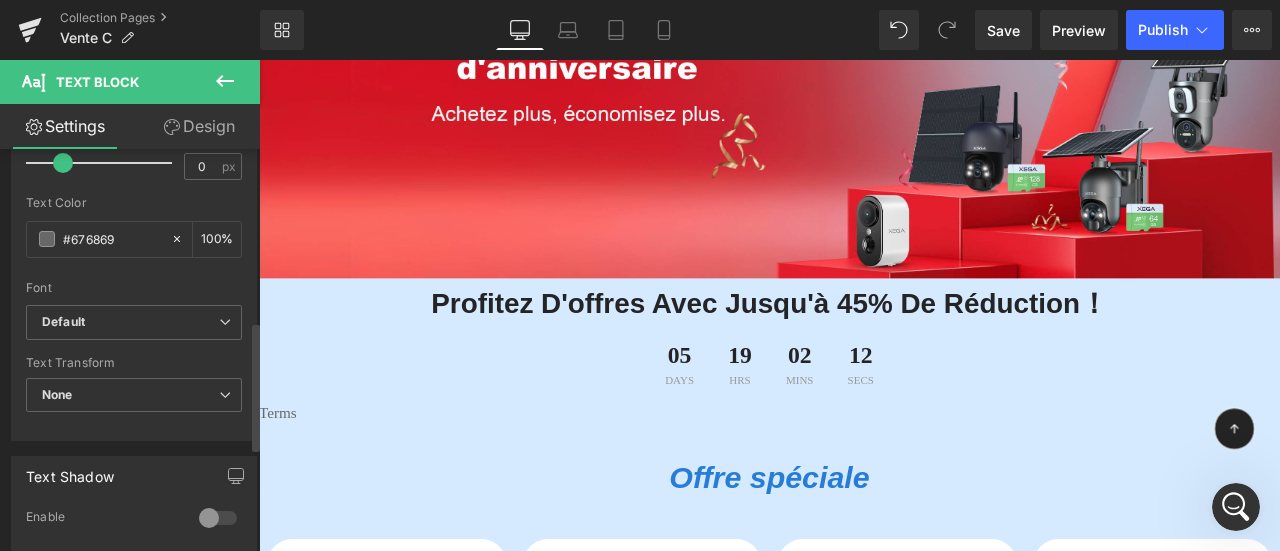 scroll, scrollTop: 700, scrollLeft: 0, axis: vertical 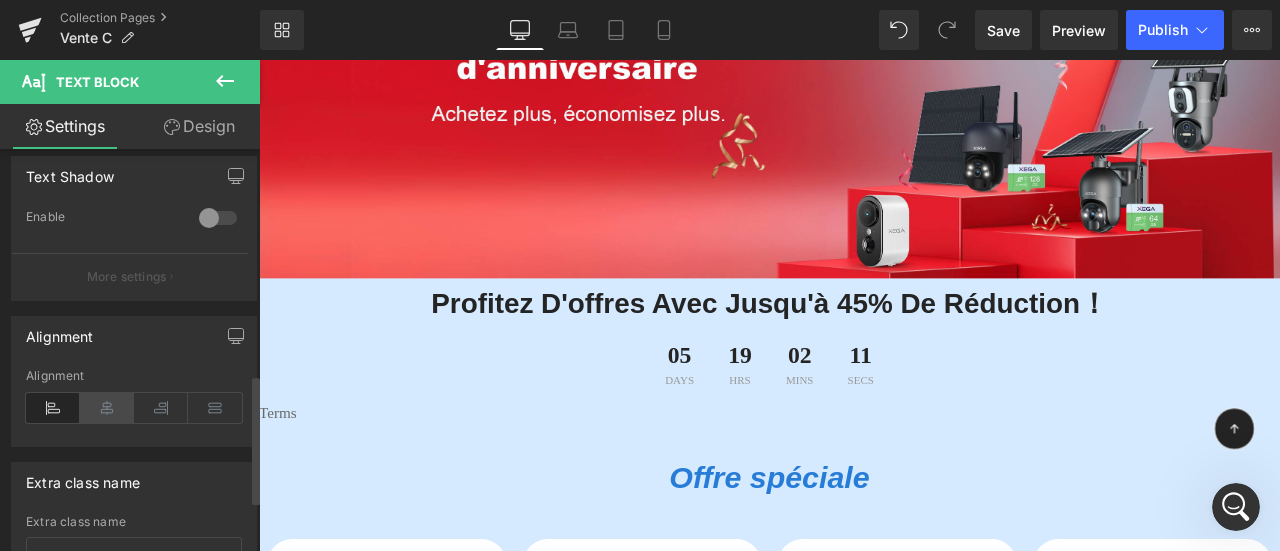 click at bounding box center (107, 408) 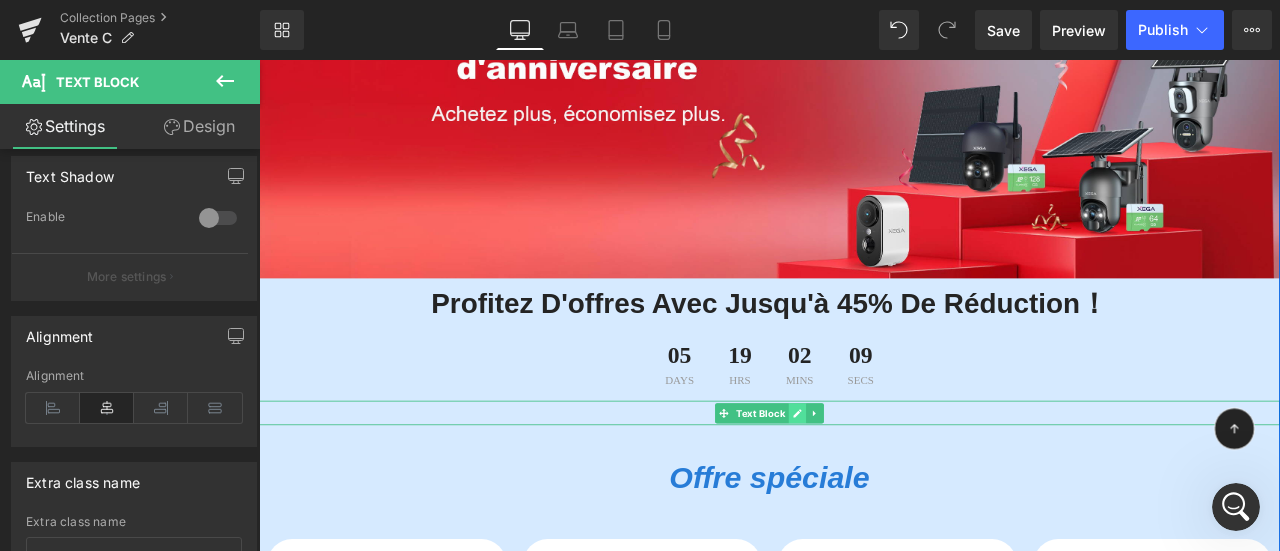 click 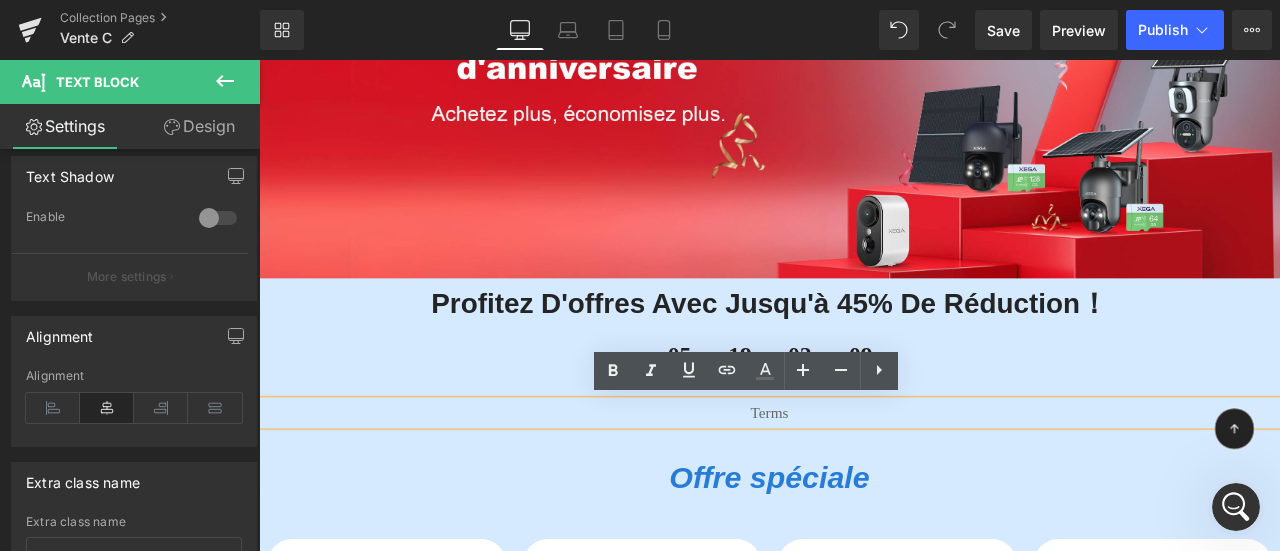 click on "Terms" at bounding box center [864, 478] 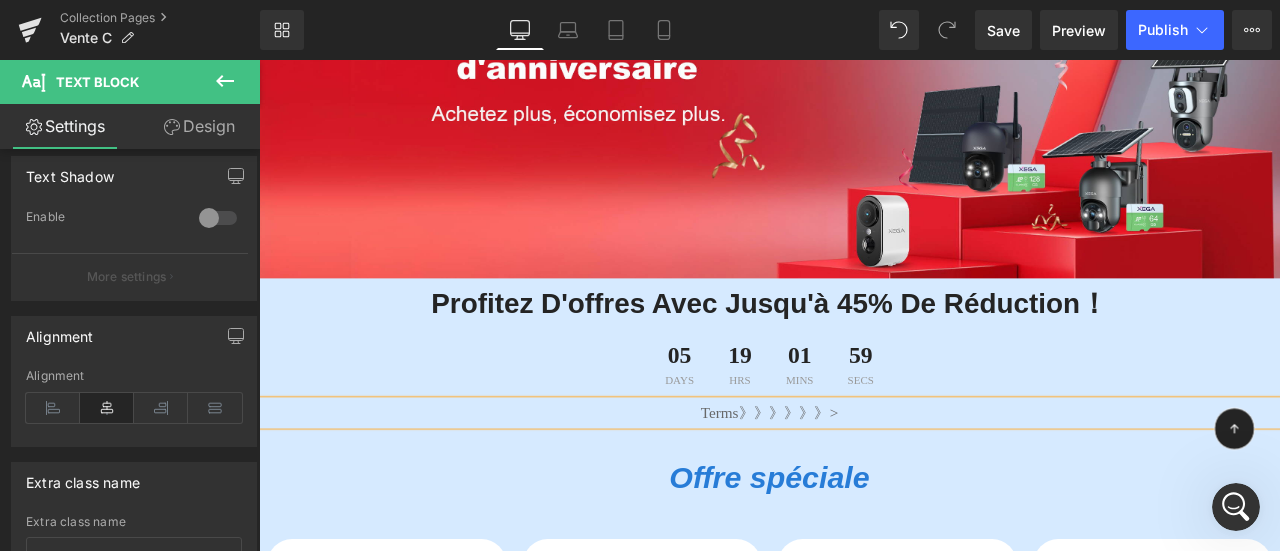 click on "Terms》》》》》》>" at bounding box center [864, 478] 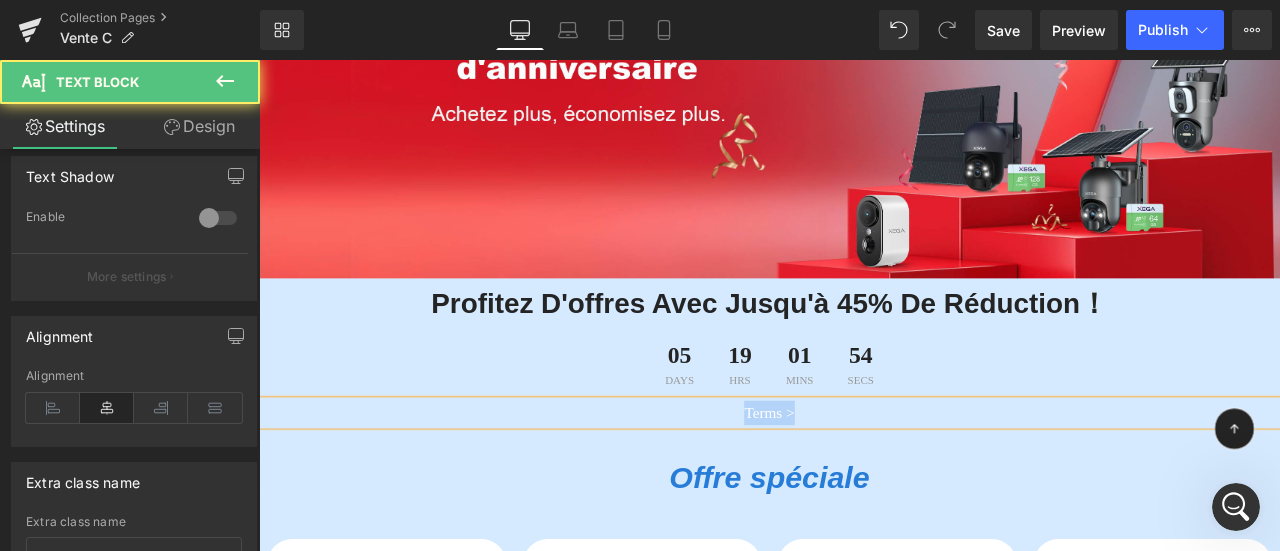 drag, startPoint x: 906, startPoint y: 479, endPoint x: 787, endPoint y: 475, distance: 119.06721 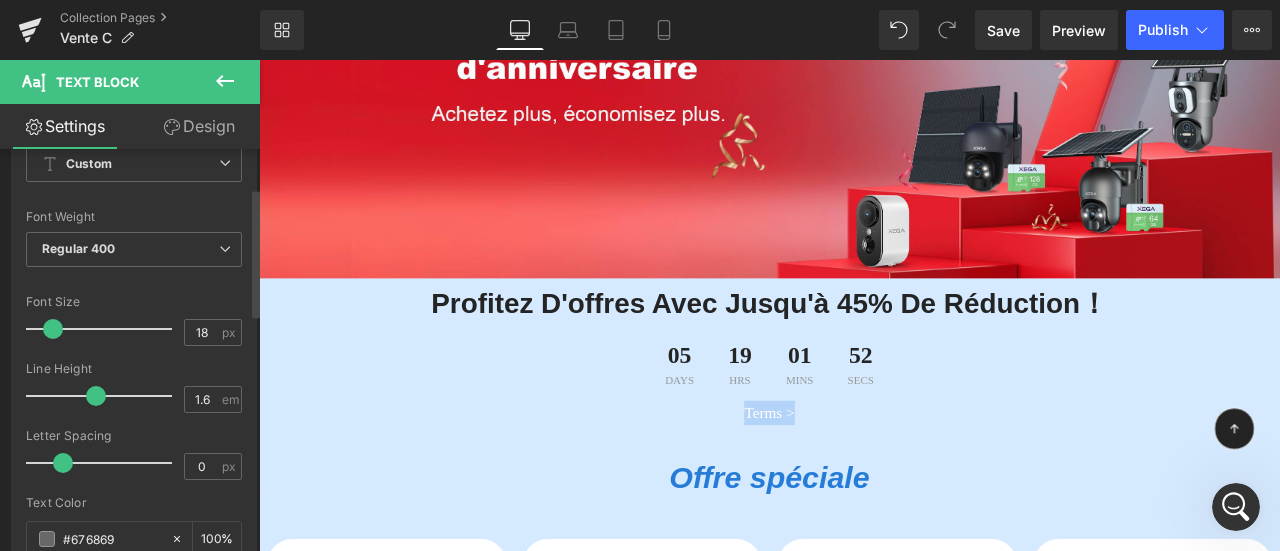 scroll, scrollTop: 400, scrollLeft: 0, axis: vertical 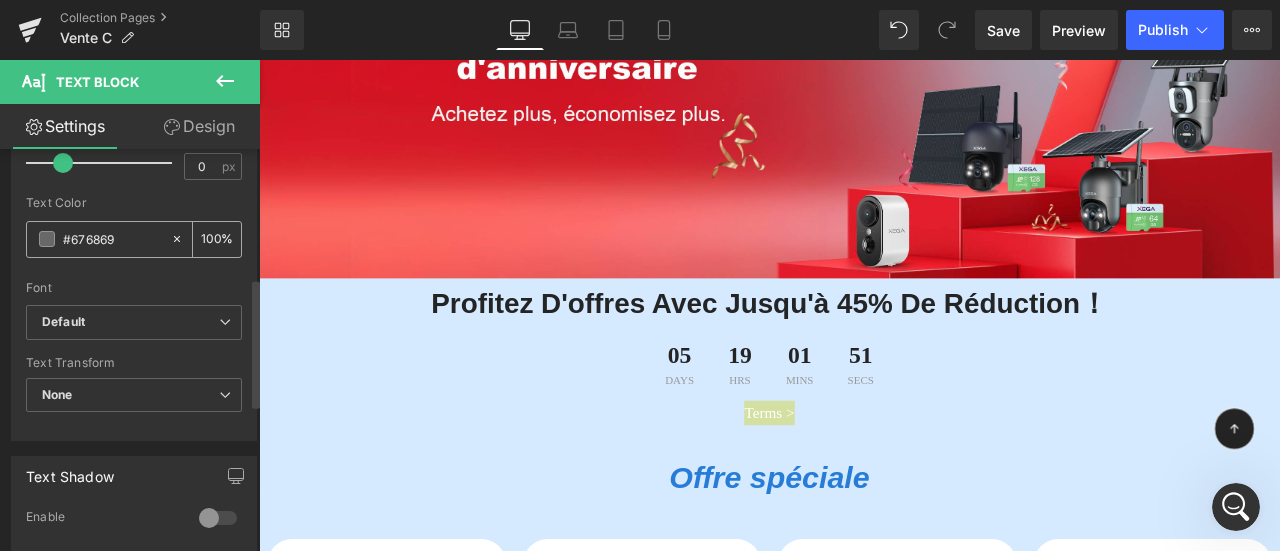 click at bounding box center [47, 239] 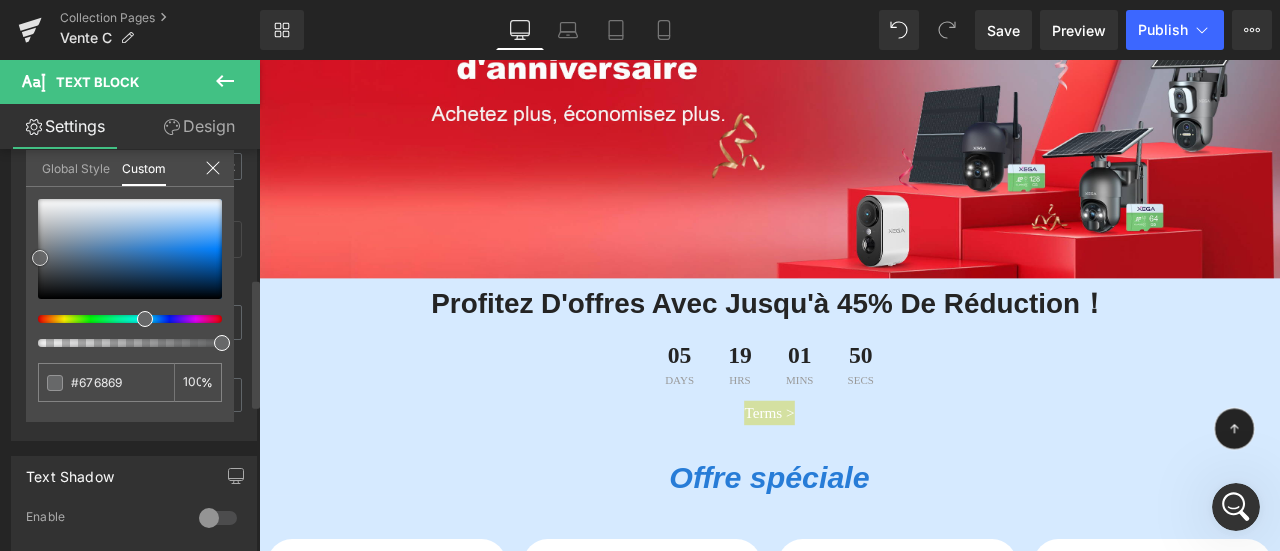 click at bounding box center (130, 249) 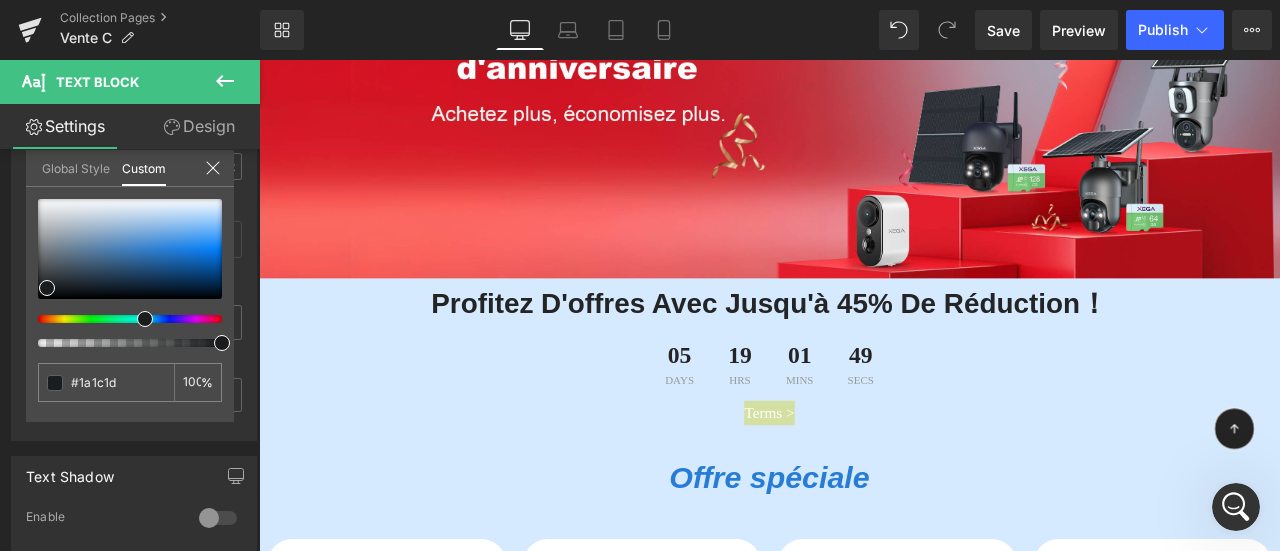 click 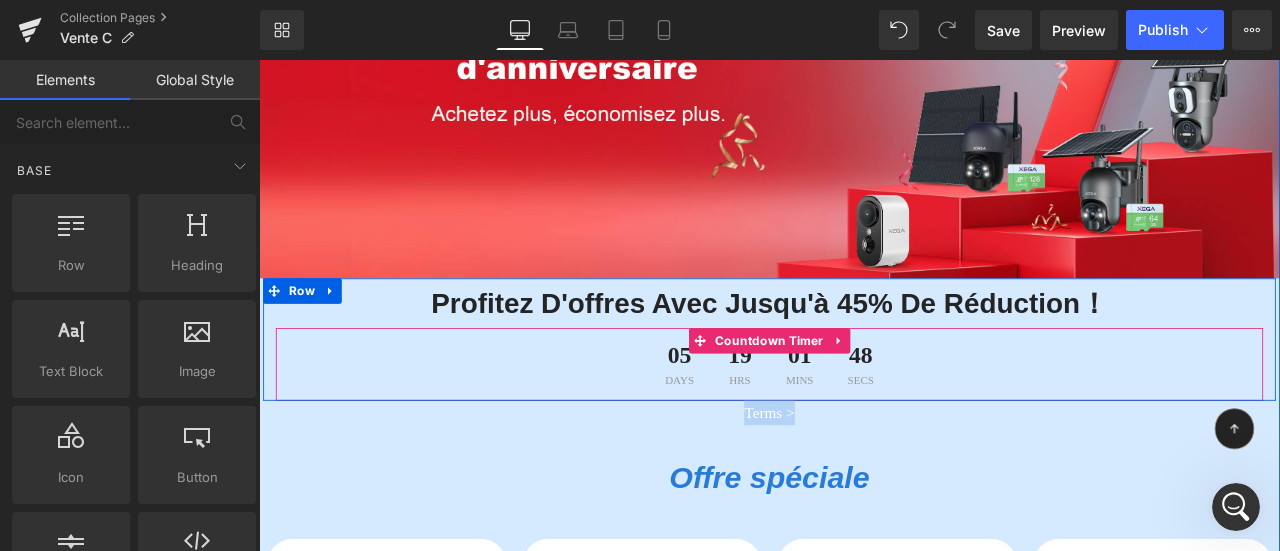click on "Terms >
Text Block" at bounding box center [864, 478] 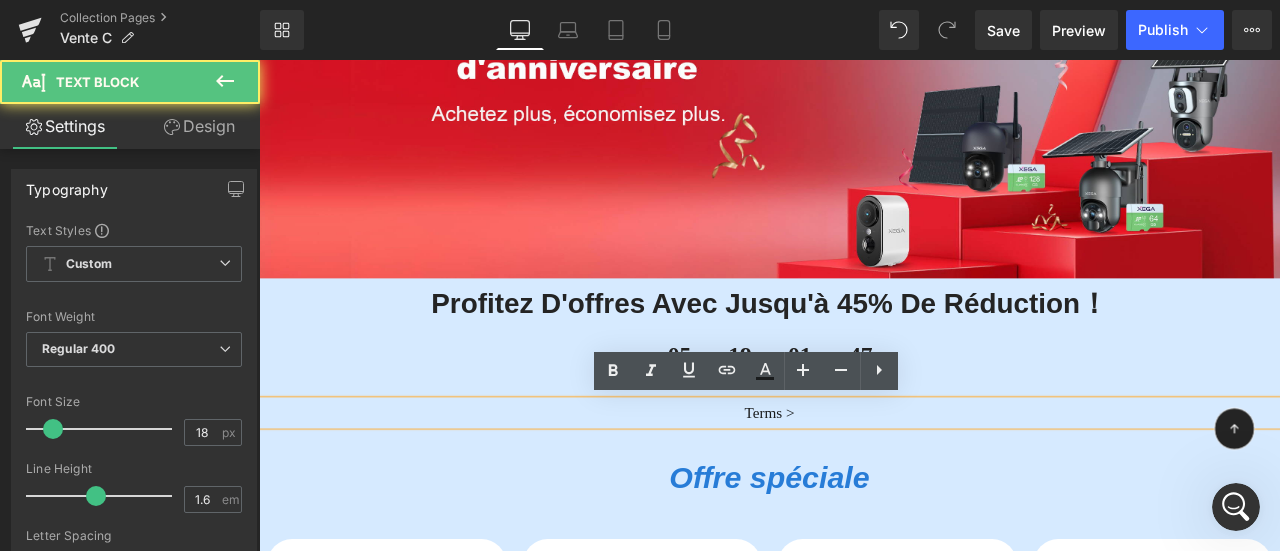 click on "Image         Image         Profitez d'offres avec jusqu'à 45% de réduction！ Heading
05 Days
19 Hrs
01 Mins
47 Secs
Countdown Timer         Row
Terms >
Text Block         Offre spéciale Heading
Sparen
53
%" at bounding box center [864, 648] 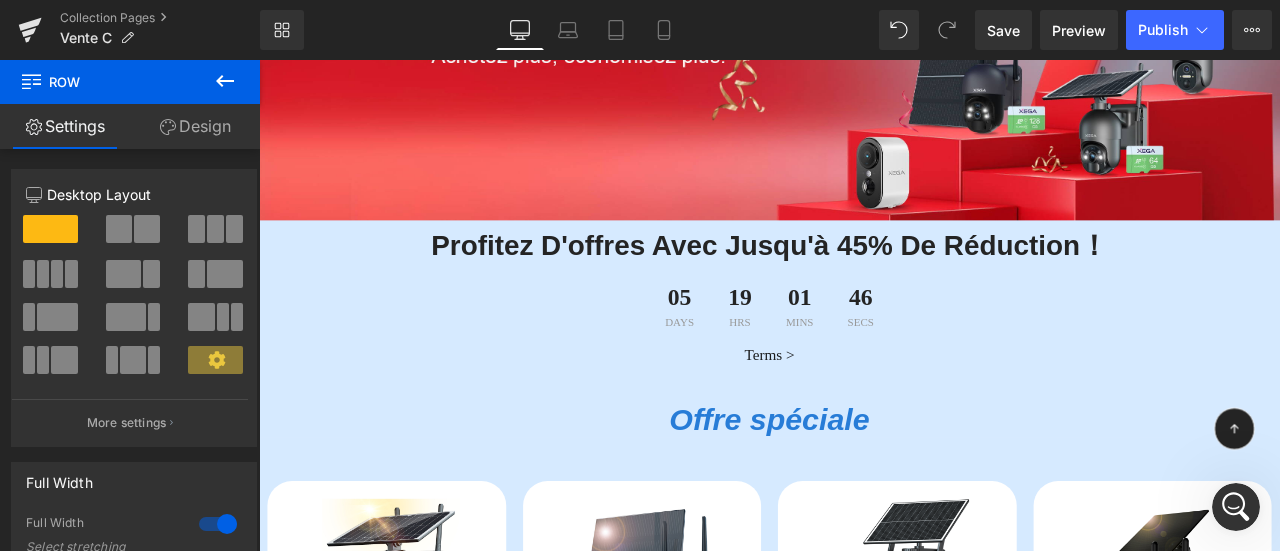 scroll, scrollTop: 402, scrollLeft: 0, axis: vertical 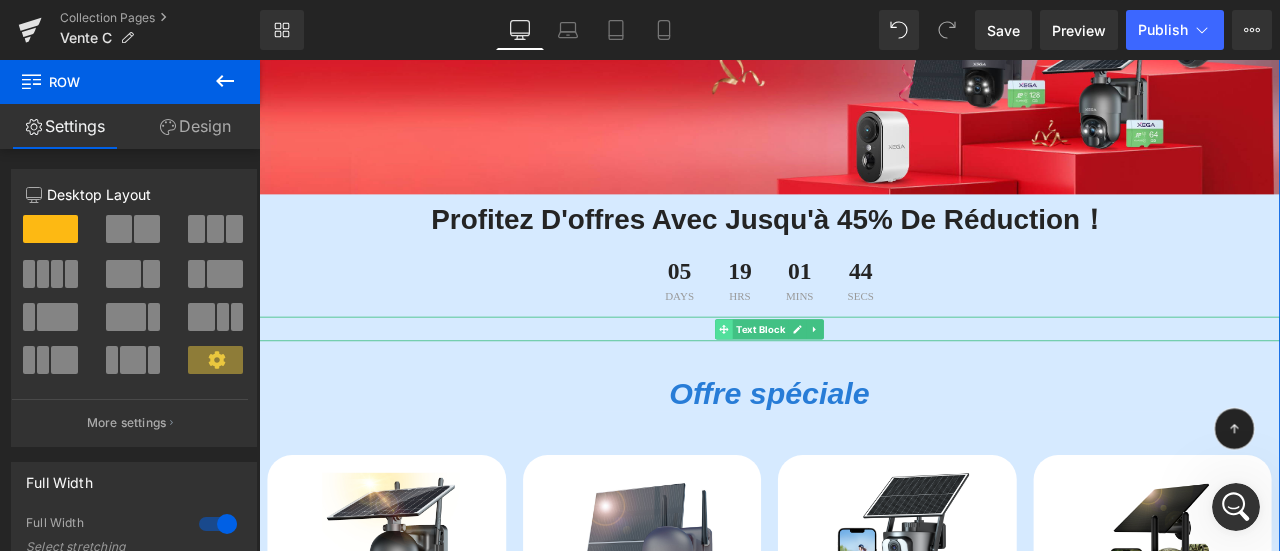 click at bounding box center (810, 379) 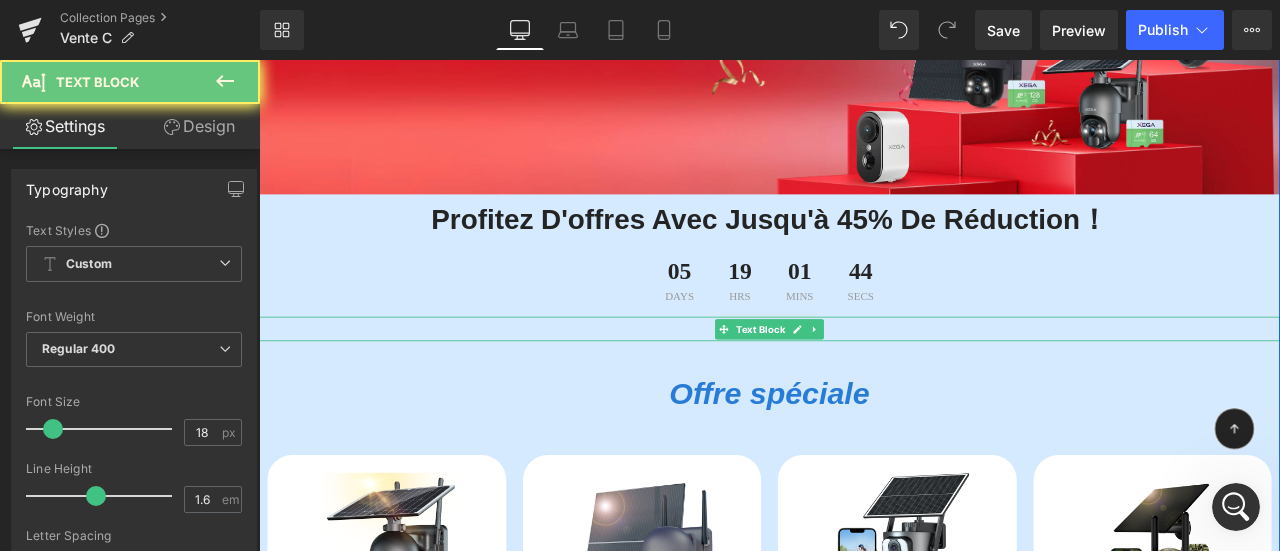 click on "Terms >" at bounding box center (864, 378) 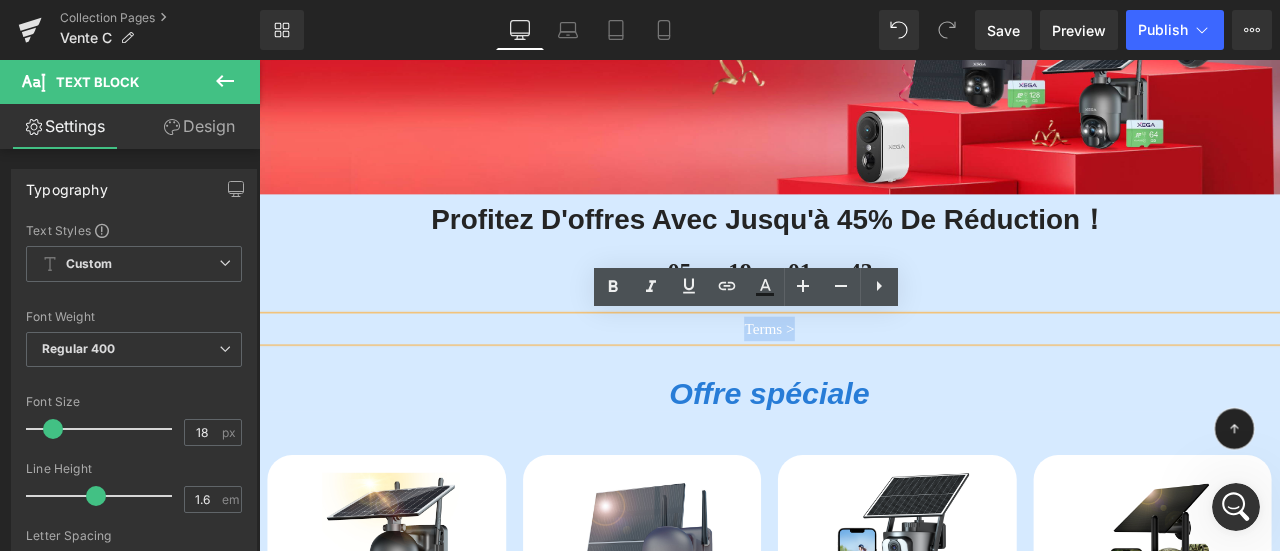 drag, startPoint x: 766, startPoint y: 375, endPoint x: 1066, endPoint y: 385, distance: 300.16663 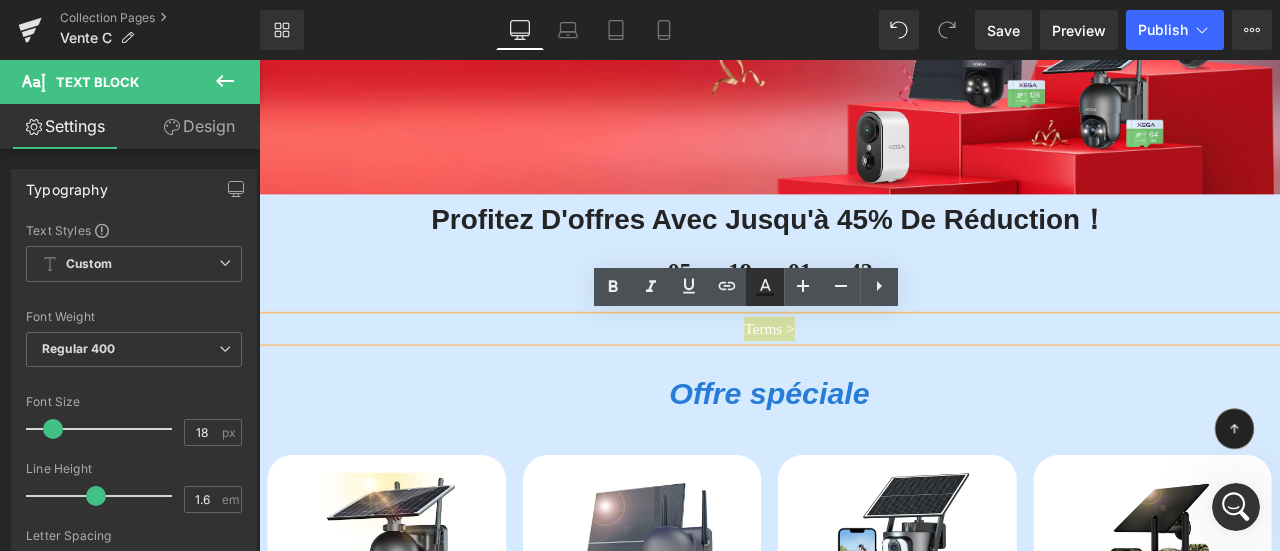 click 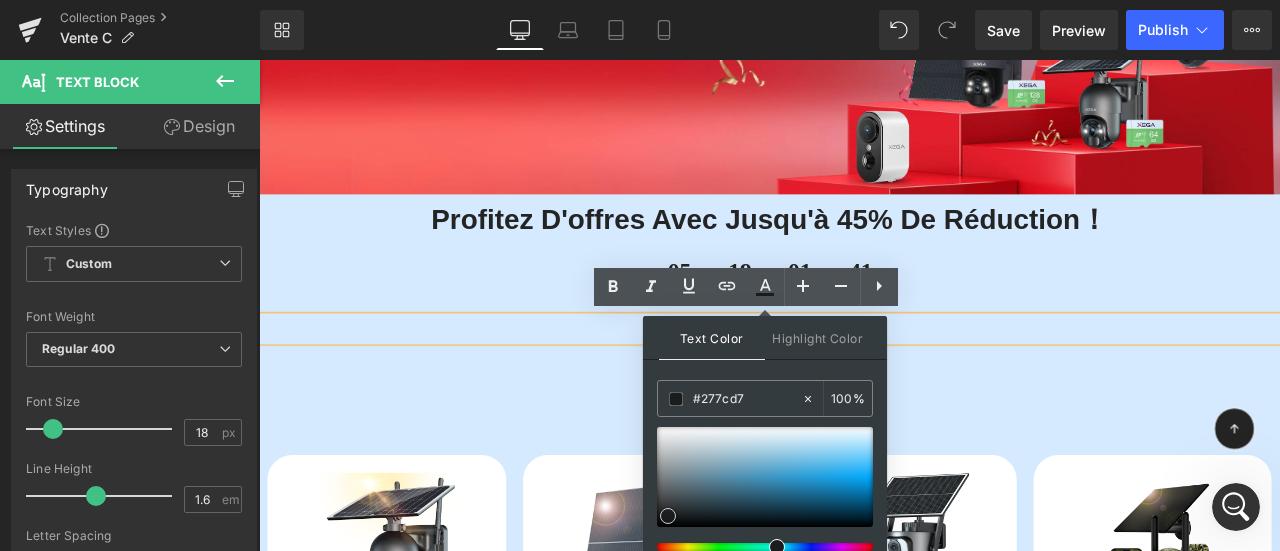 click at bounding box center [765, 477] 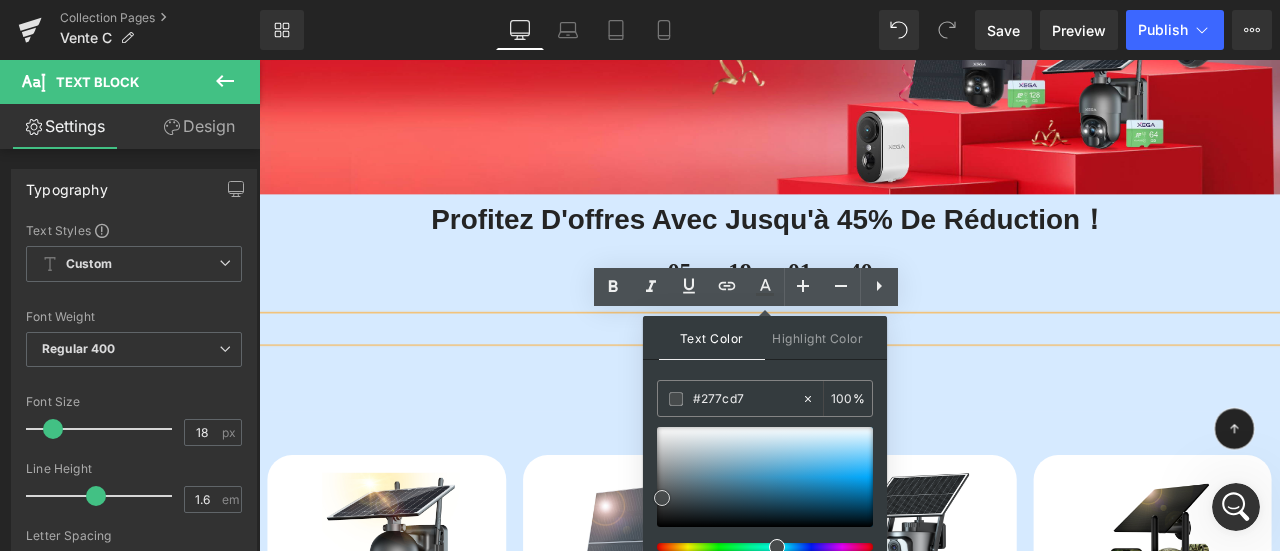 click at bounding box center (662, 498) 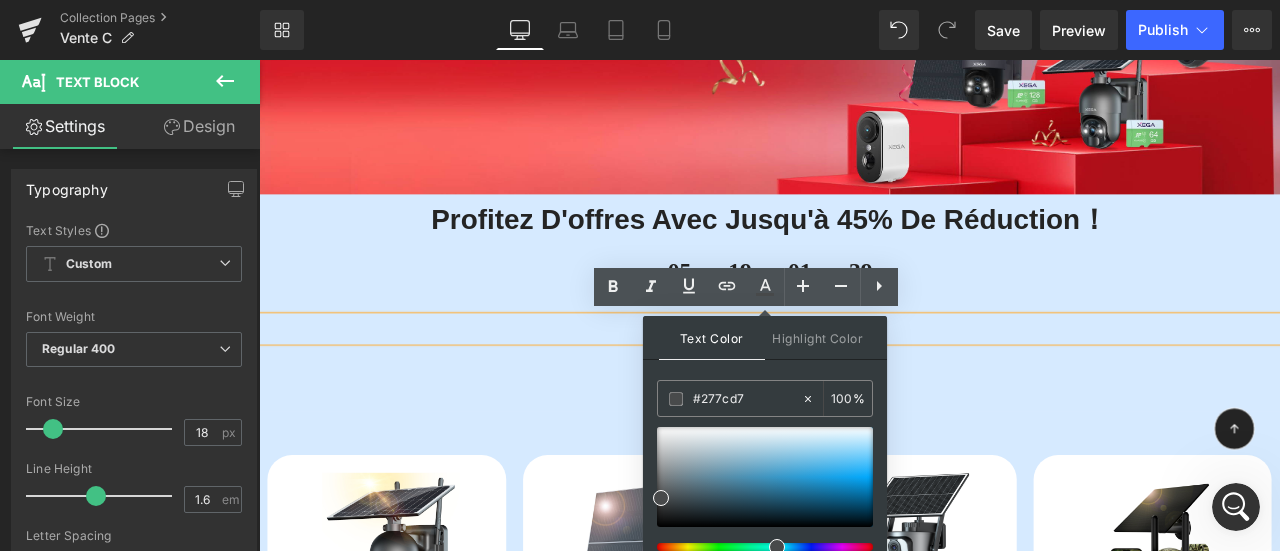 click on "Image         Image         Profitez d'offres avec jusqu'à 45% de réduction！ Heading
05 Days
19 Hrs
01 Mins
39 Secs
Countdown Timer         Row
Terms >
Text Block         Offre spéciale Heading
Sparen
53
%" at bounding box center [864, 548] 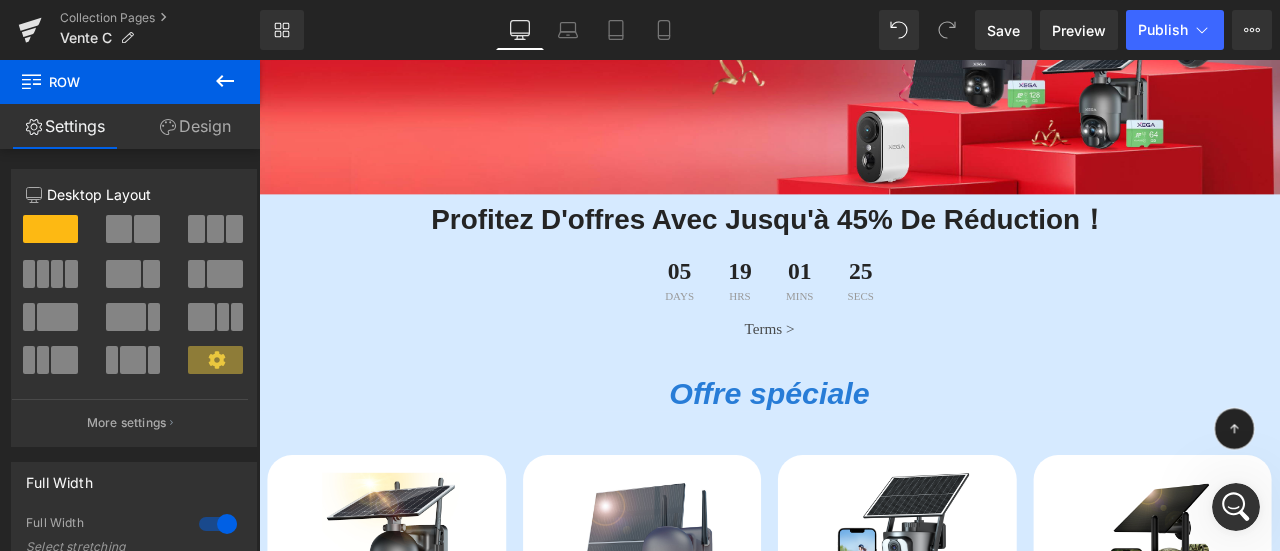 click 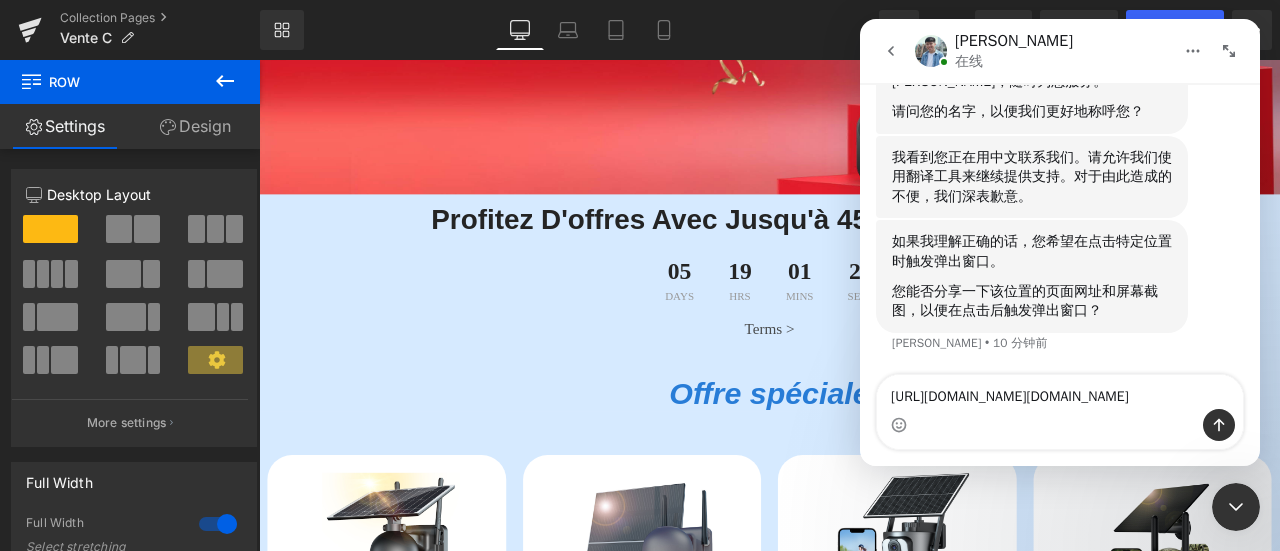 scroll, scrollTop: 534, scrollLeft: 0, axis: vertical 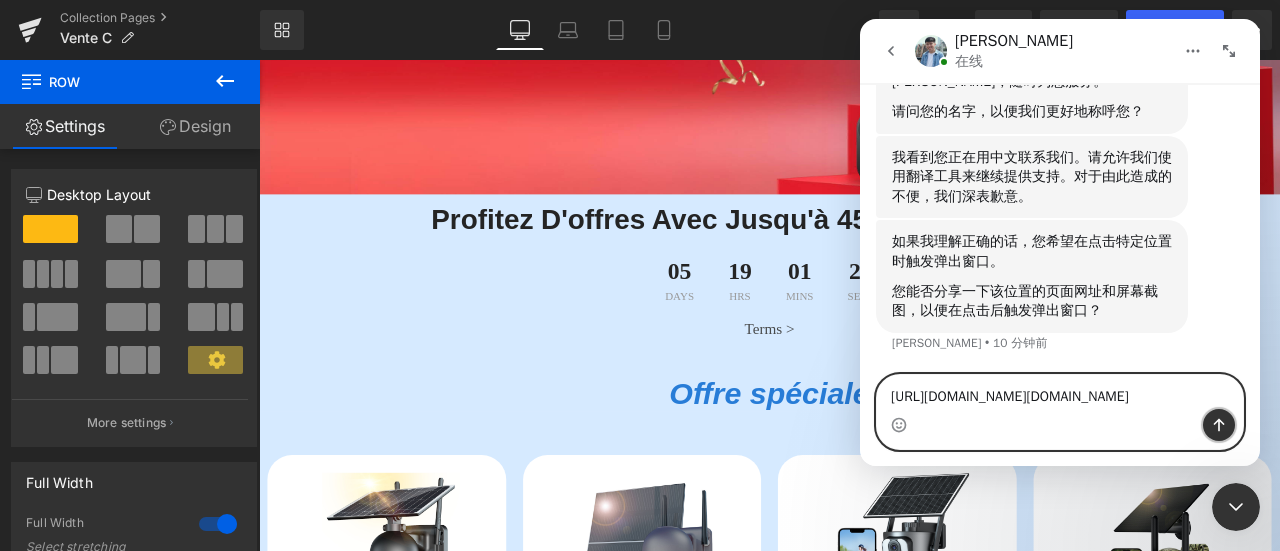 click at bounding box center [1219, 425] 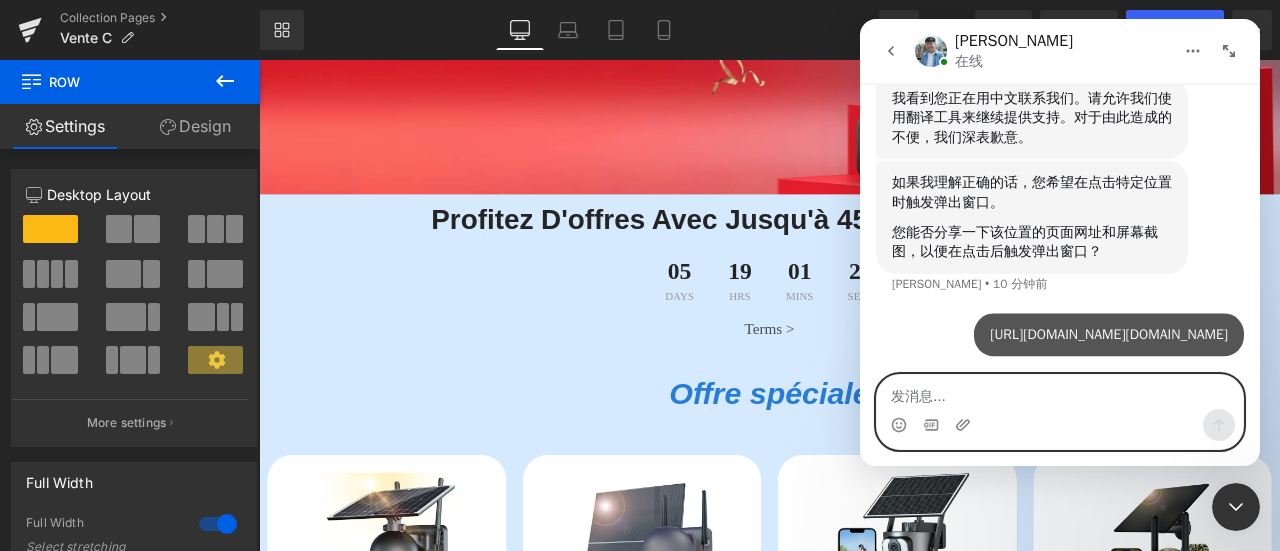 scroll, scrollTop: 593, scrollLeft: 0, axis: vertical 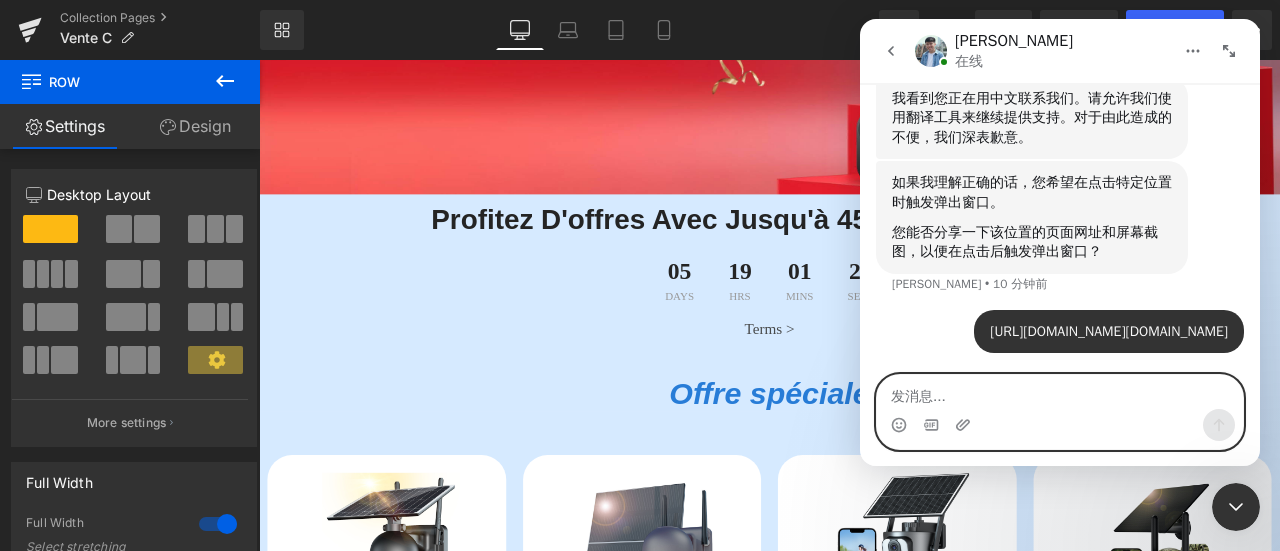 click at bounding box center (1060, 392) 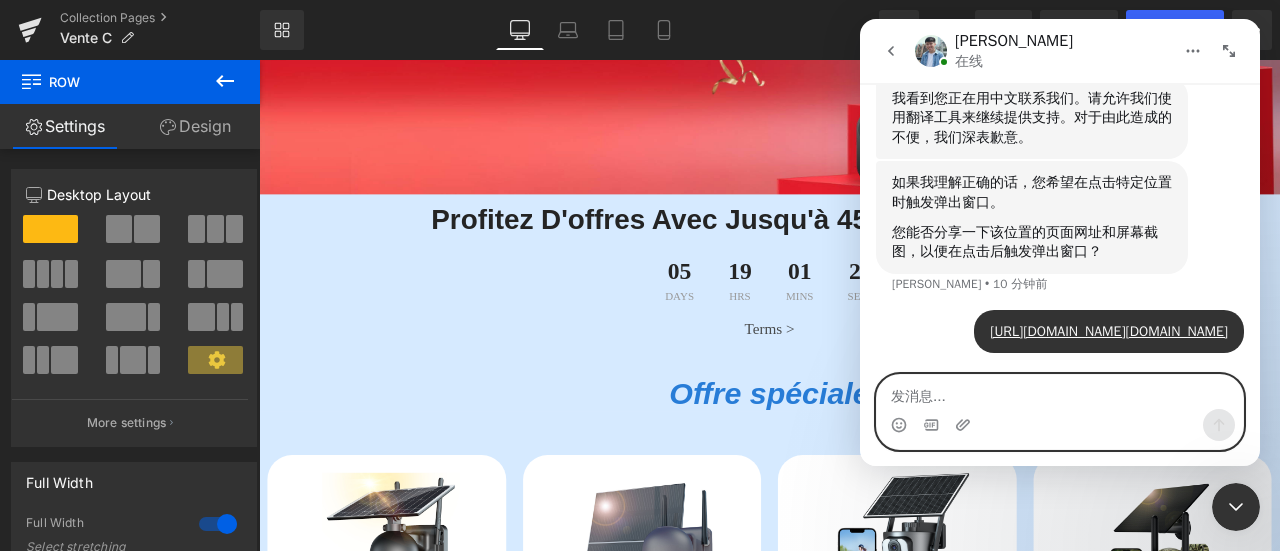 paste on "W" 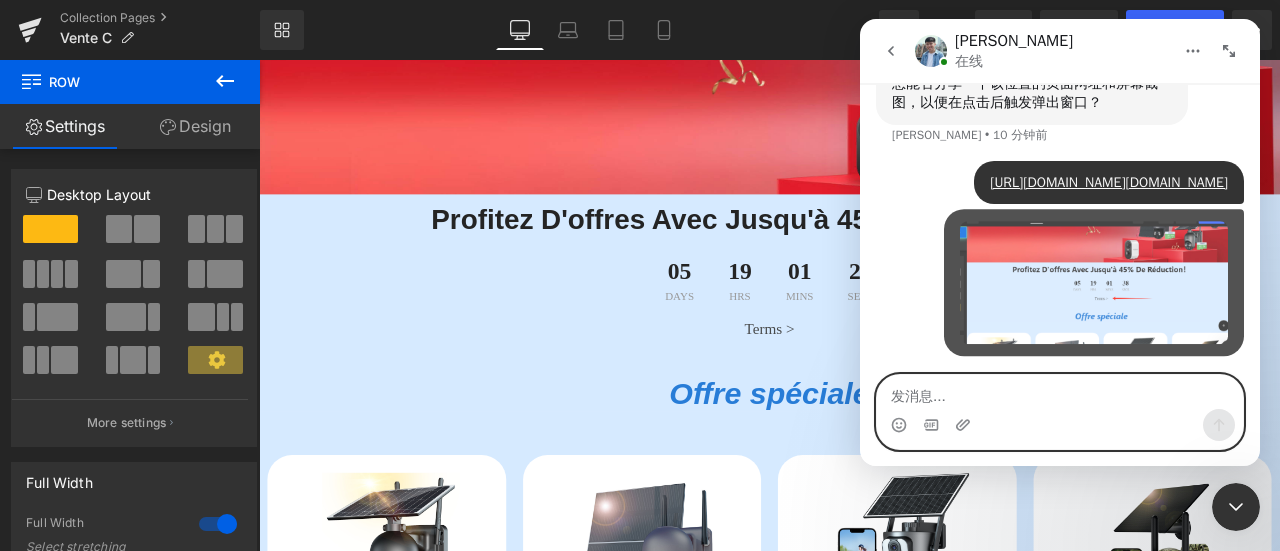 scroll, scrollTop: 741, scrollLeft: 0, axis: vertical 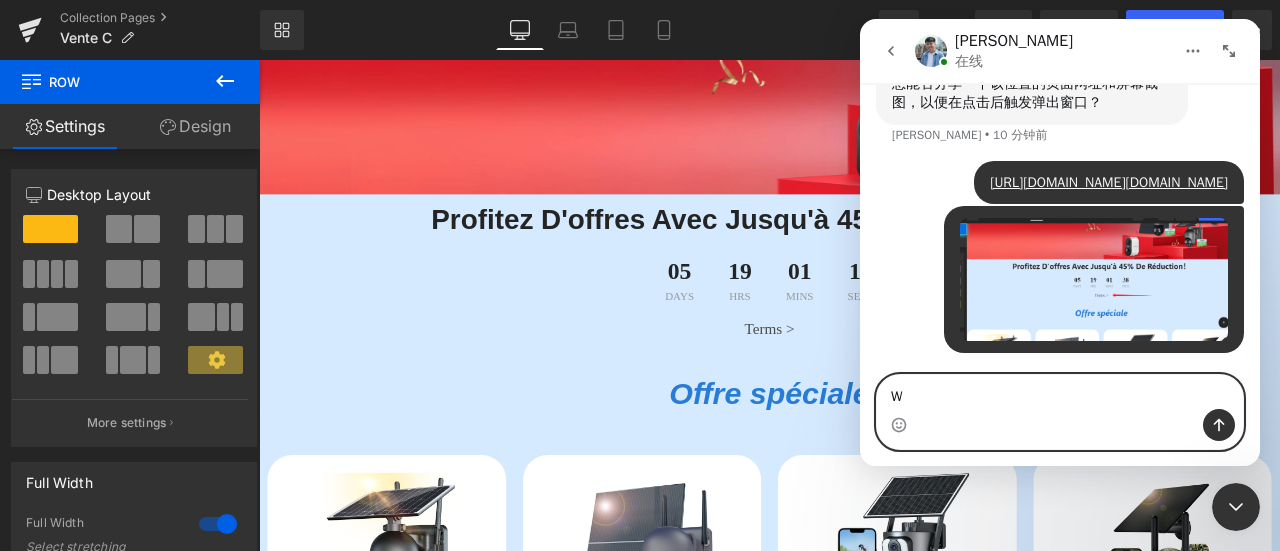 type on "W" 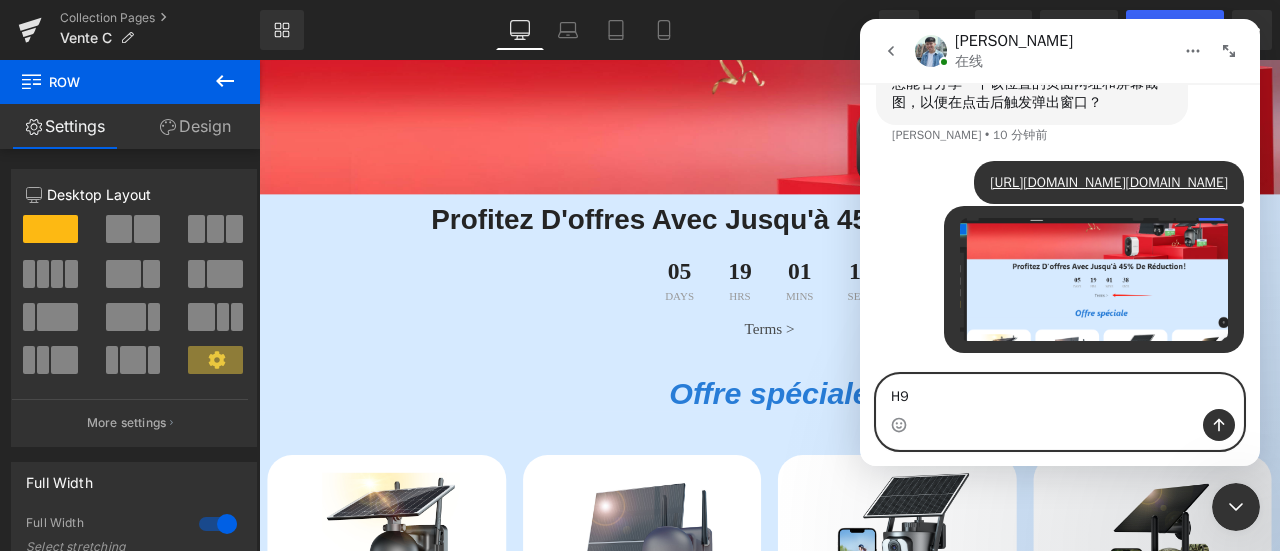 type on "H" 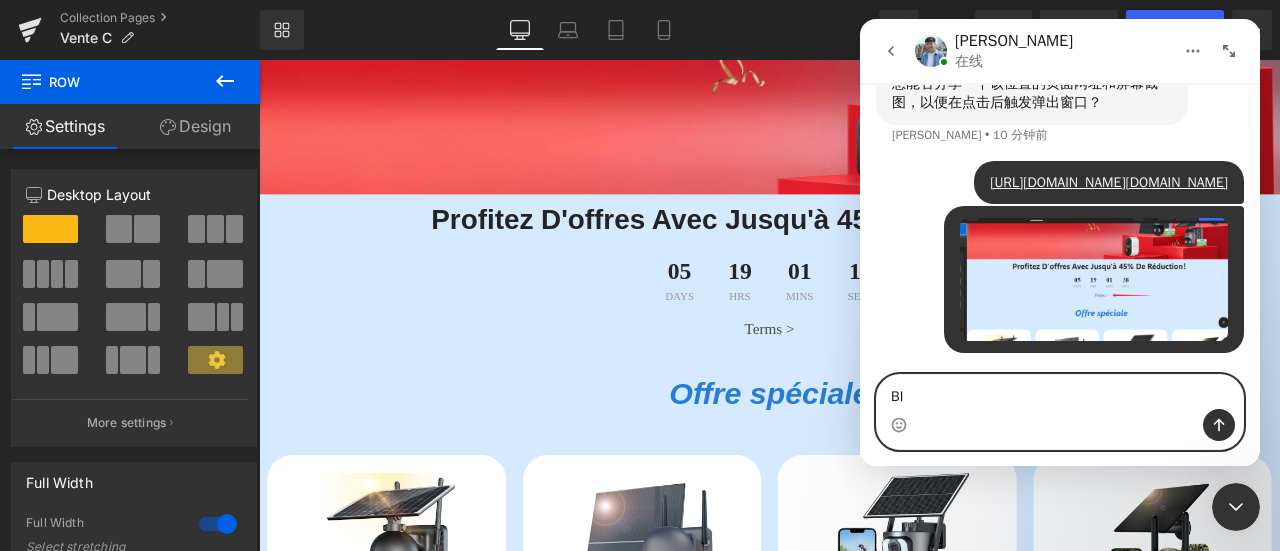 type on "B" 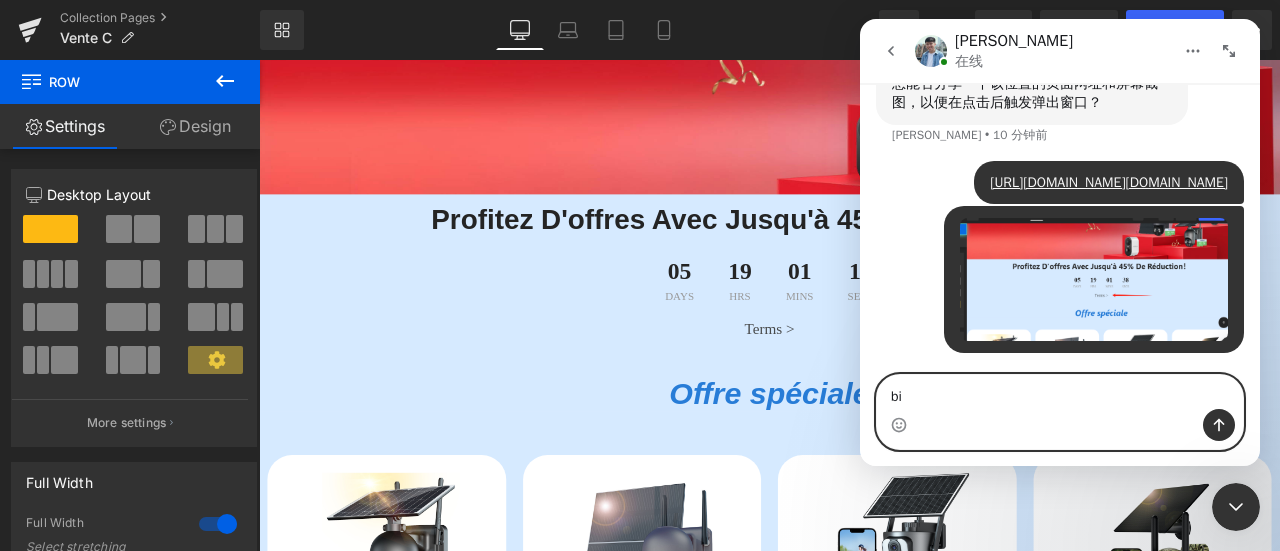 type on "b" 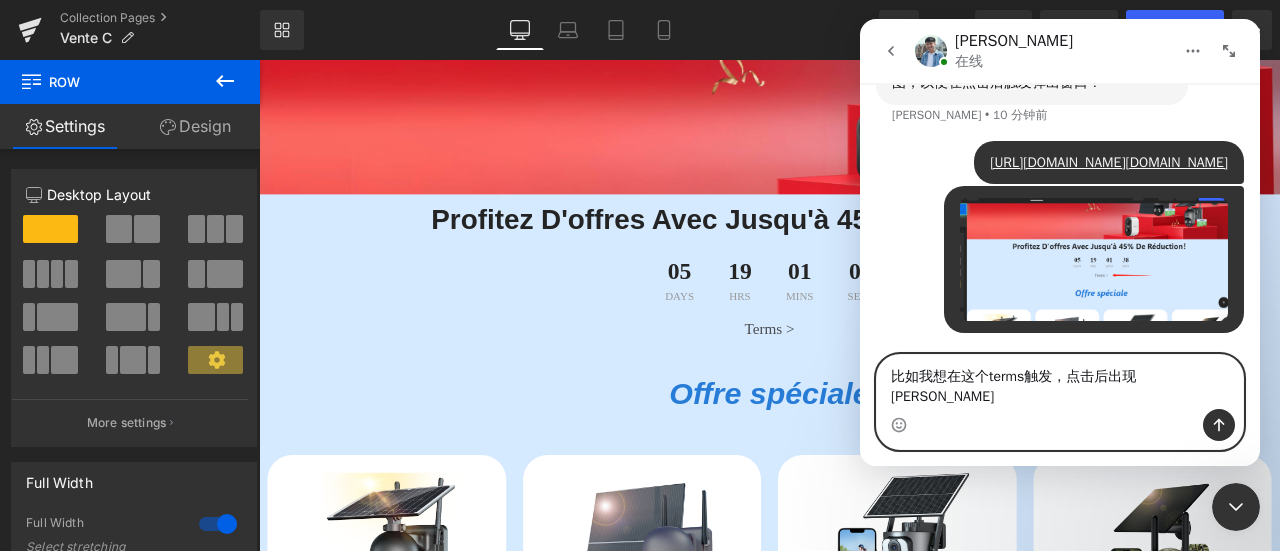 type on "比如我想在这个terms触发，点击后出现痰喘" 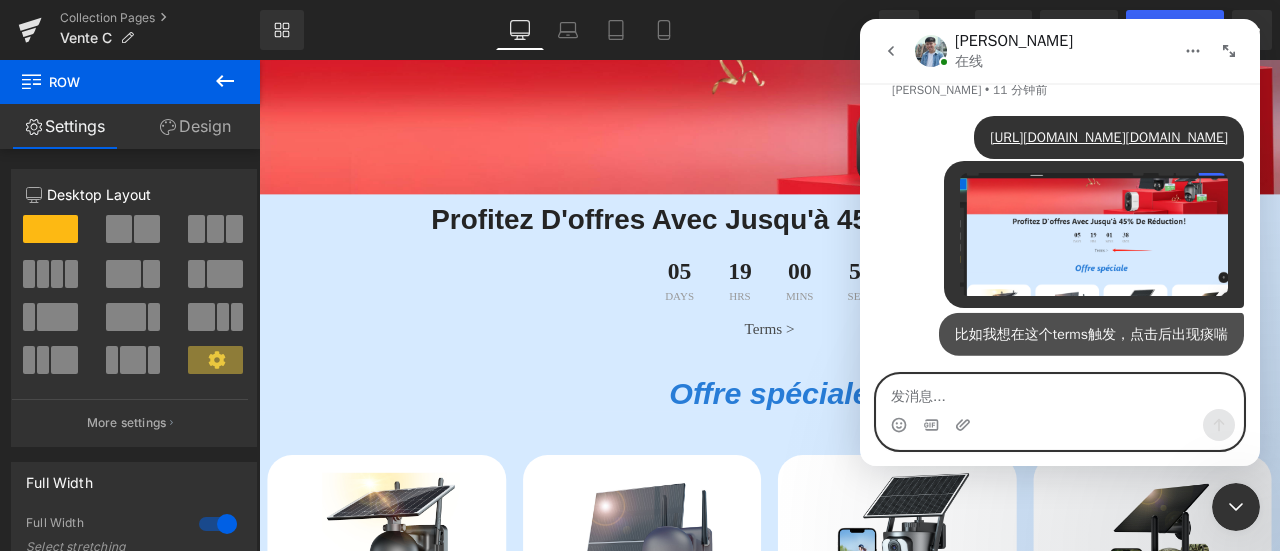 scroll, scrollTop: 787, scrollLeft: 0, axis: vertical 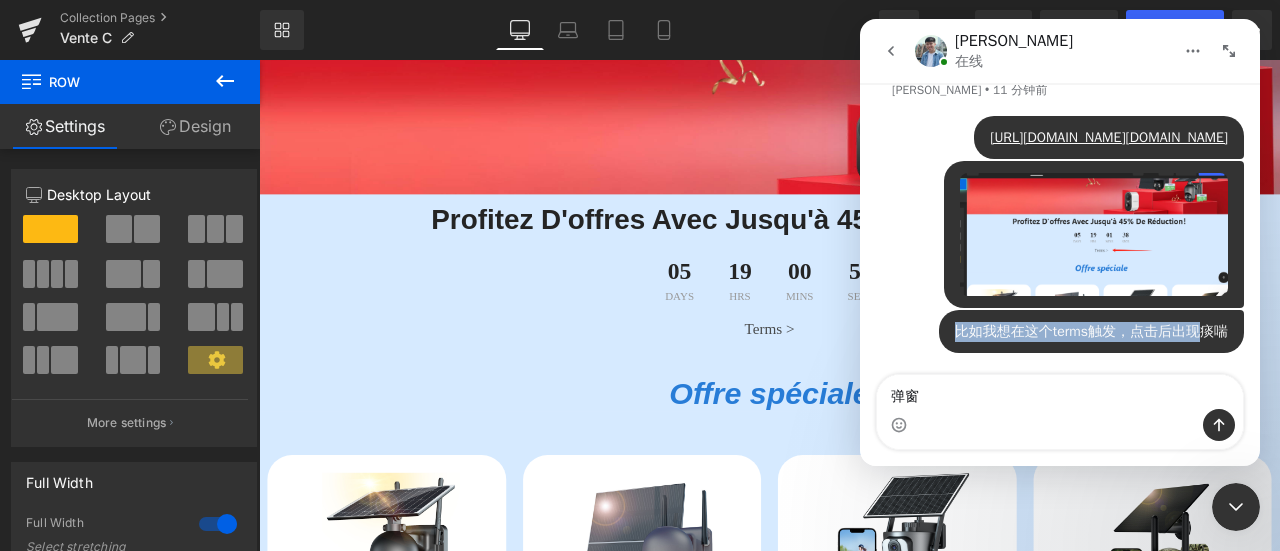 drag, startPoint x: 1188, startPoint y: 332, endPoint x: 940, endPoint y: 340, distance: 248.129 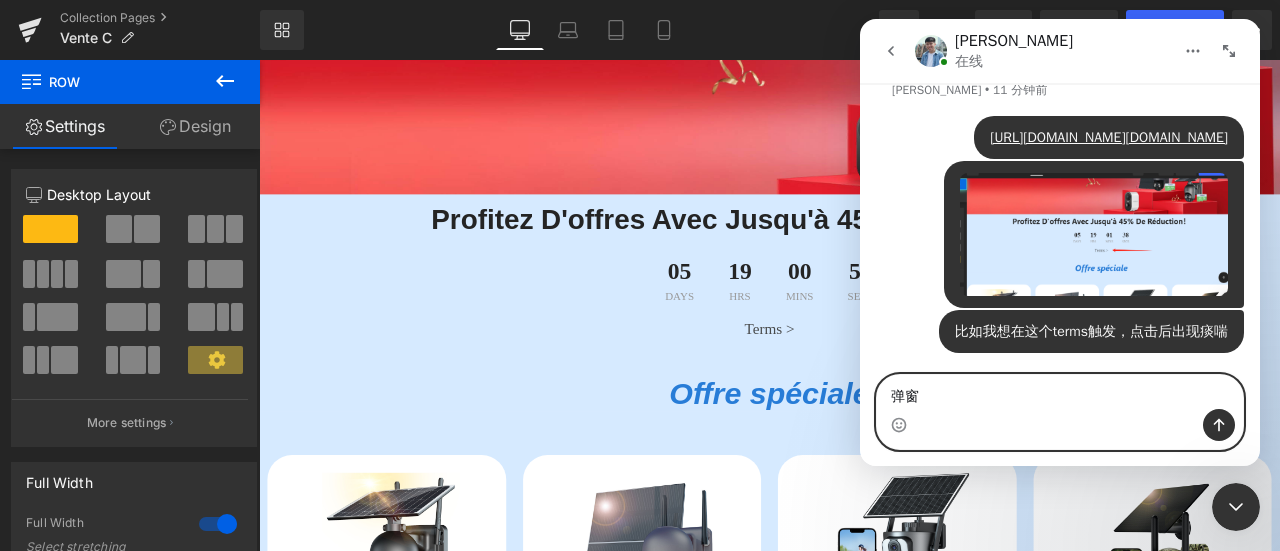 click on "弹窗" at bounding box center [1060, 392] 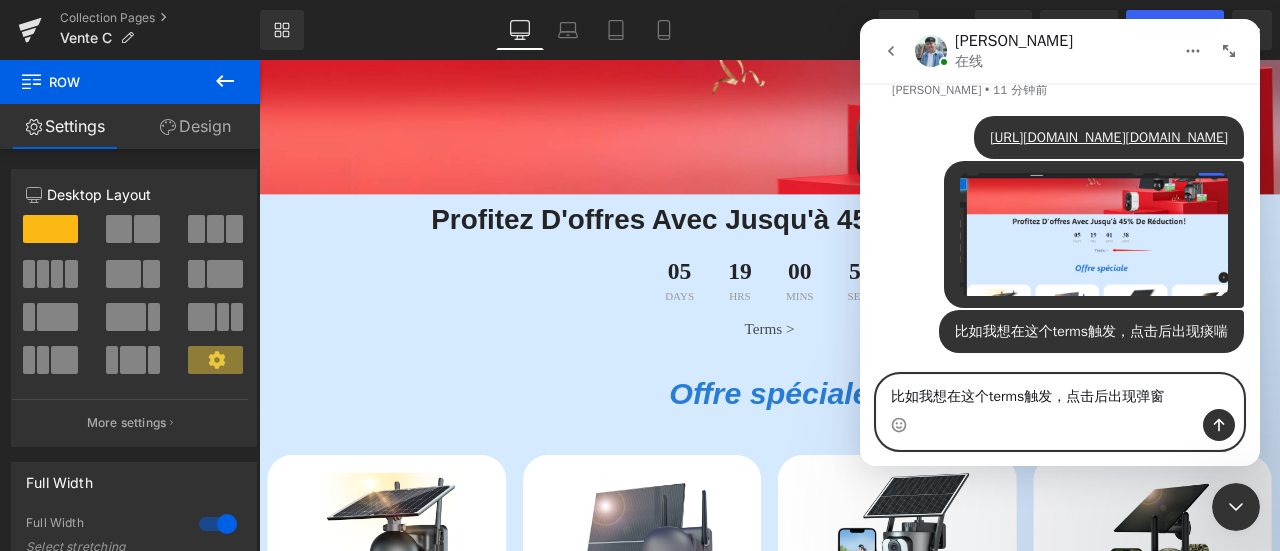 type on "比如我想在这个terms触发，点击后出现弹窗" 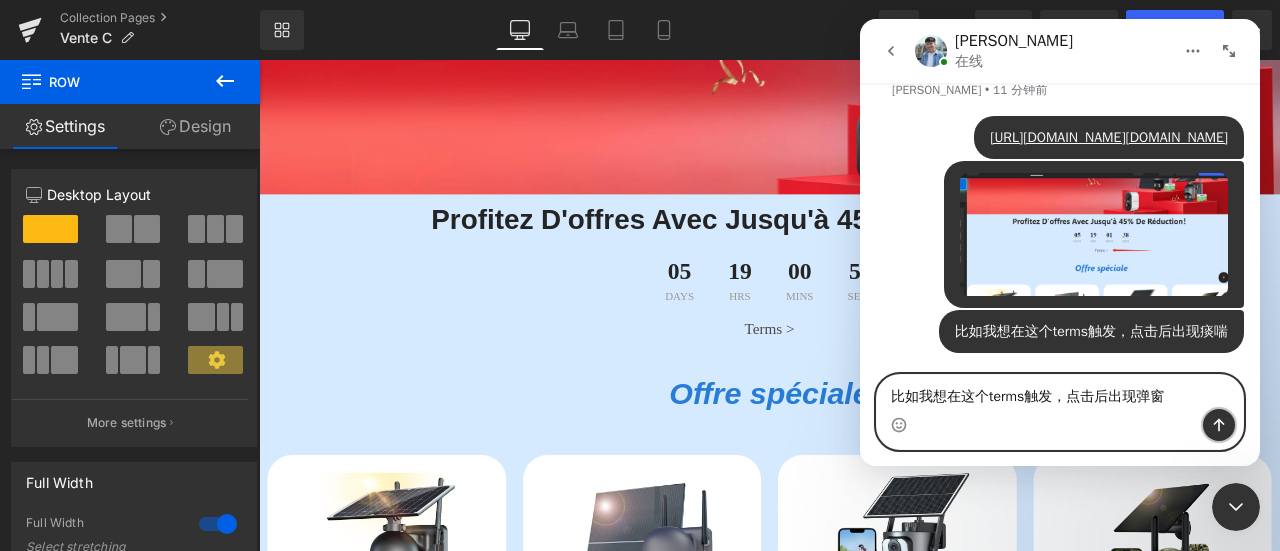 click 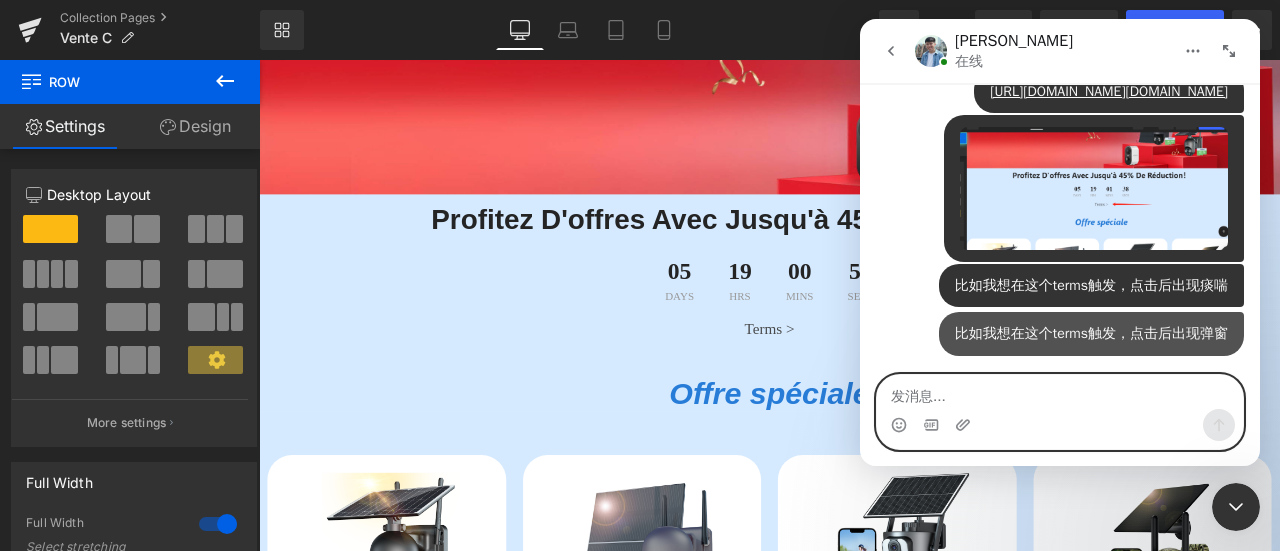 scroll, scrollTop: 832, scrollLeft: 0, axis: vertical 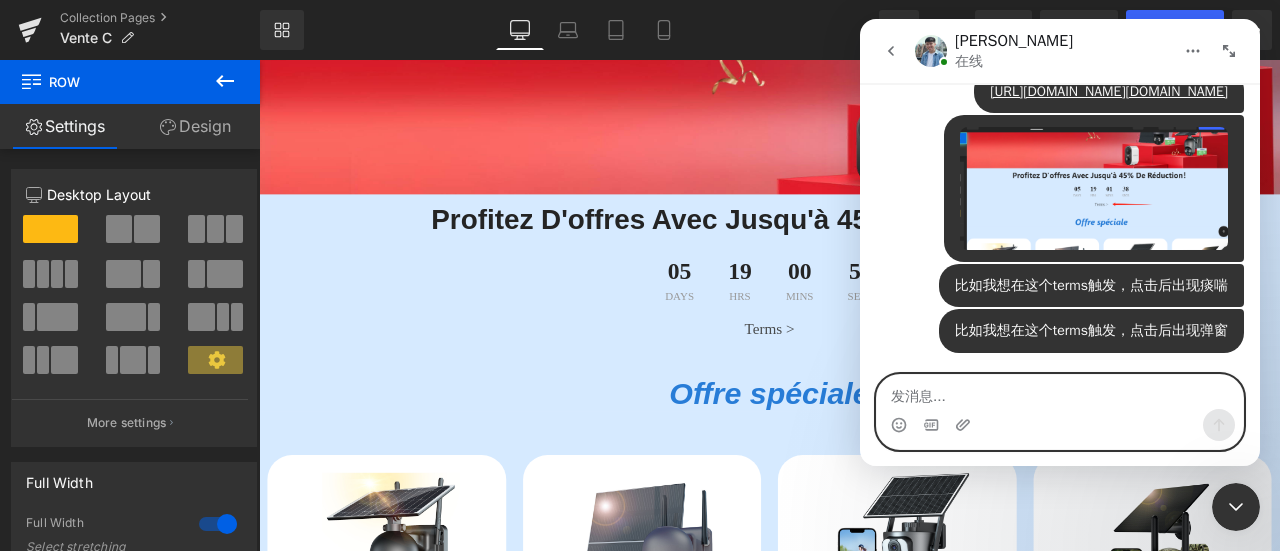 click at bounding box center (1060, 392) 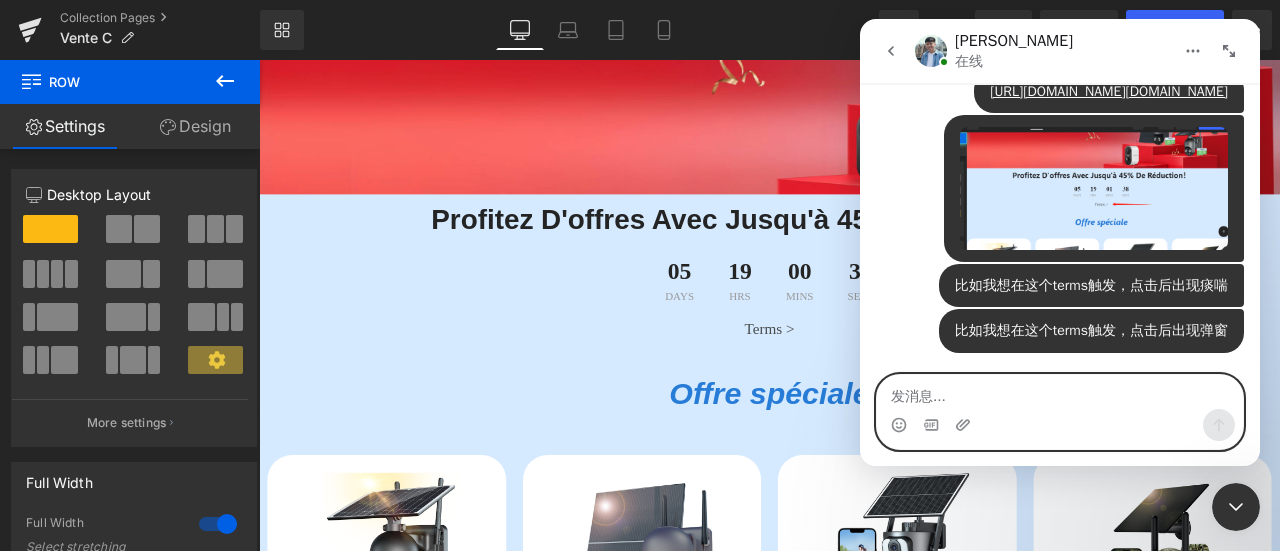 click at bounding box center (1060, 392) 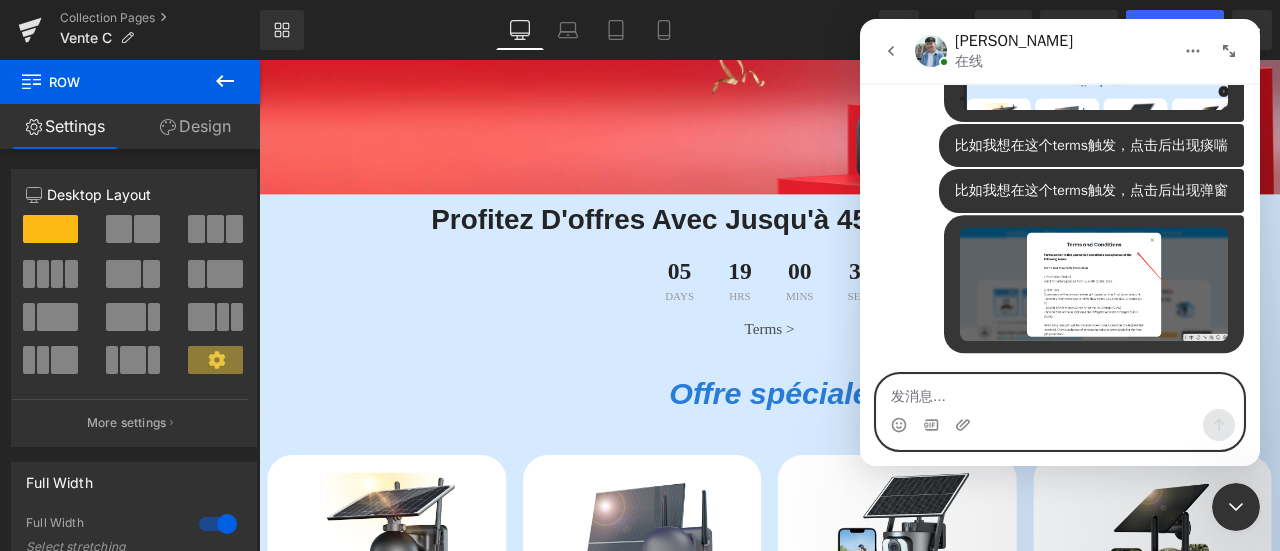 scroll, scrollTop: 972, scrollLeft: 0, axis: vertical 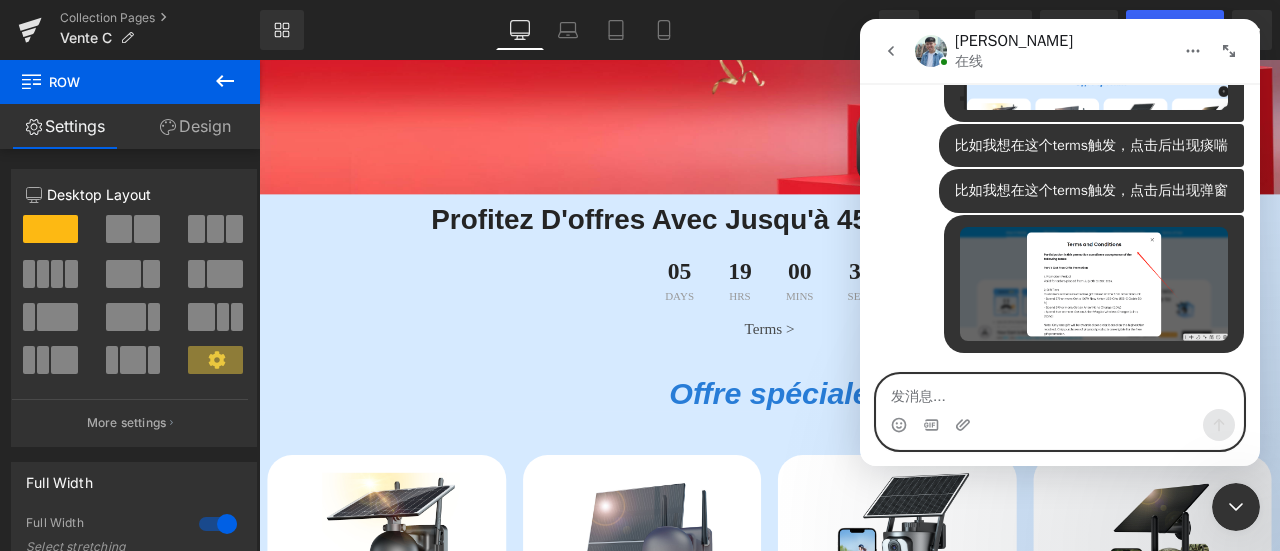 click at bounding box center (1060, 392) 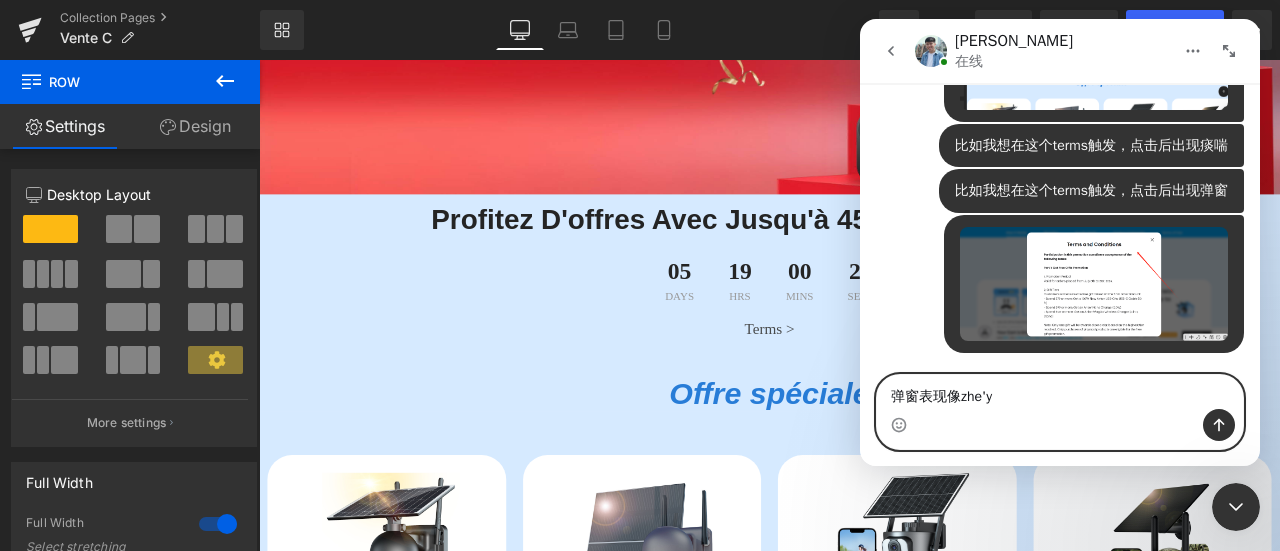 type on "弹窗表现像这样" 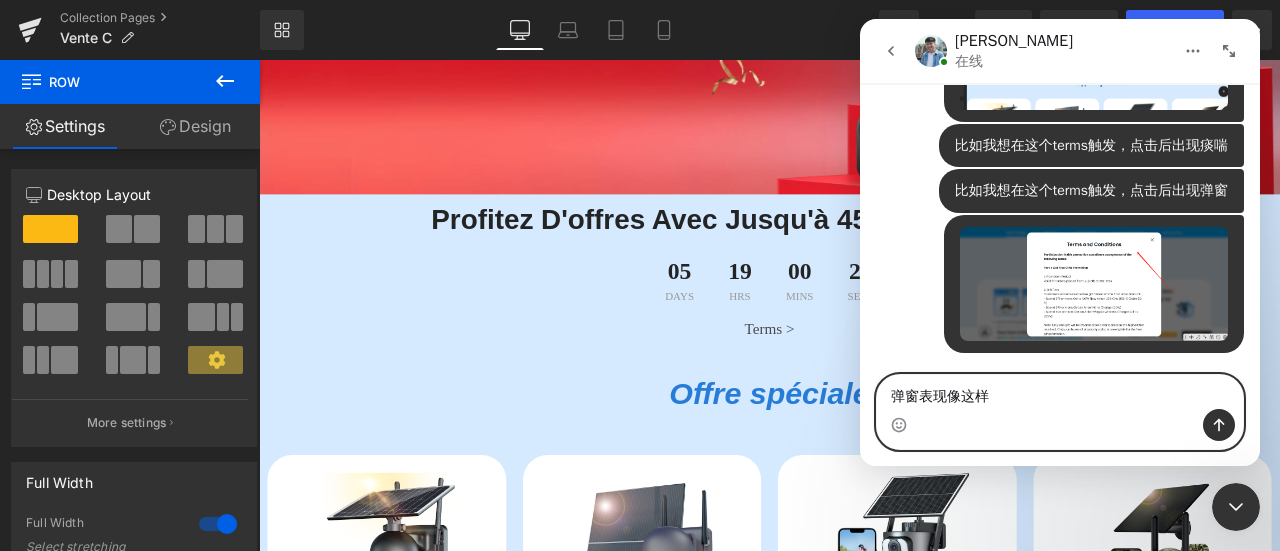 type 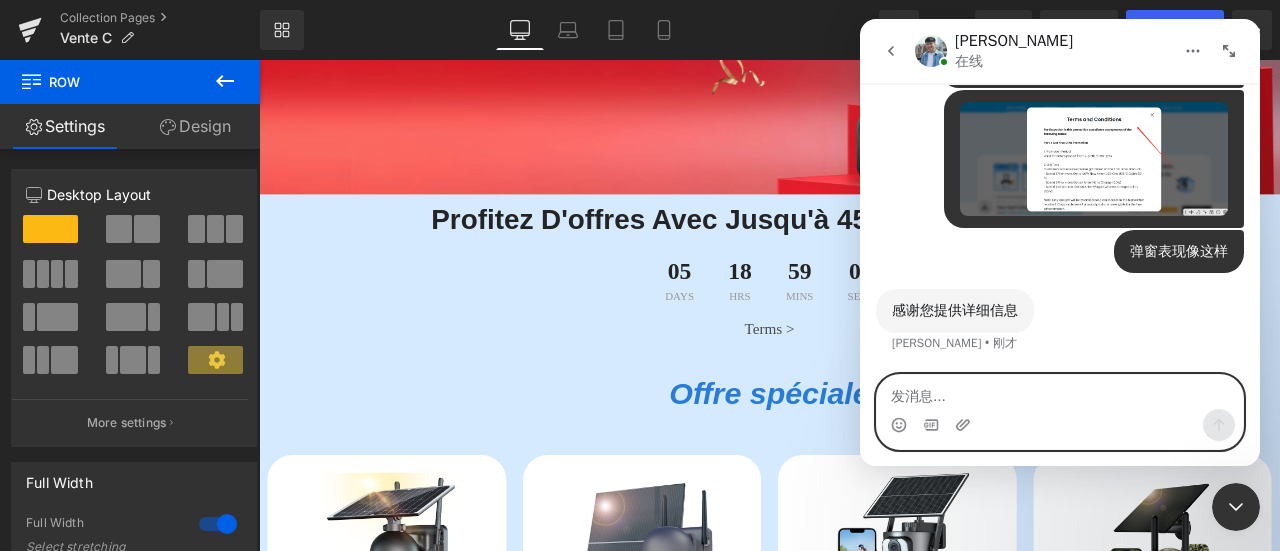 scroll, scrollTop: 1078, scrollLeft: 0, axis: vertical 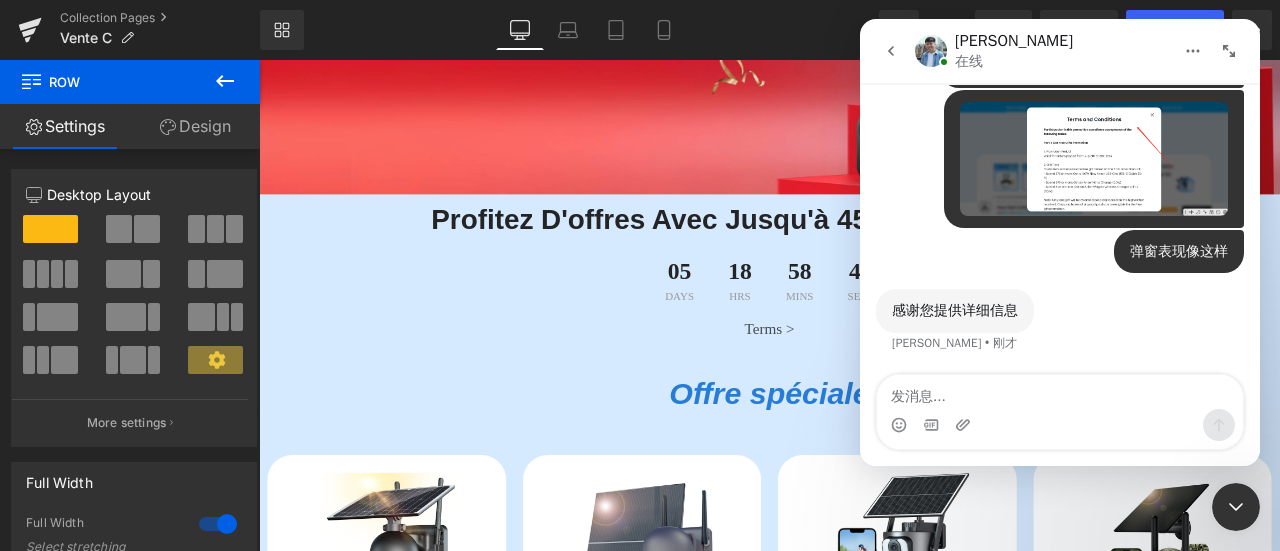 click 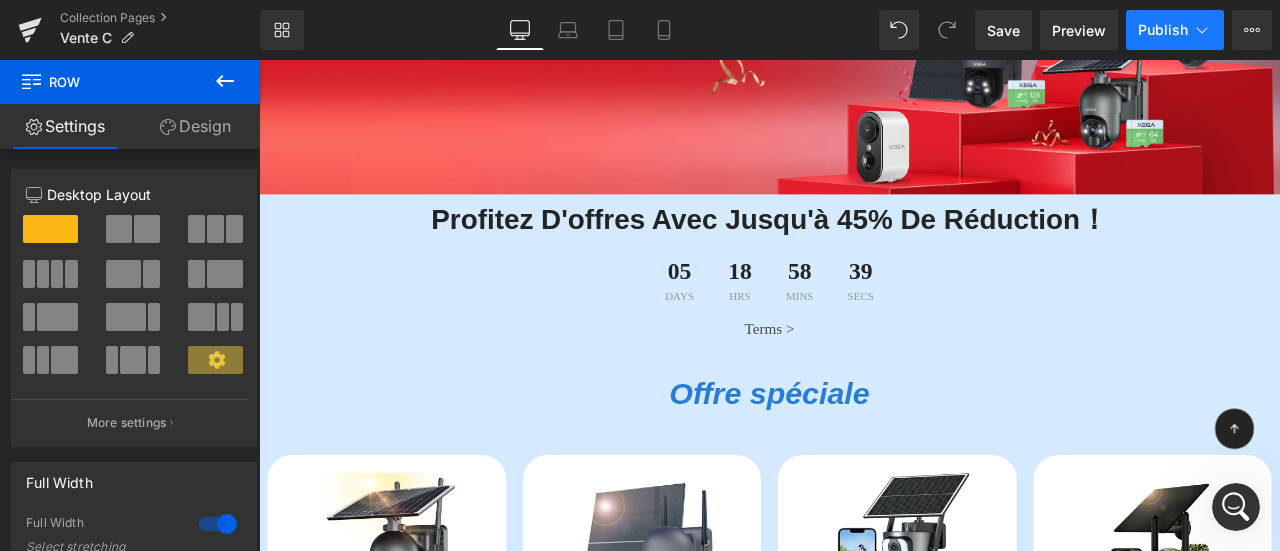 click on "Publish" at bounding box center [1175, 30] 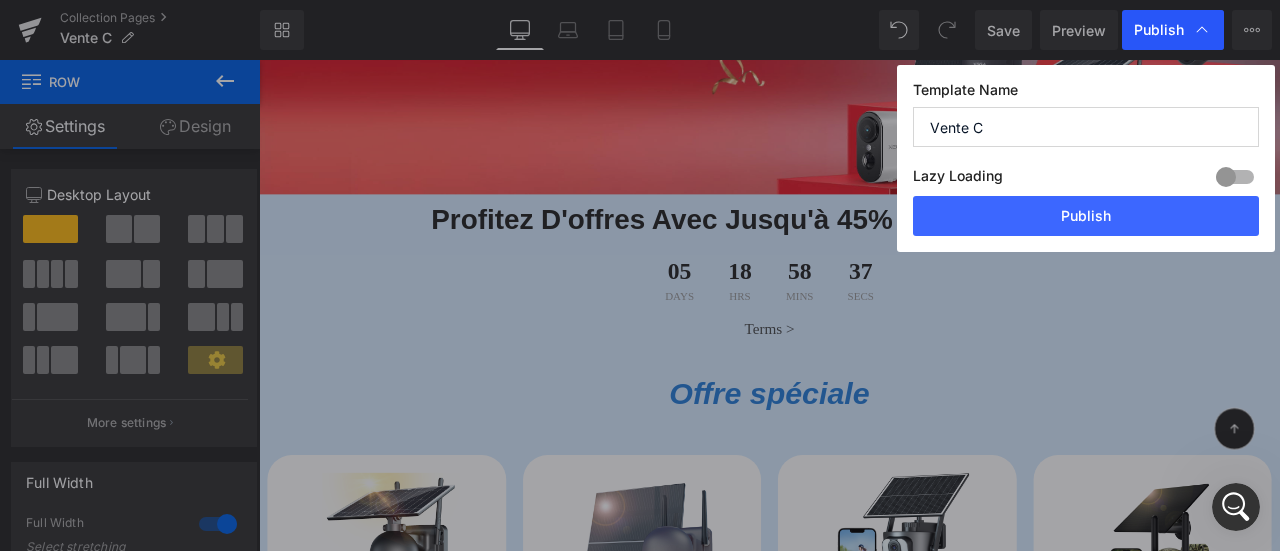 click on "Publish" at bounding box center [1173, 30] 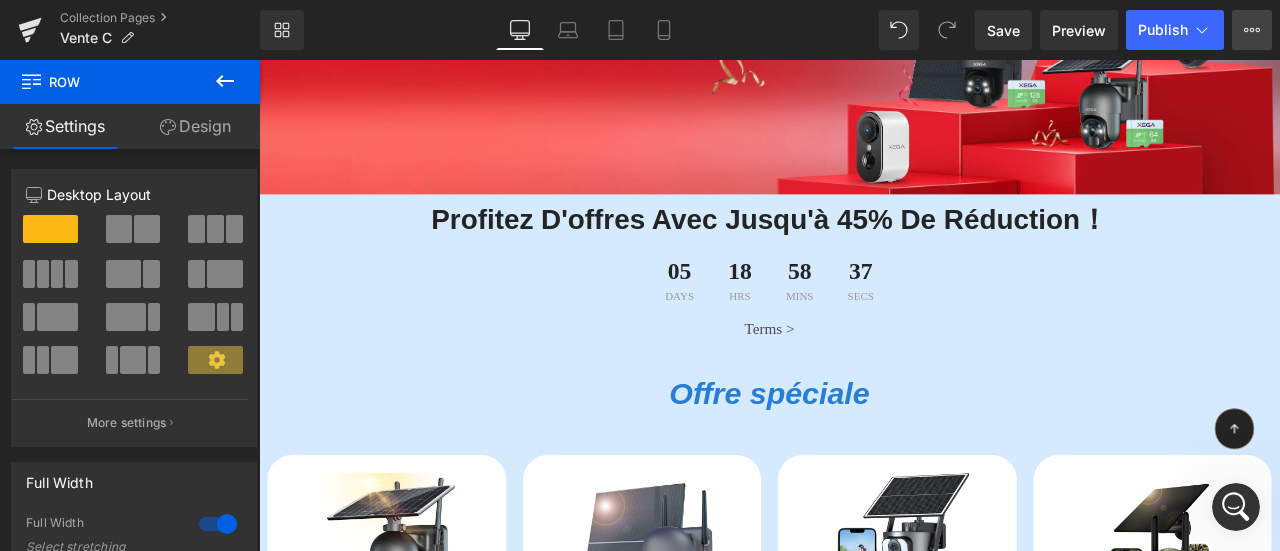 click on "View Live Page View with current Template Save Template to Library Schedule Publish  Optimize  Publish Settings Shortcuts" at bounding box center (1252, 30) 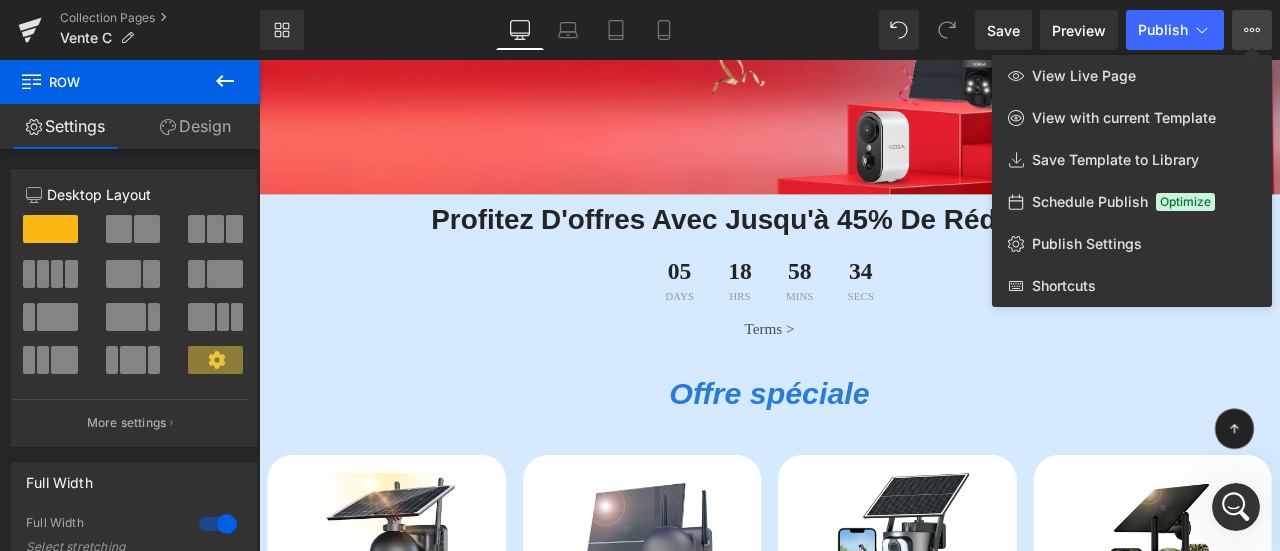 click on "View Live Page View with current Template Save Template to Library Schedule Publish  Optimize  Publish Settings Shortcuts" at bounding box center (1252, 30) 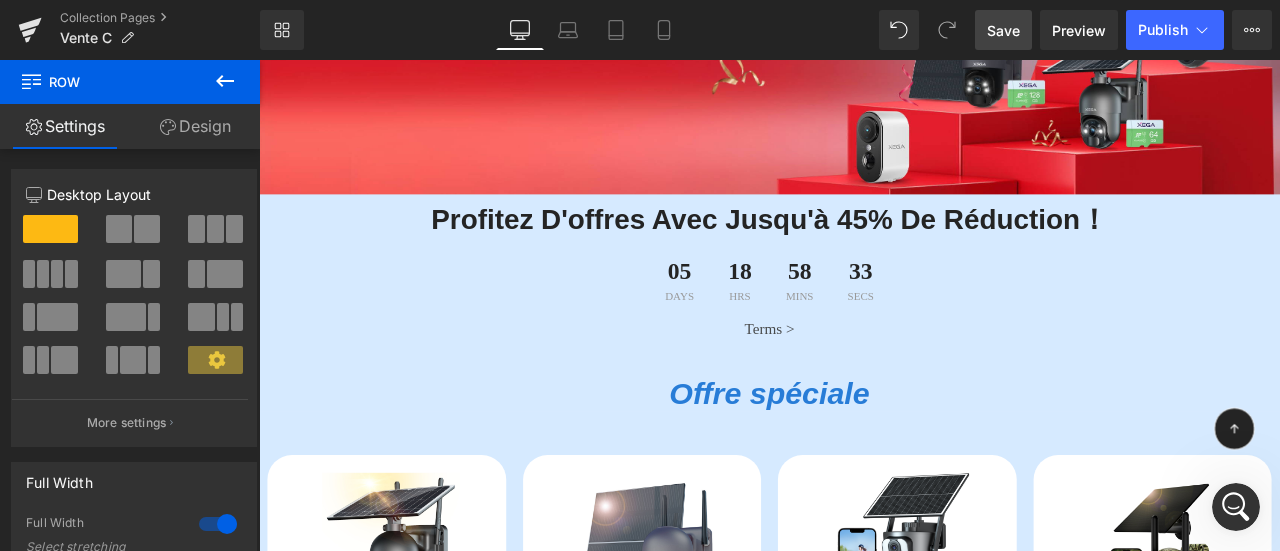 click on "Save" at bounding box center (1003, 30) 